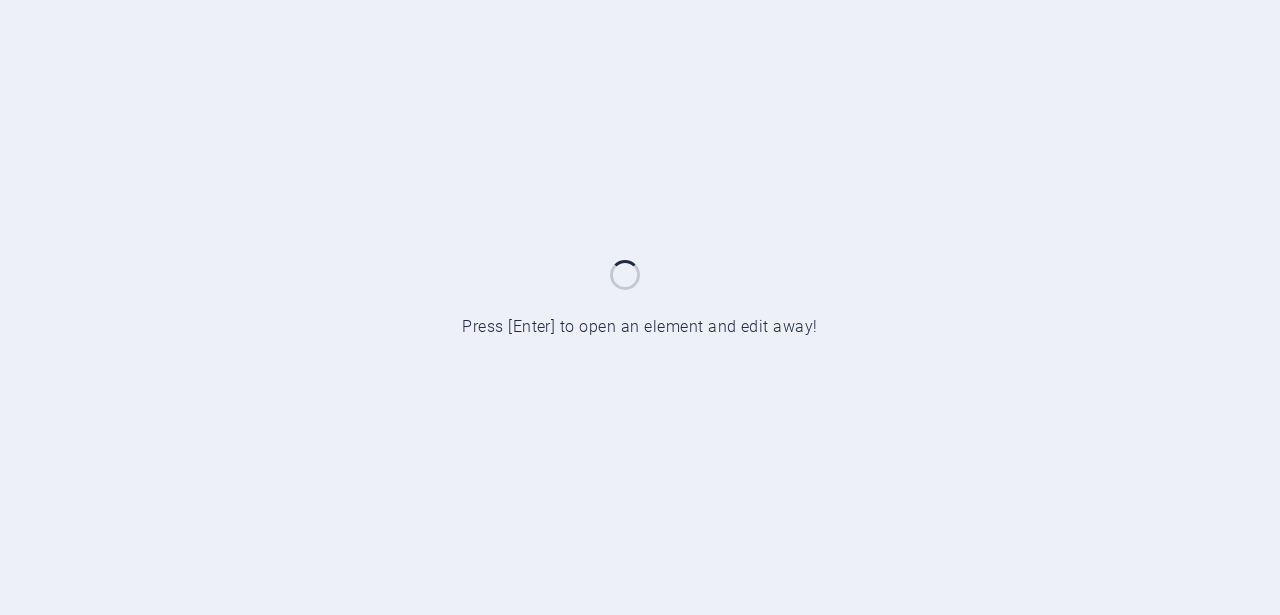 scroll, scrollTop: 0, scrollLeft: 0, axis: both 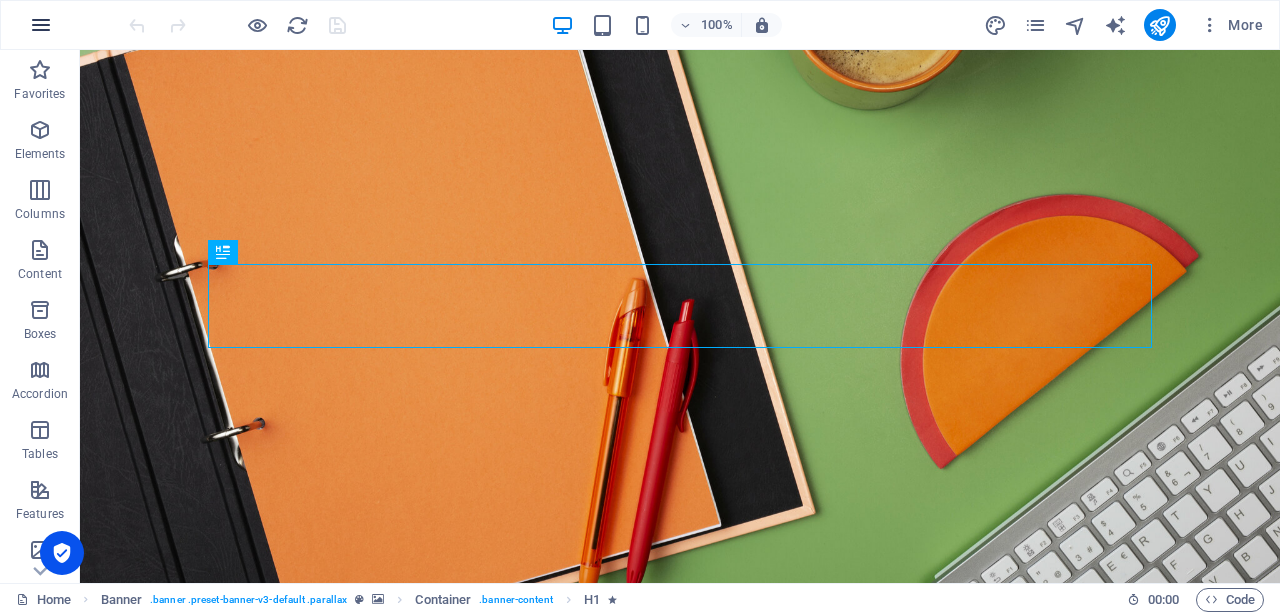 click at bounding box center (41, 25) 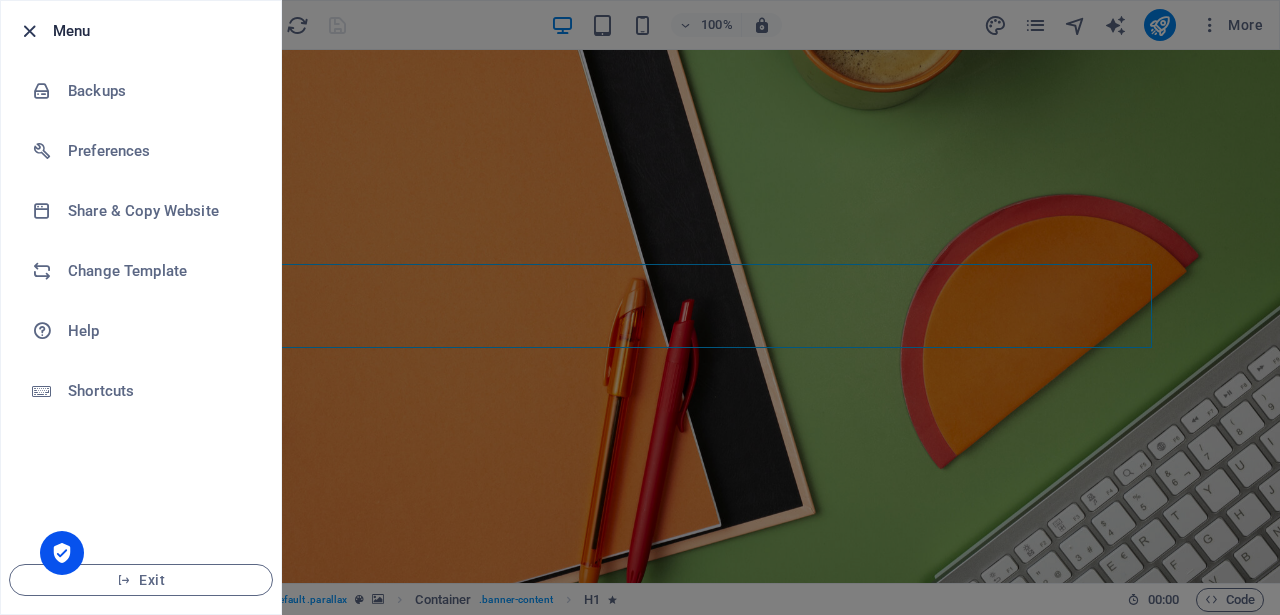click at bounding box center [29, 31] 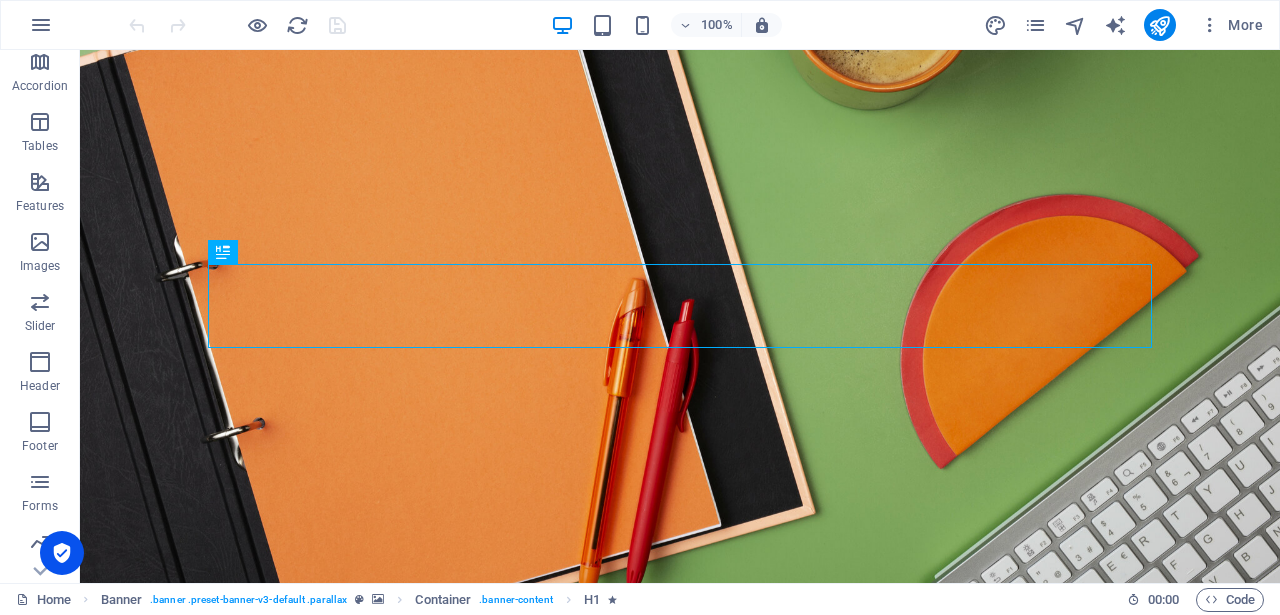 scroll, scrollTop: 367, scrollLeft: 0, axis: vertical 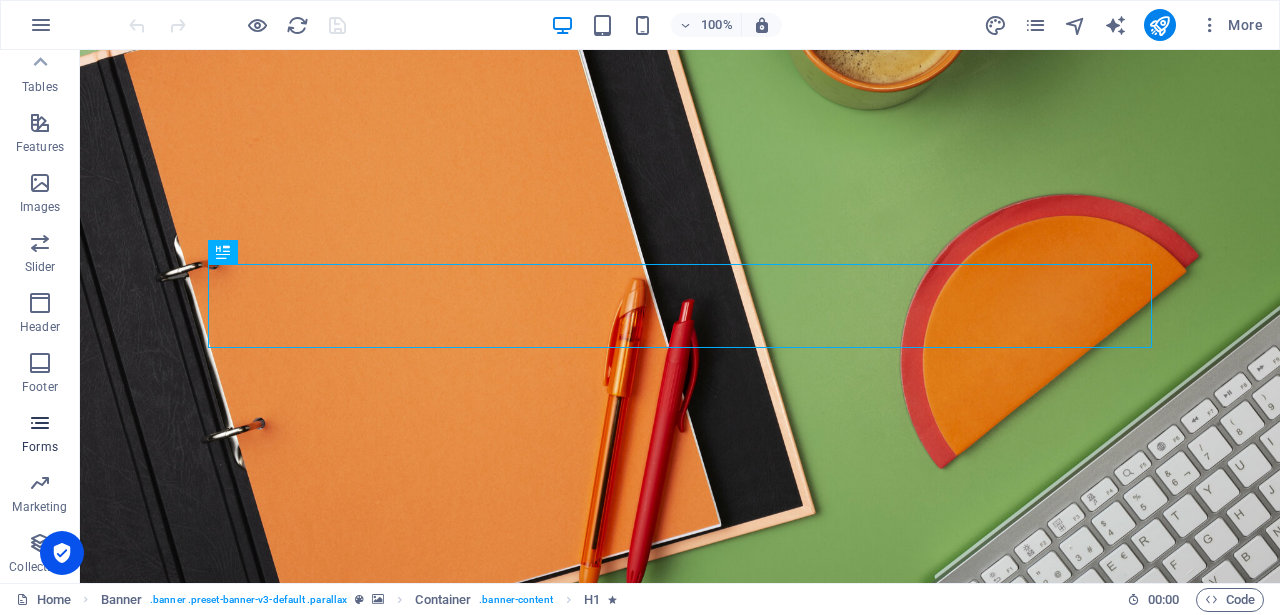 click at bounding box center (40, 423) 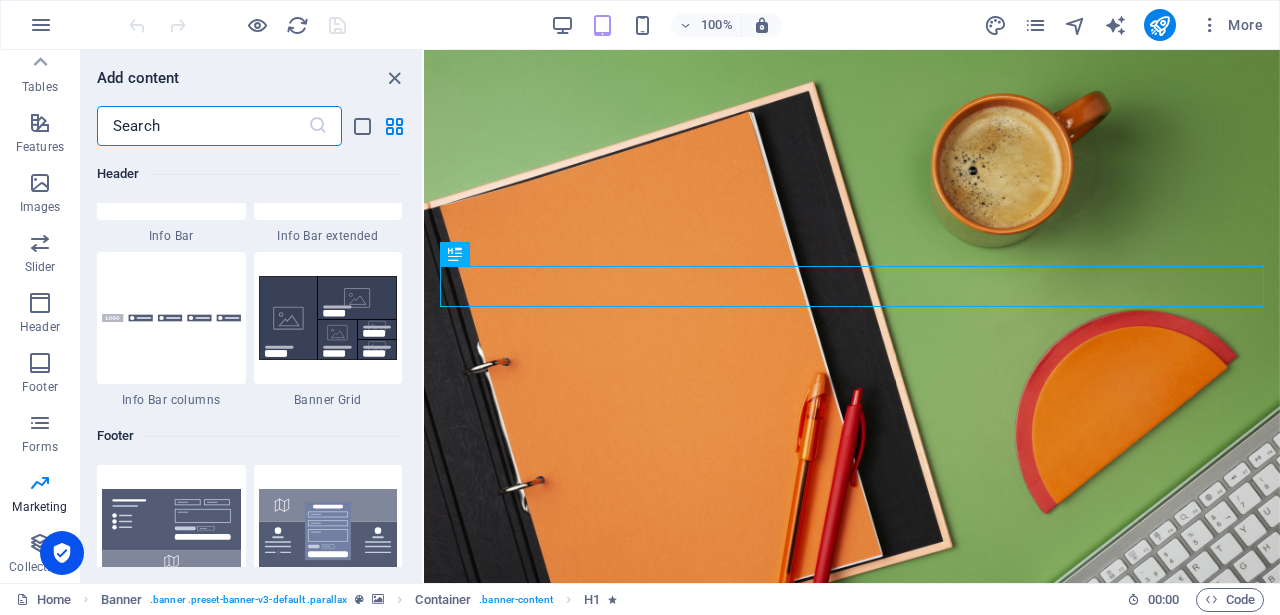 scroll, scrollTop: 11948, scrollLeft: 0, axis: vertical 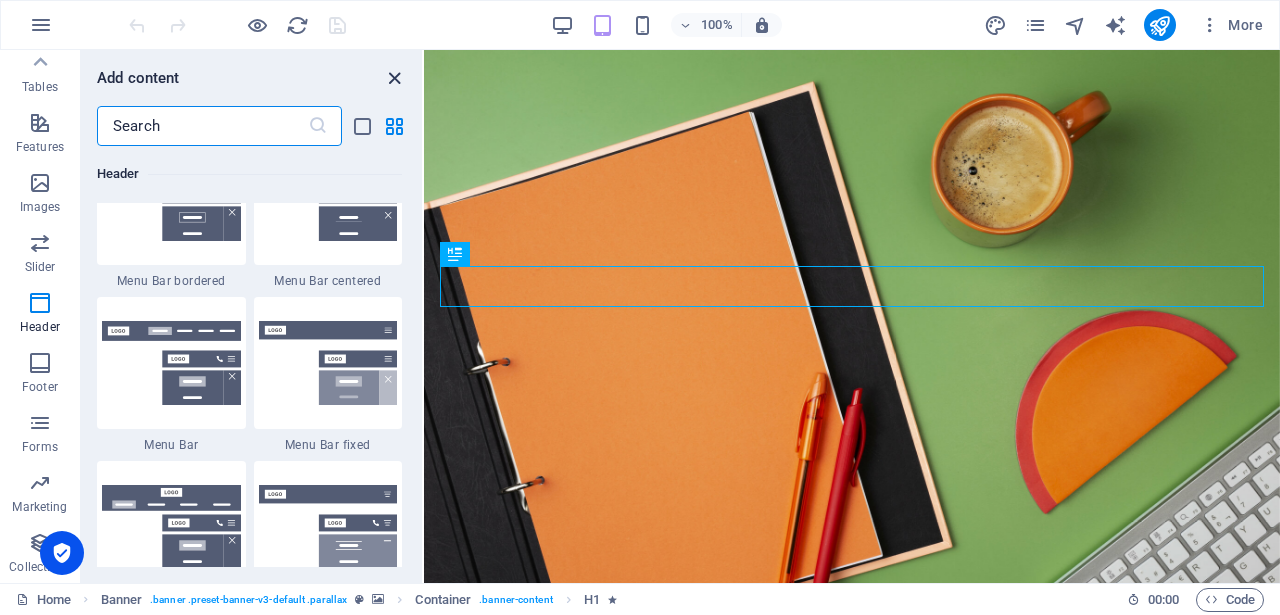 click at bounding box center (394, 78) 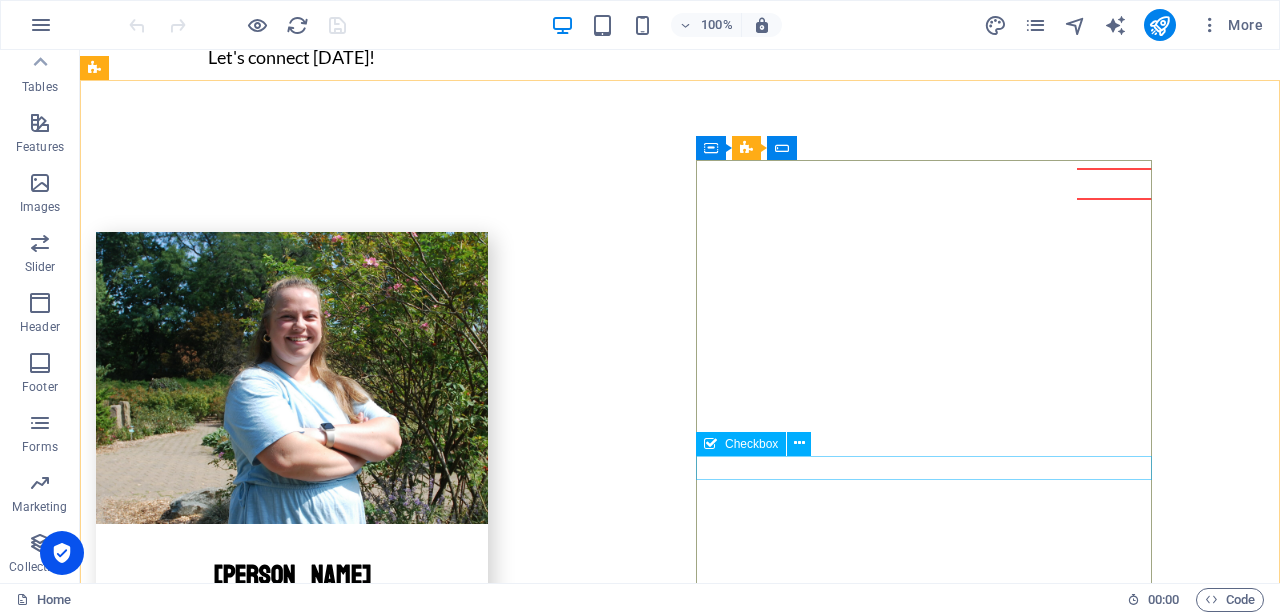 scroll, scrollTop: 5706, scrollLeft: 0, axis: vertical 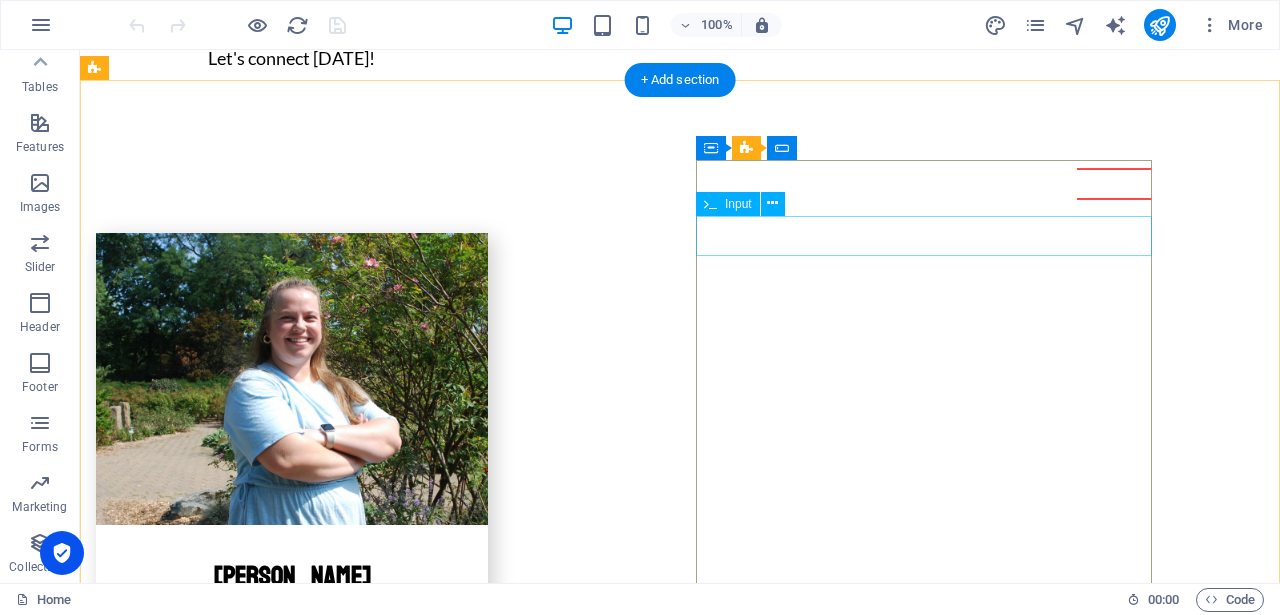 click at bounding box center [324, 4063] 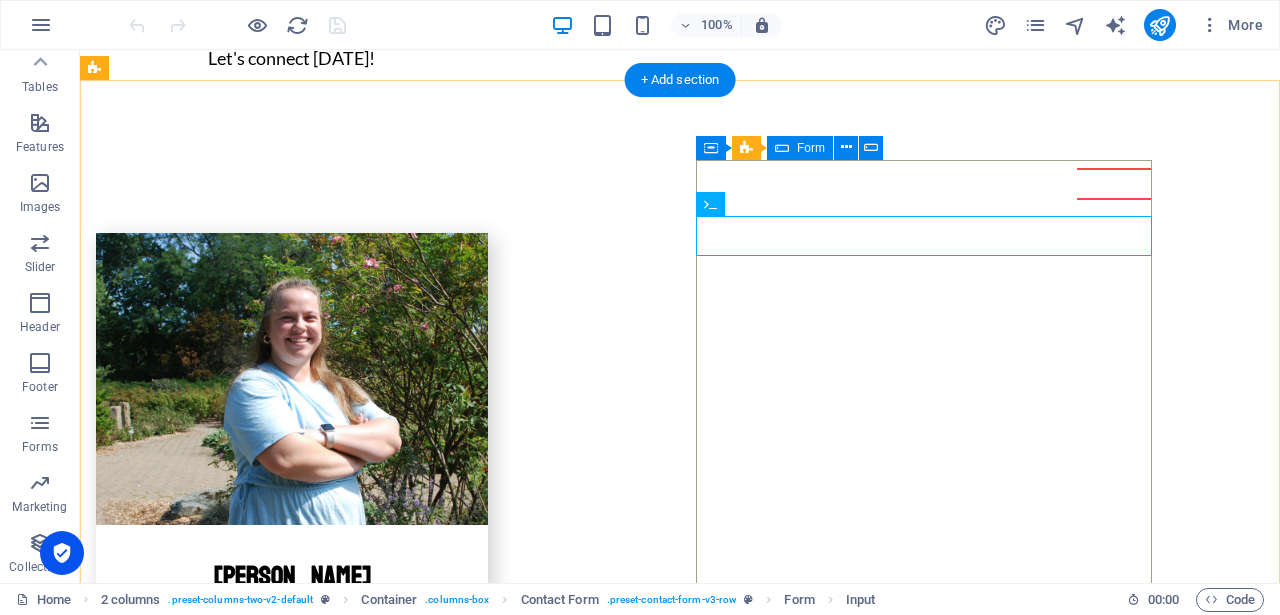 click on "I have read and understand the privacy policy. Nicht lesbar? Neu generieren Submit" at bounding box center (324, 4207) 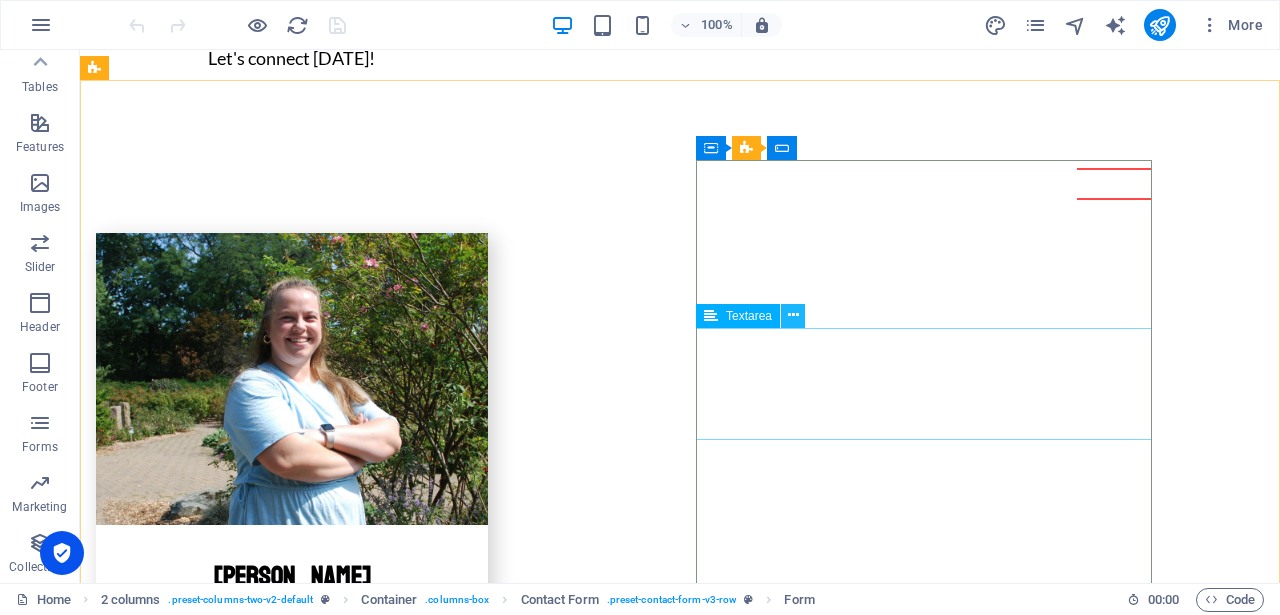 click at bounding box center [793, 315] 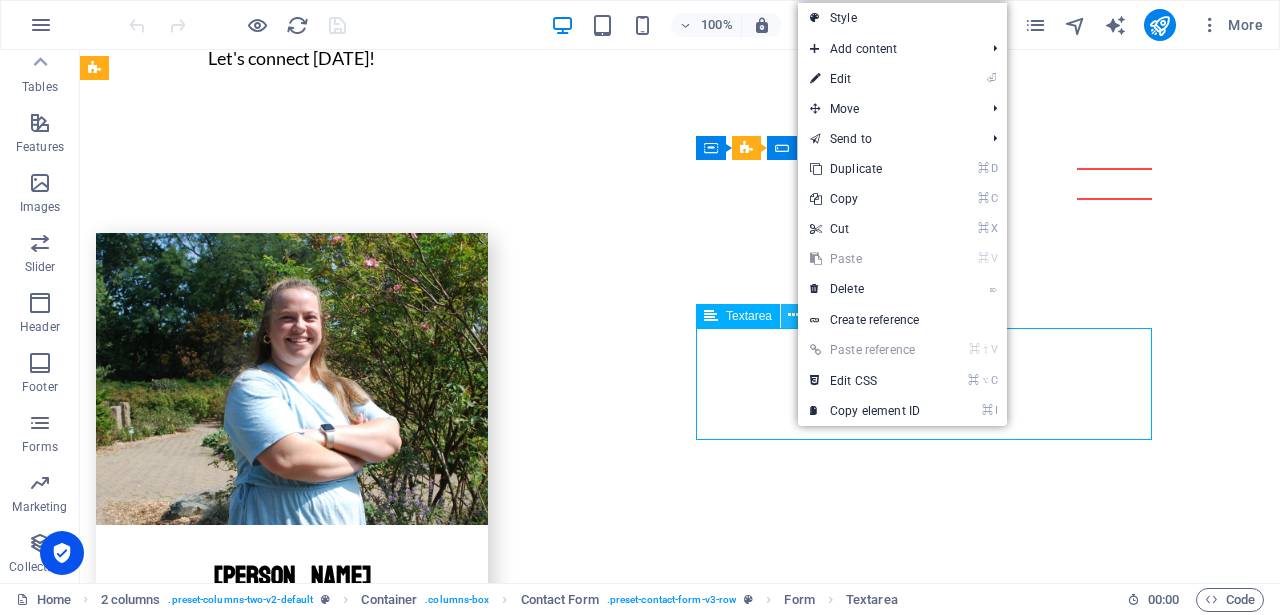 click at bounding box center [793, 315] 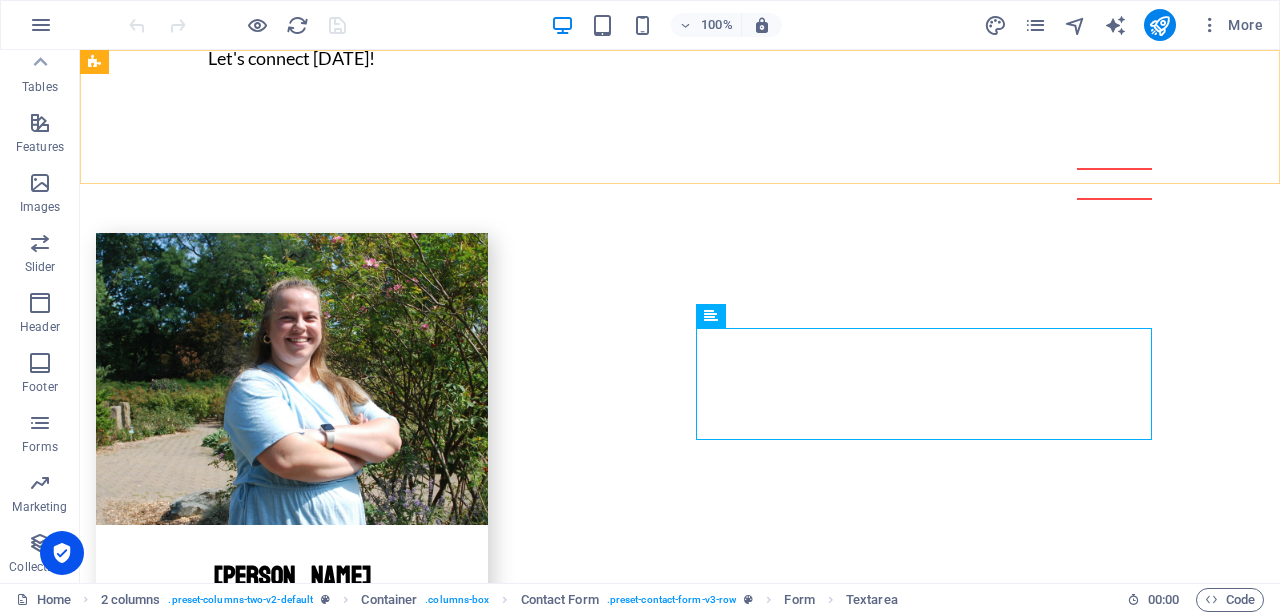 click on "Home Our Services Our  Team Our Story Contact" at bounding box center [680, 133] 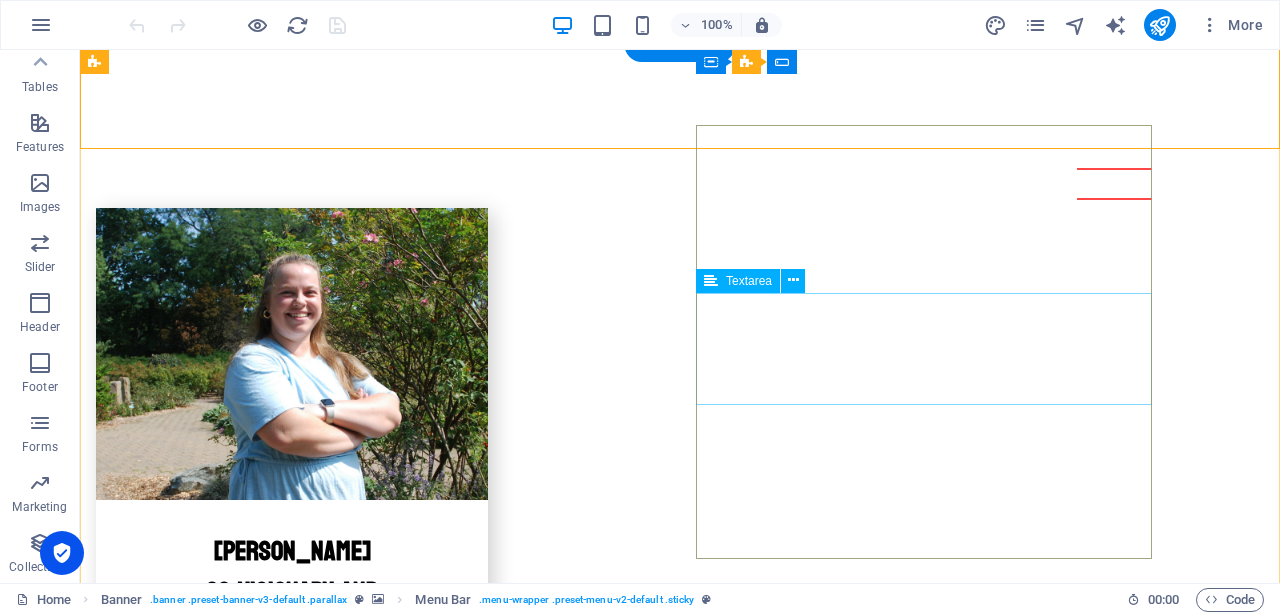 scroll, scrollTop: 5728, scrollLeft: 0, axis: vertical 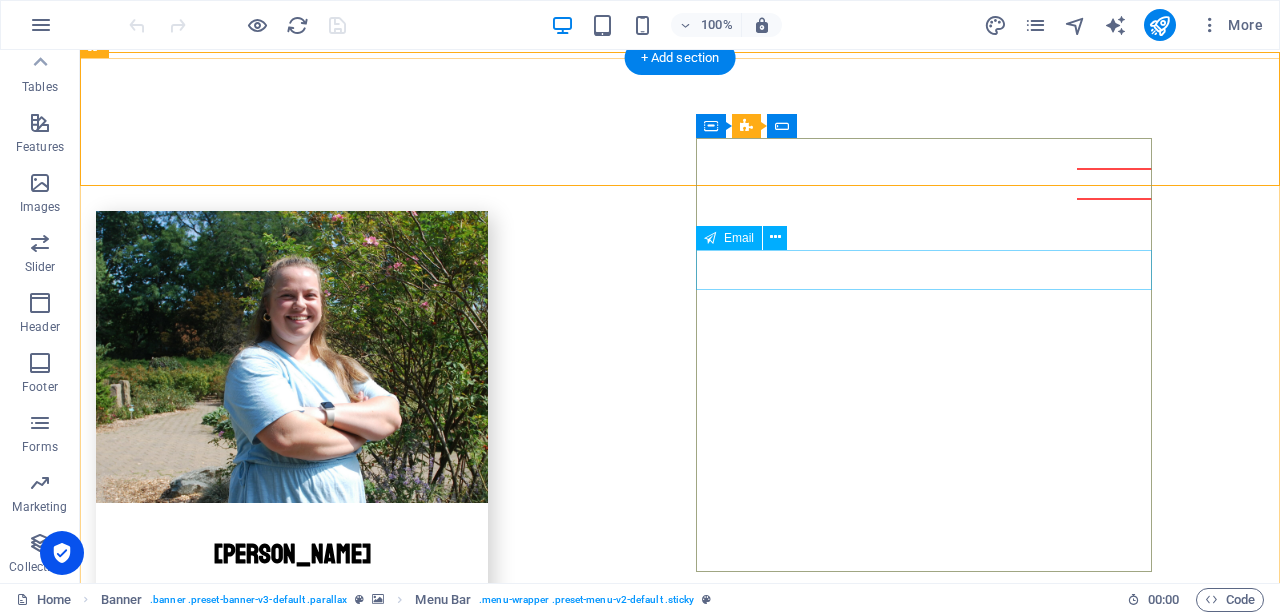 click at bounding box center [324, 4097] 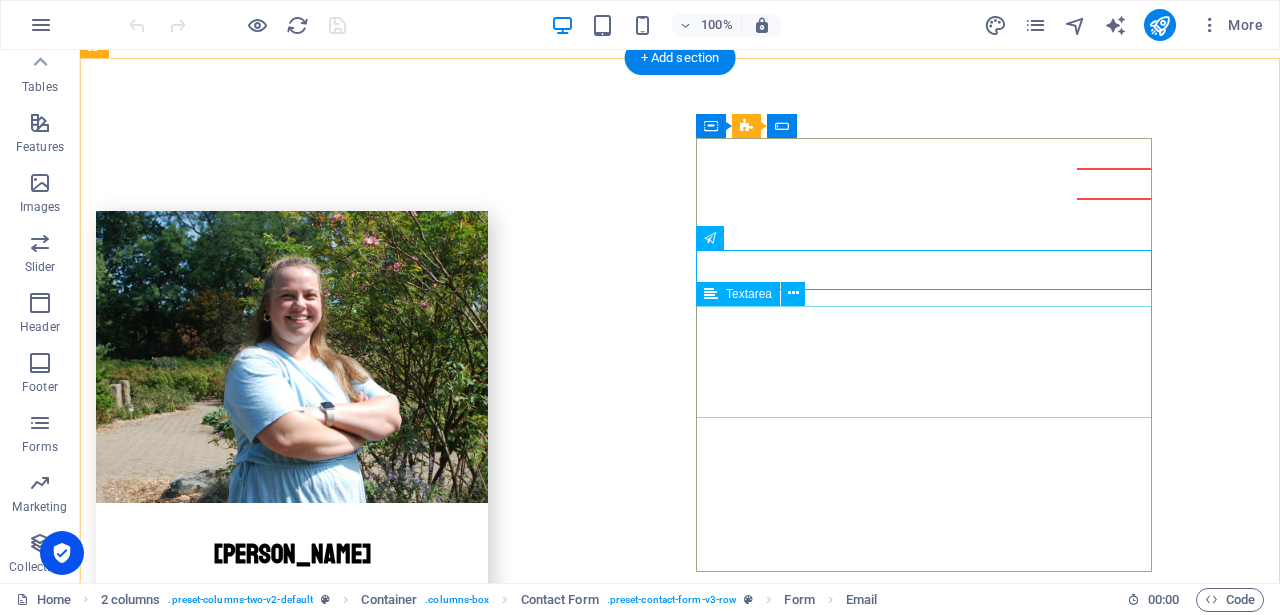 click at bounding box center [324, 4192] 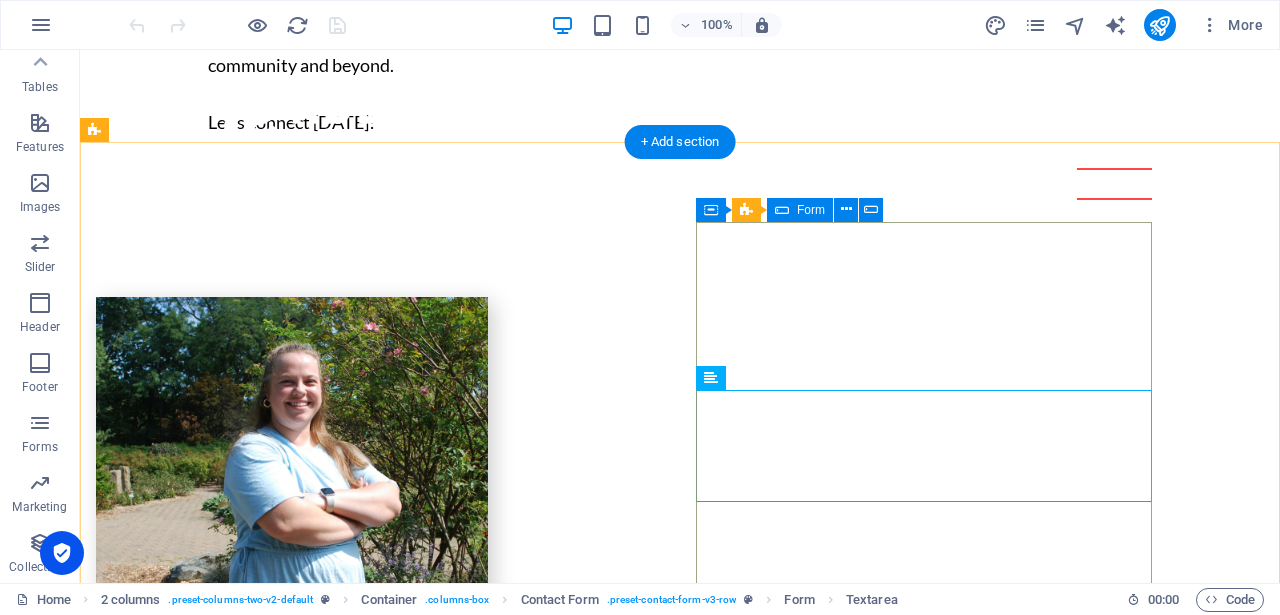scroll, scrollTop: 5644, scrollLeft: 0, axis: vertical 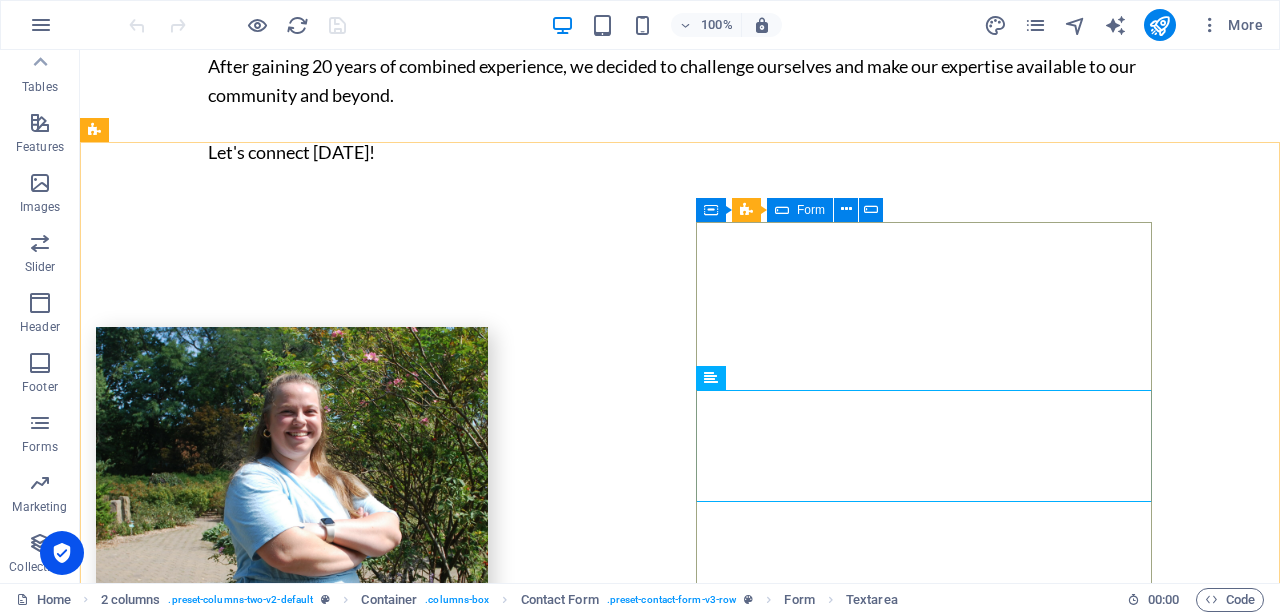 click on "Form" at bounding box center (800, 210) 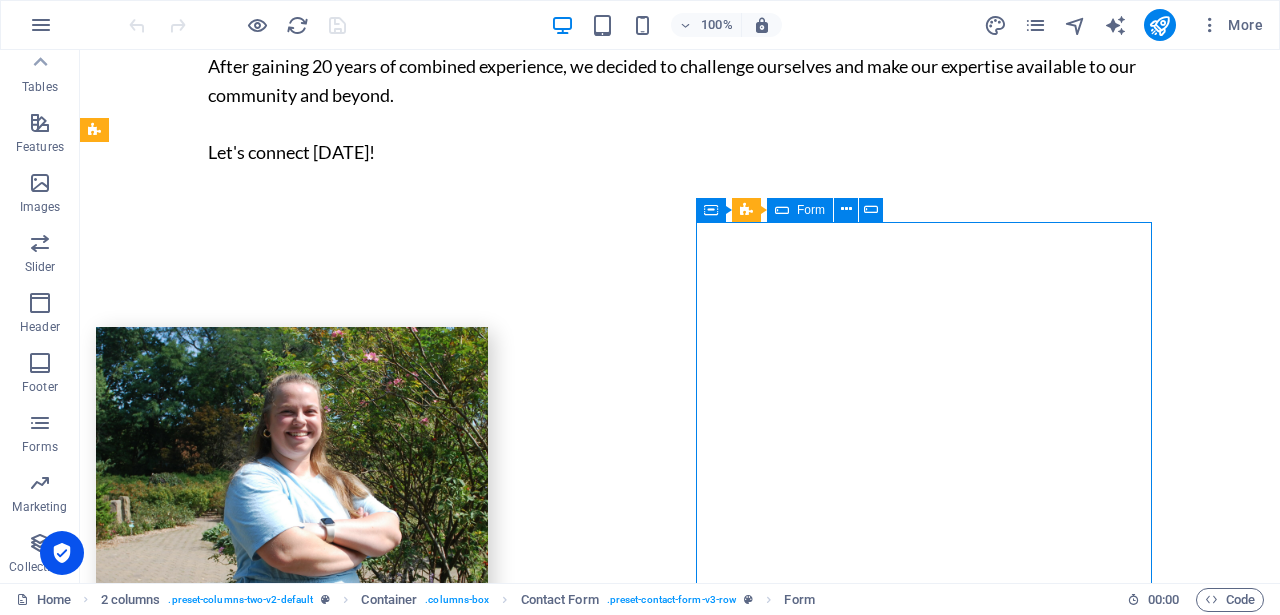 click at bounding box center (782, 210) 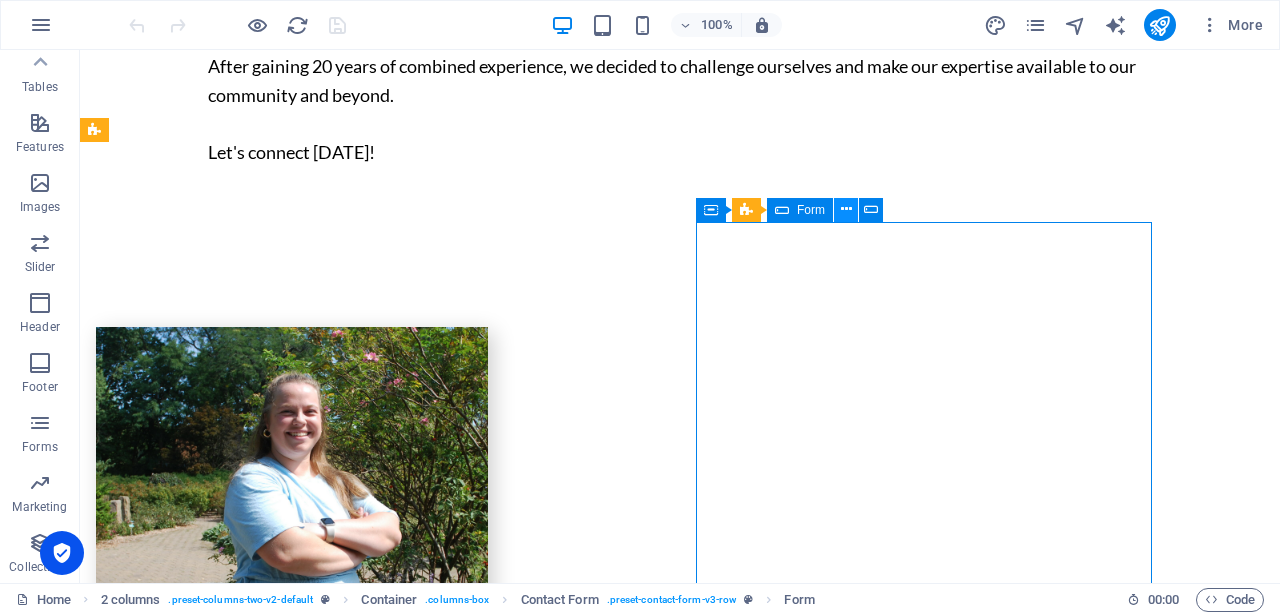 click at bounding box center [846, 209] 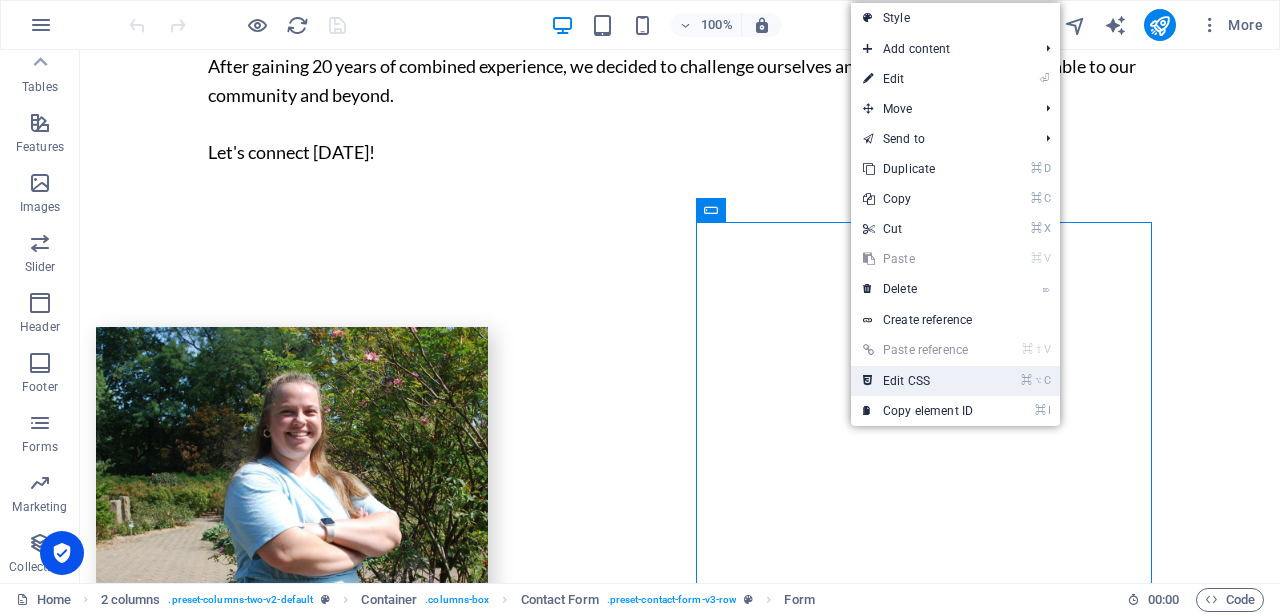 click on "⌘ ⌥ C  Edit CSS" at bounding box center (918, 381) 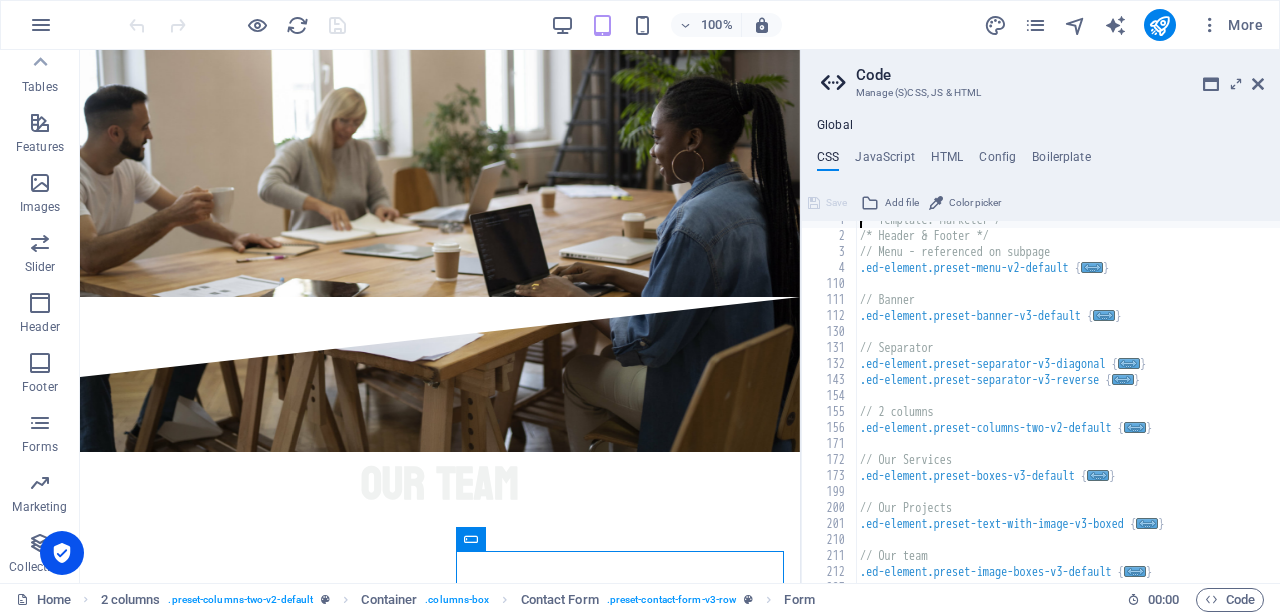 scroll, scrollTop: 166, scrollLeft: 0, axis: vertical 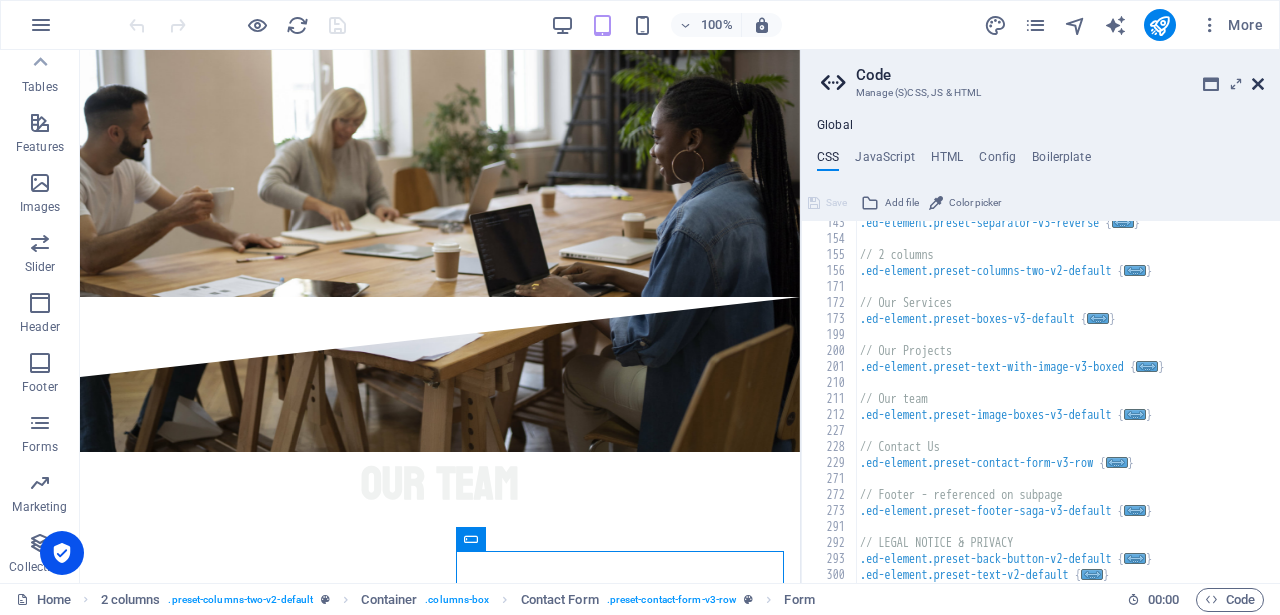 click at bounding box center (1258, 84) 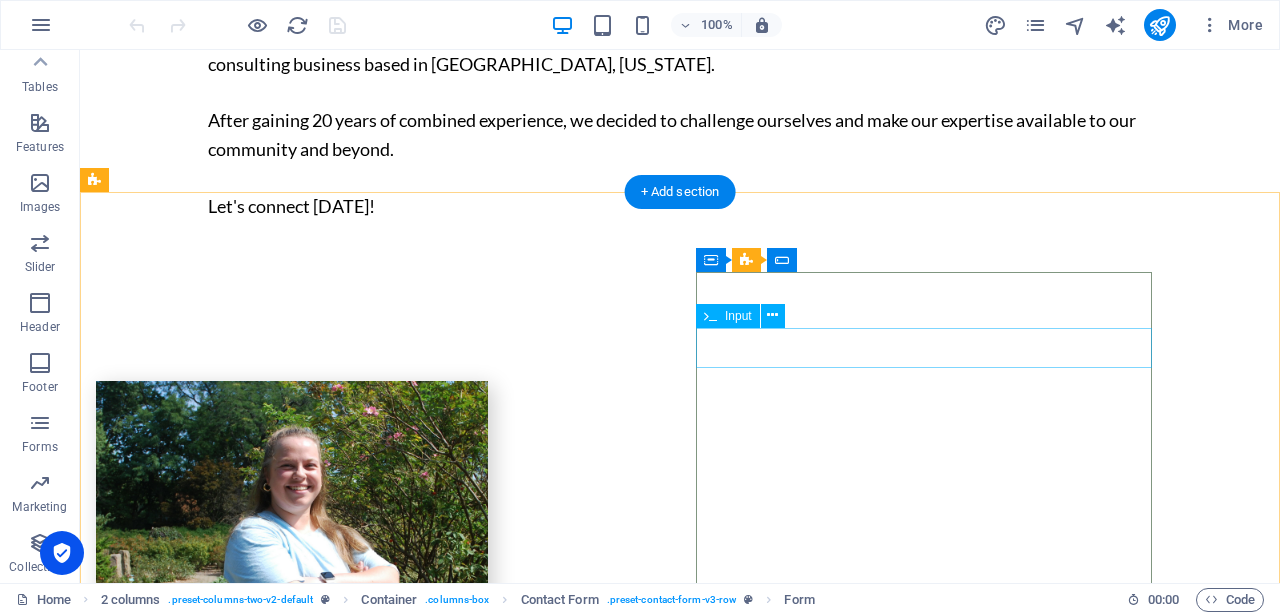 scroll, scrollTop: 5594, scrollLeft: 0, axis: vertical 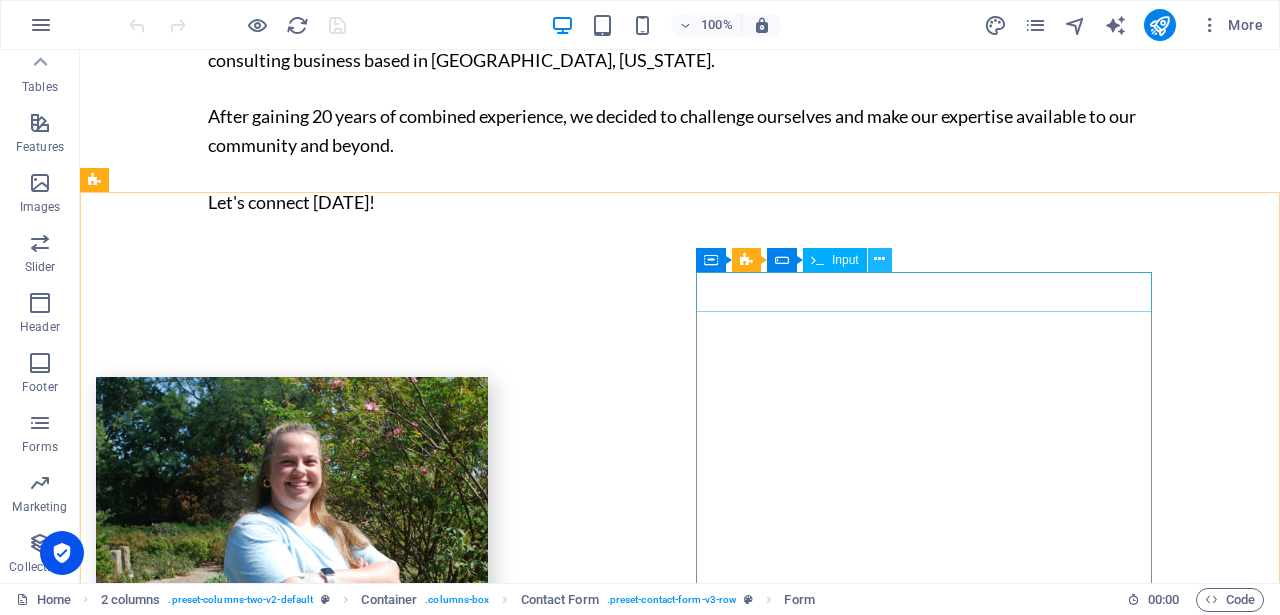 click at bounding box center [879, 259] 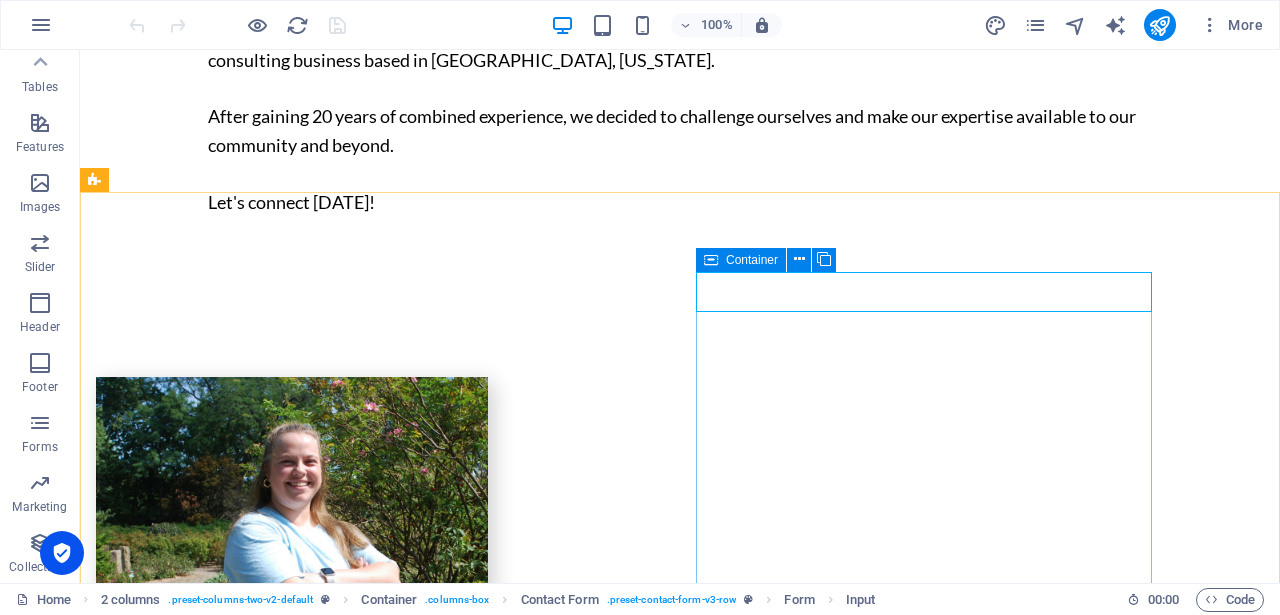 click on "Container" at bounding box center (752, 260) 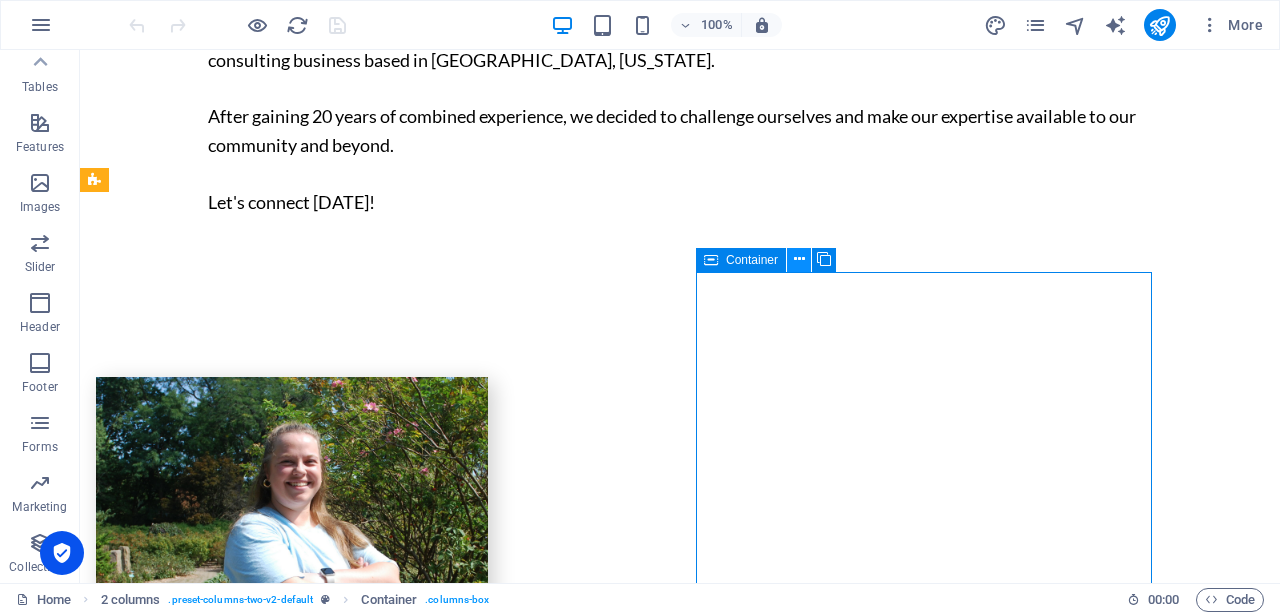 click at bounding box center (799, 259) 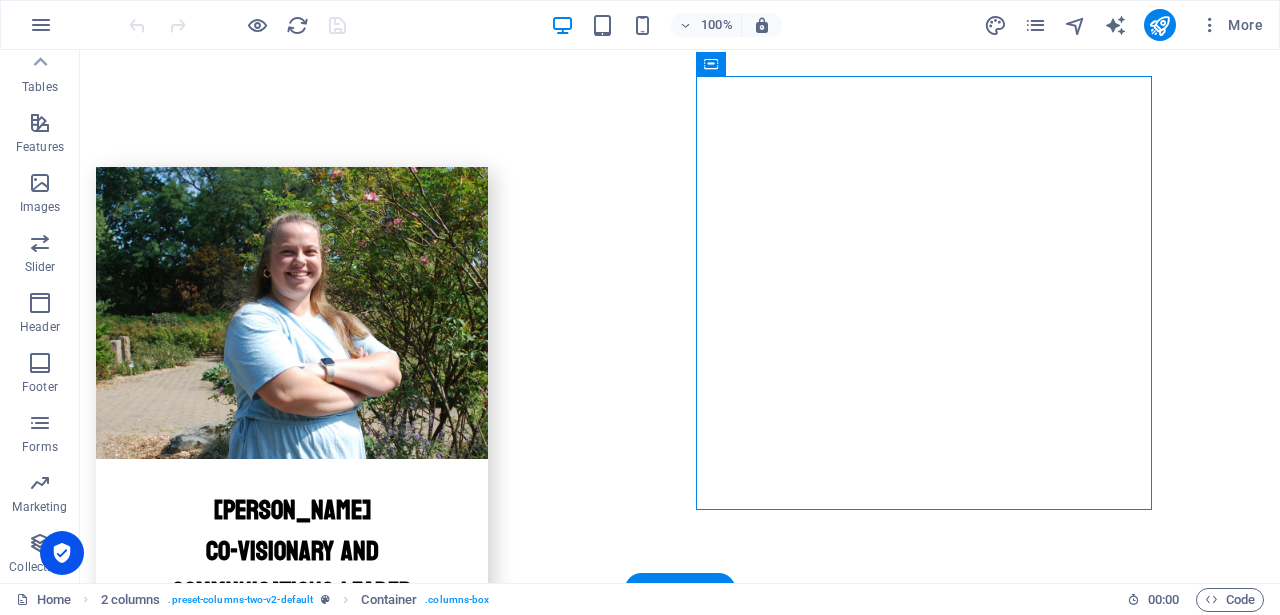 scroll, scrollTop: 5816, scrollLeft: 0, axis: vertical 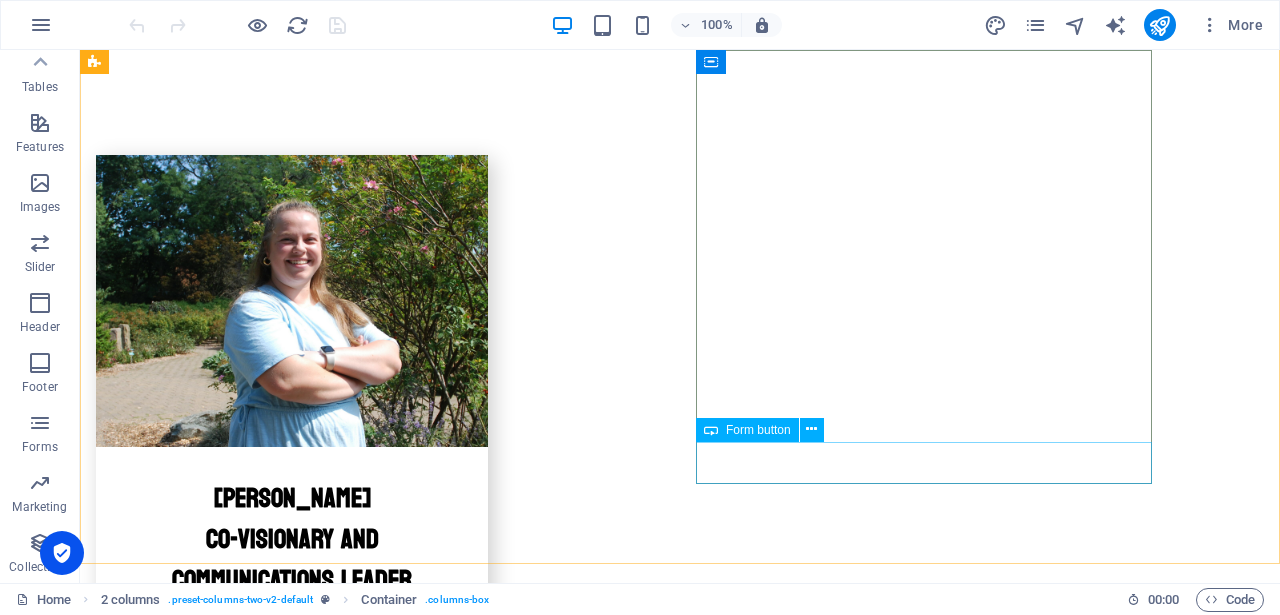 click on "Form button" at bounding box center (758, 430) 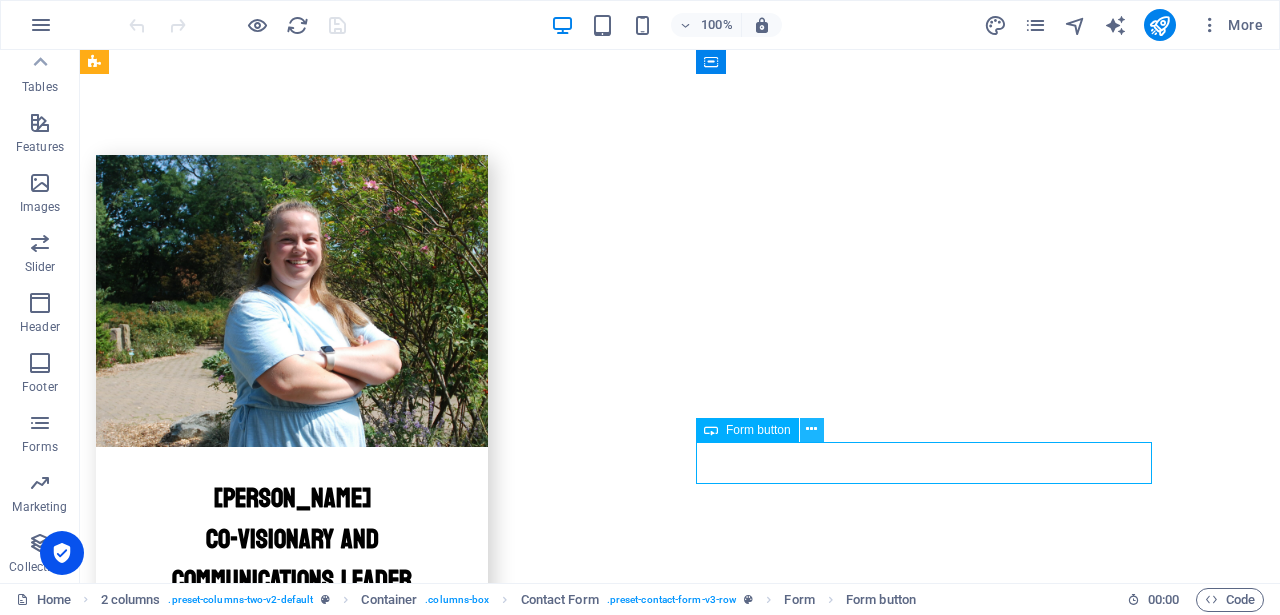 click at bounding box center [811, 429] 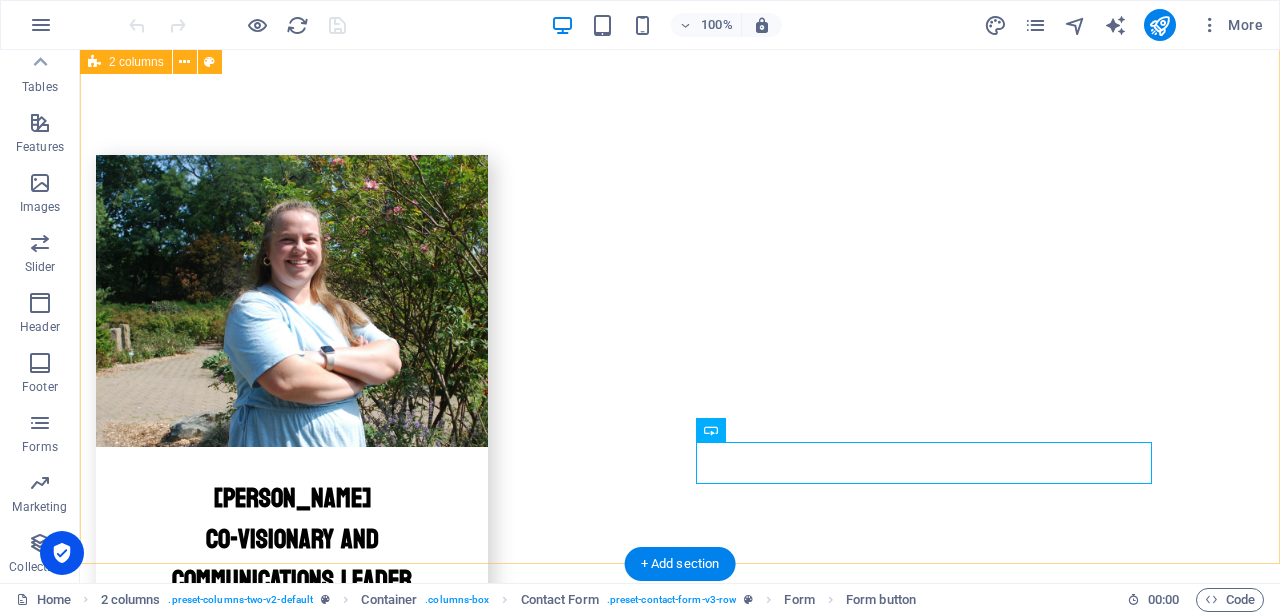 click on "Drop content here or  Add elements  Paste clipboard   I have read and understand the privacy policy. Nicht lesbar? Neu generieren Submit" at bounding box center [680, 3833] 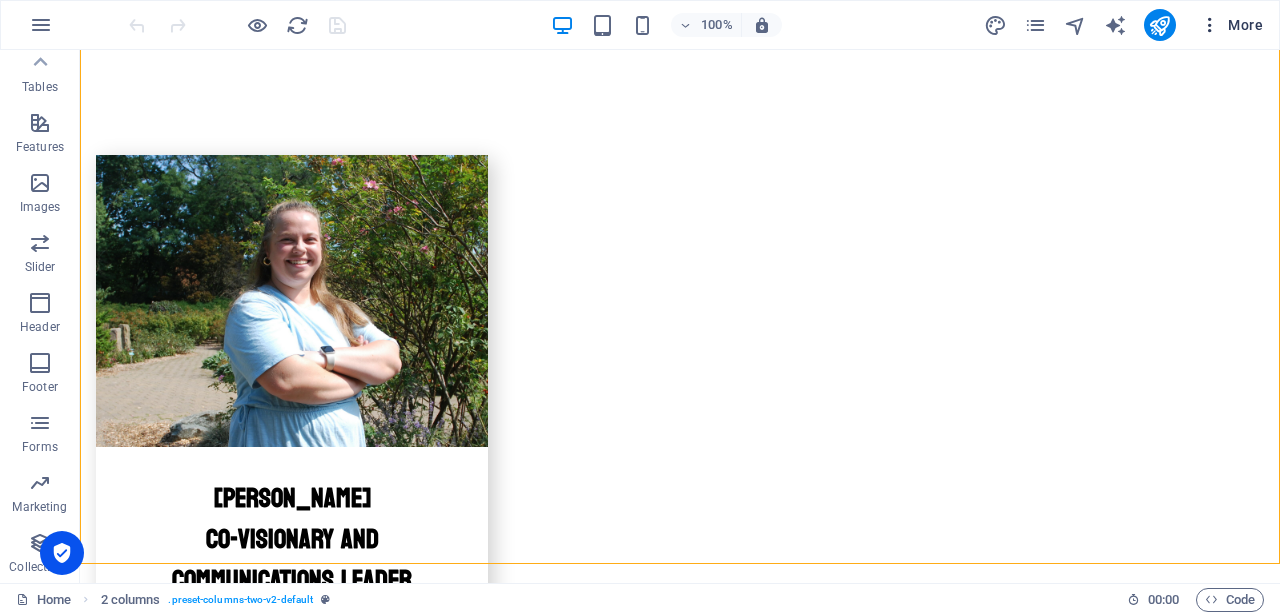 click at bounding box center (1210, 25) 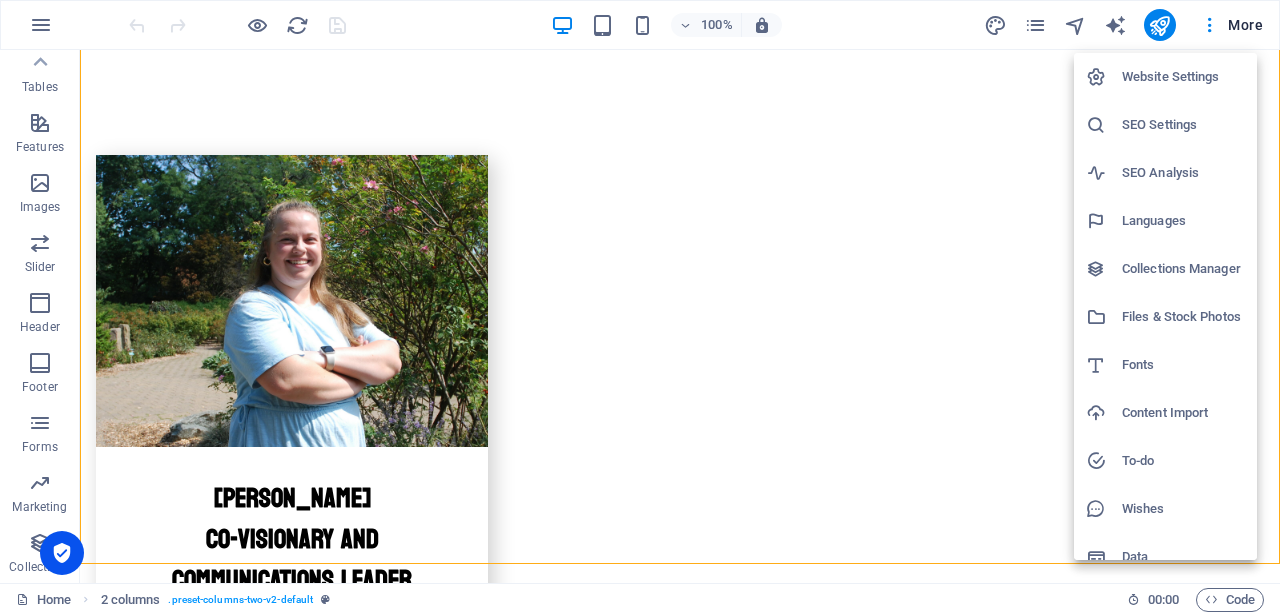 scroll, scrollTop: 21, scrollLeft: 0, axis: vertical 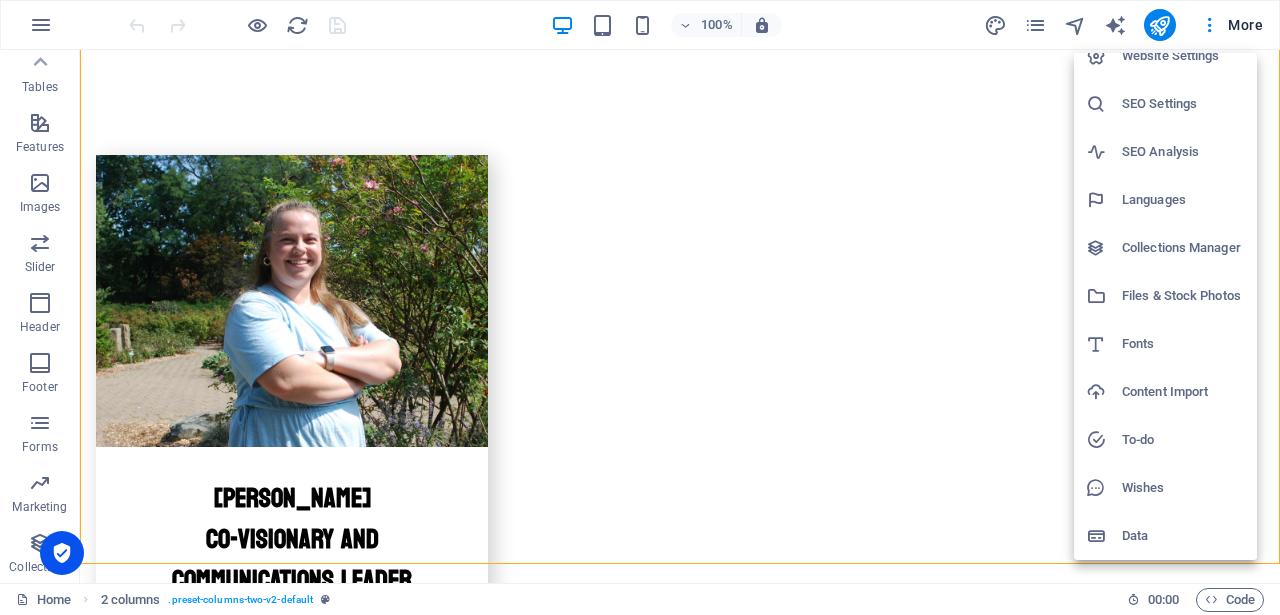 click at bounding box center (640, 307) 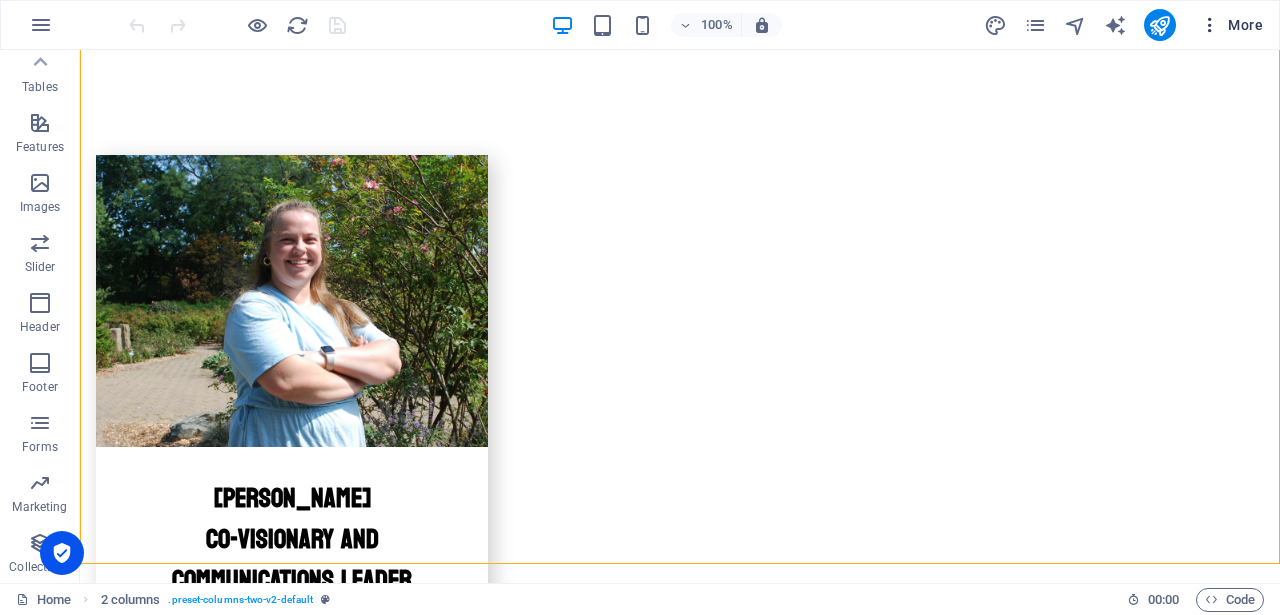 click on "More" at bounding box center [1231, 25] 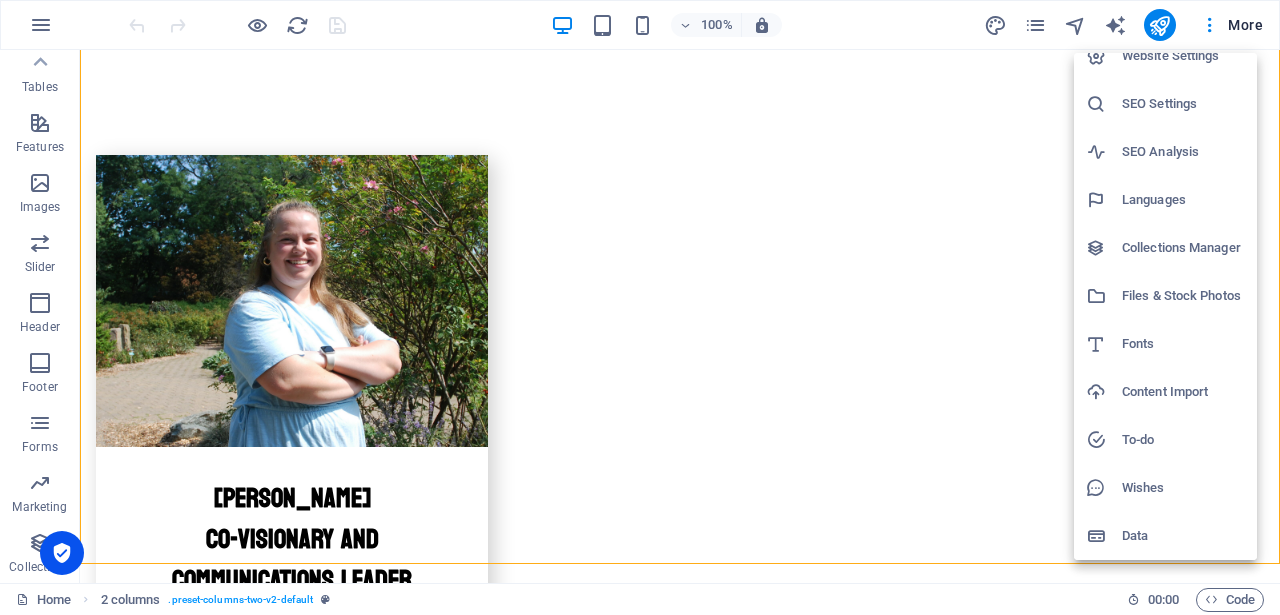 scroll, scrollTop: 0, scrollLeft: 0, axis: both 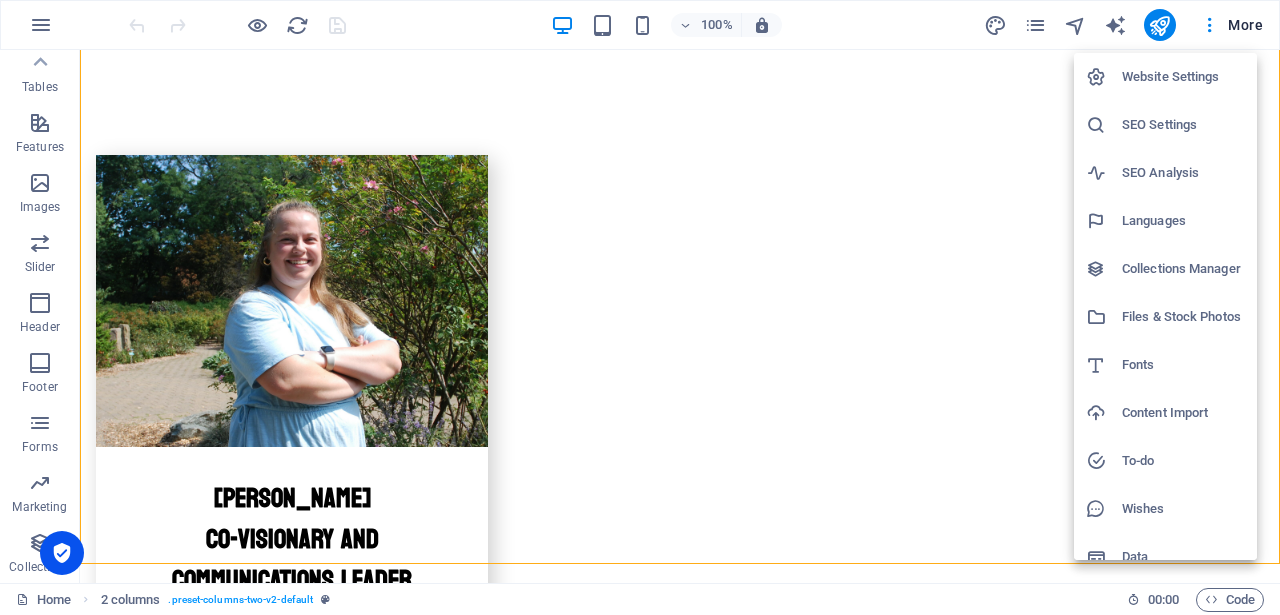click at bounding box center (640, 307) 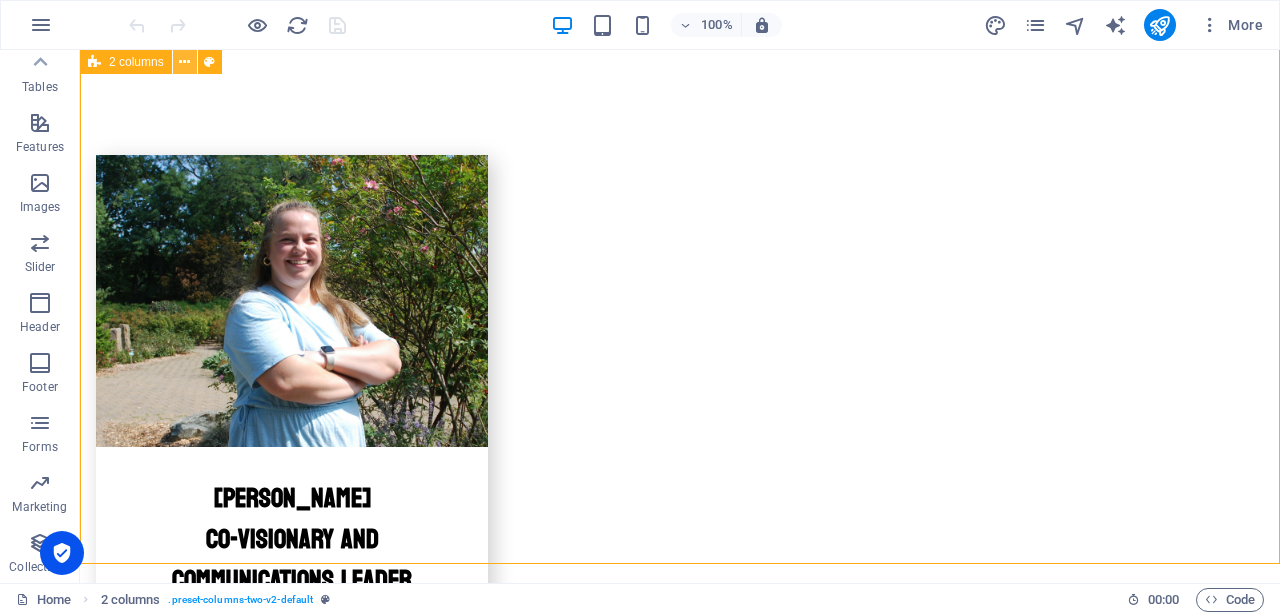 click at bounding box center (184, 62) 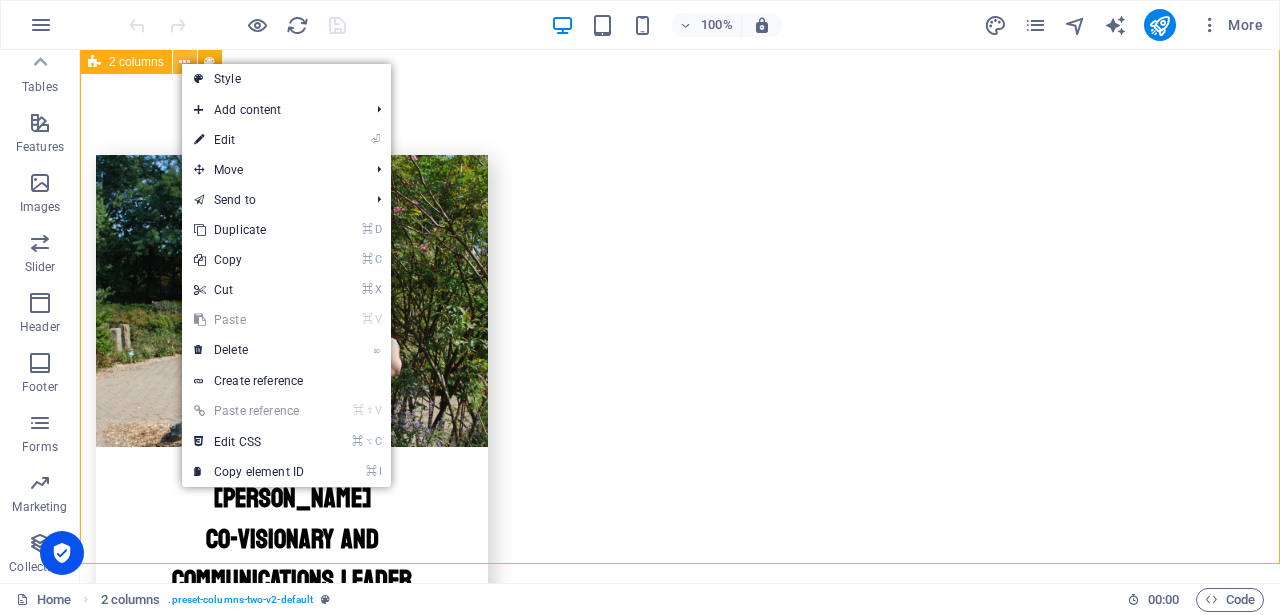 click at bounding box center [184, 62] 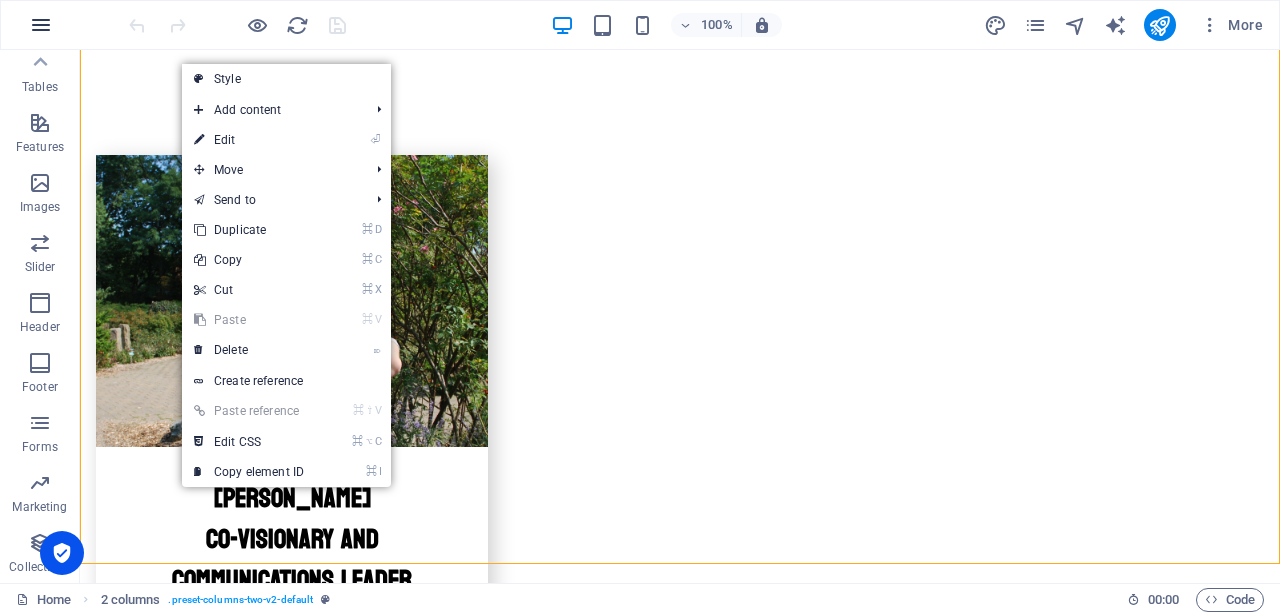 click at bounding box center [41, 25] 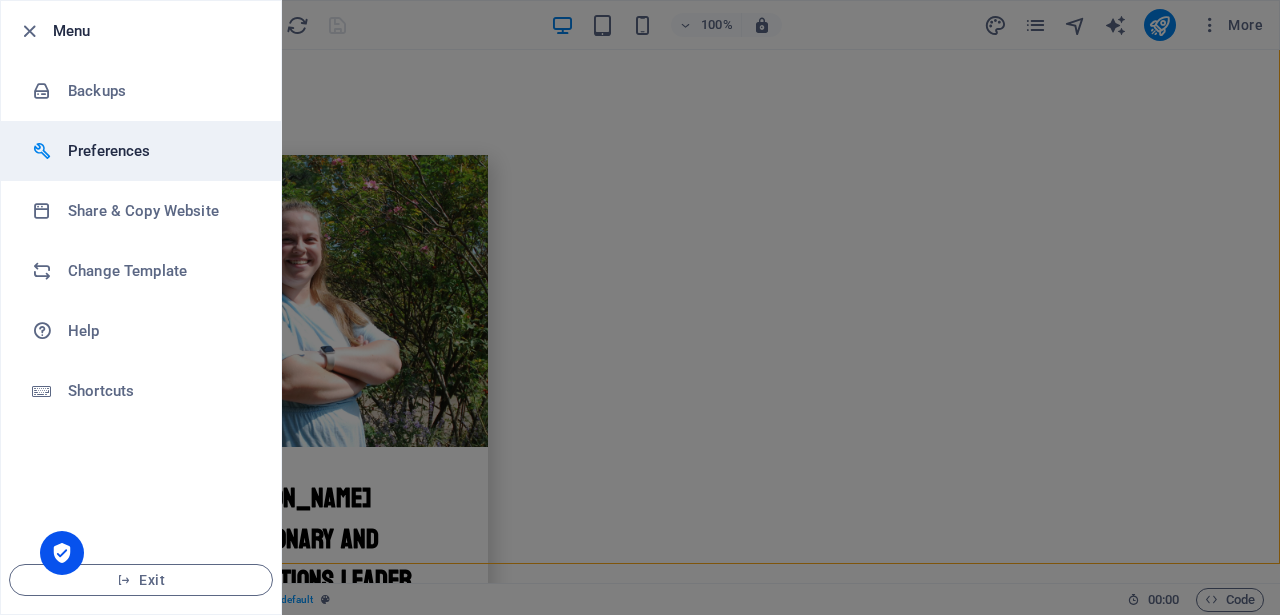 click on "Preferences" at bounding box center [141, 151] 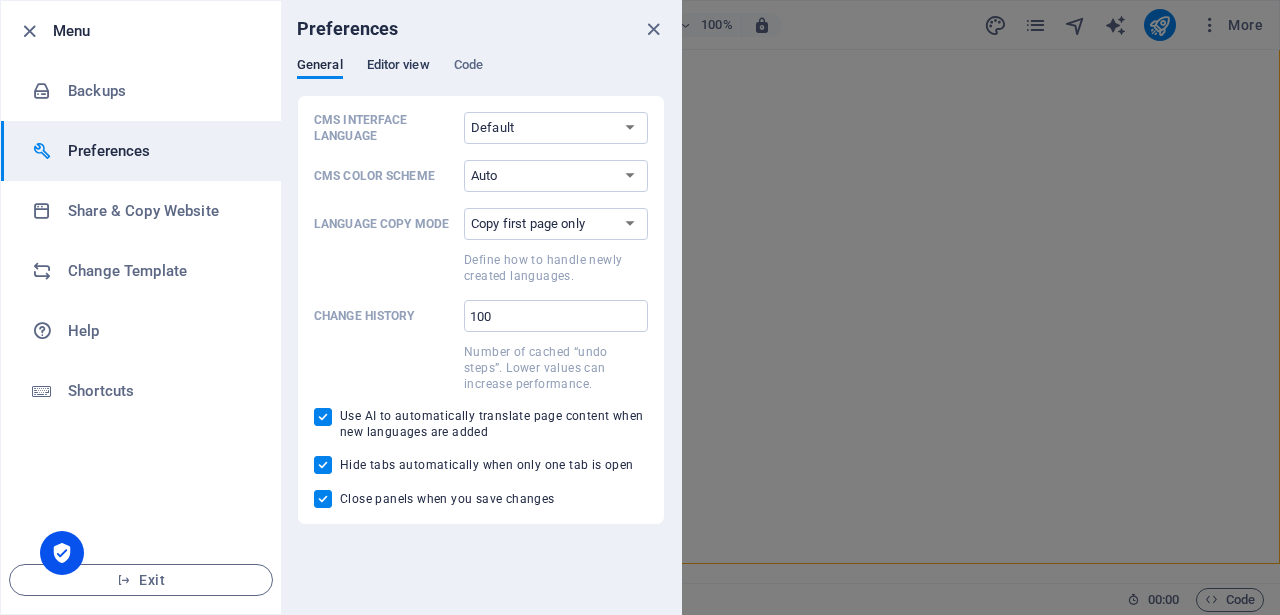 click on "Editor view" at bounding box center [398, 67] 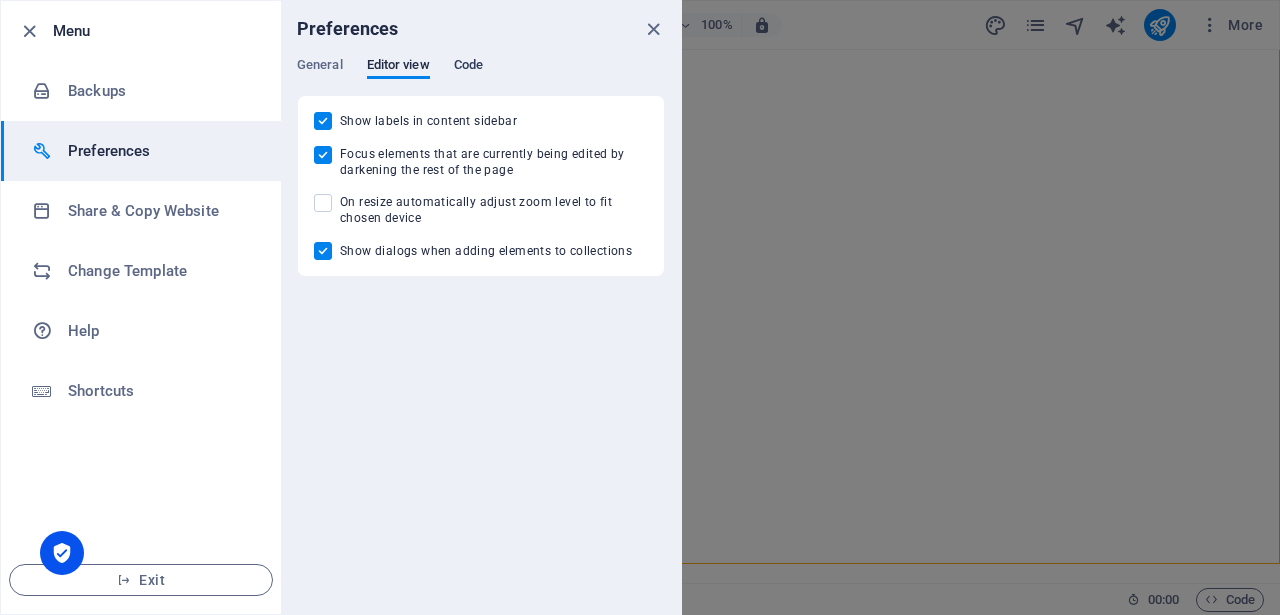 click on "Code" at bounding box center (468, 67) 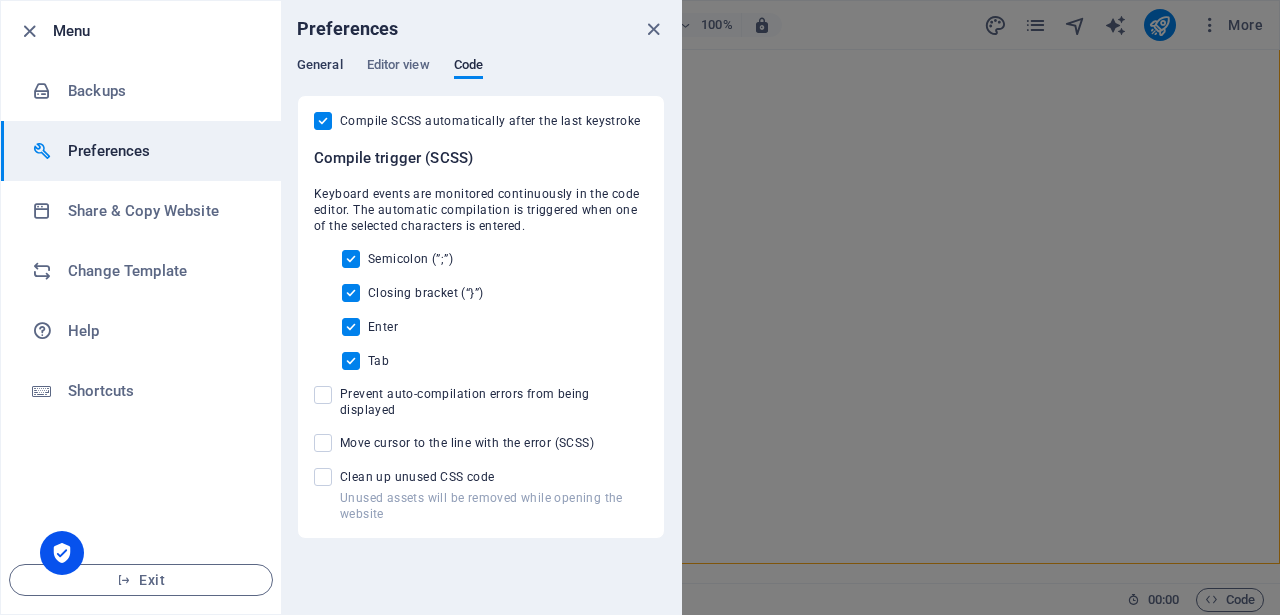click on "General" at bounding box center (320, 67) 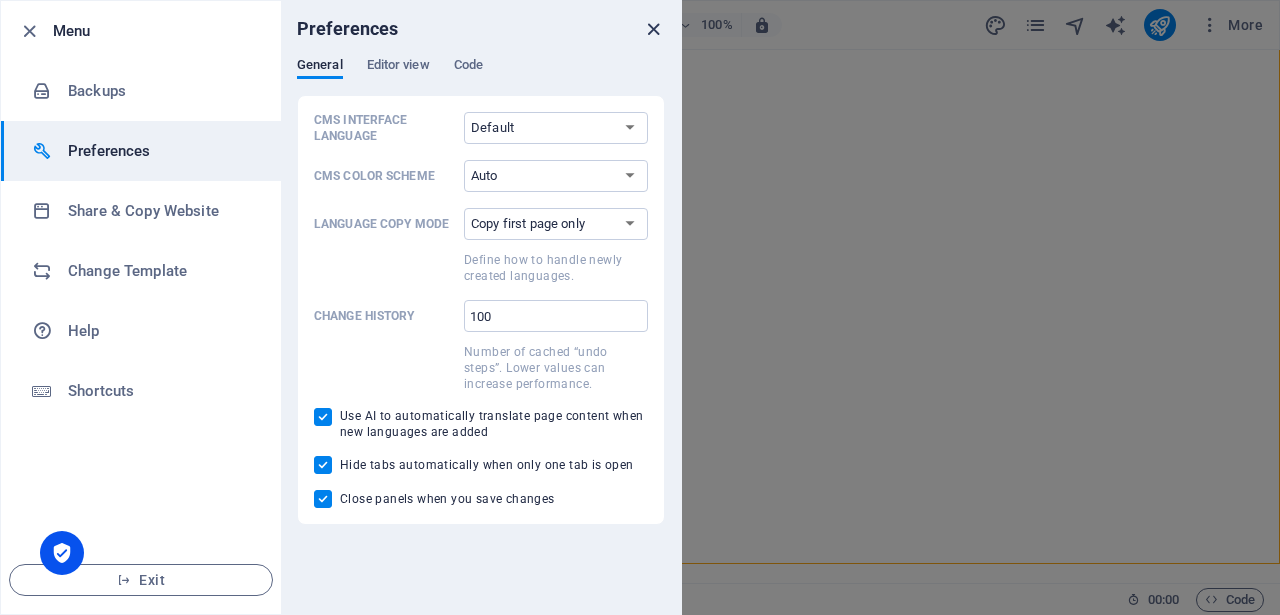 click at bounding box center (653, 29) 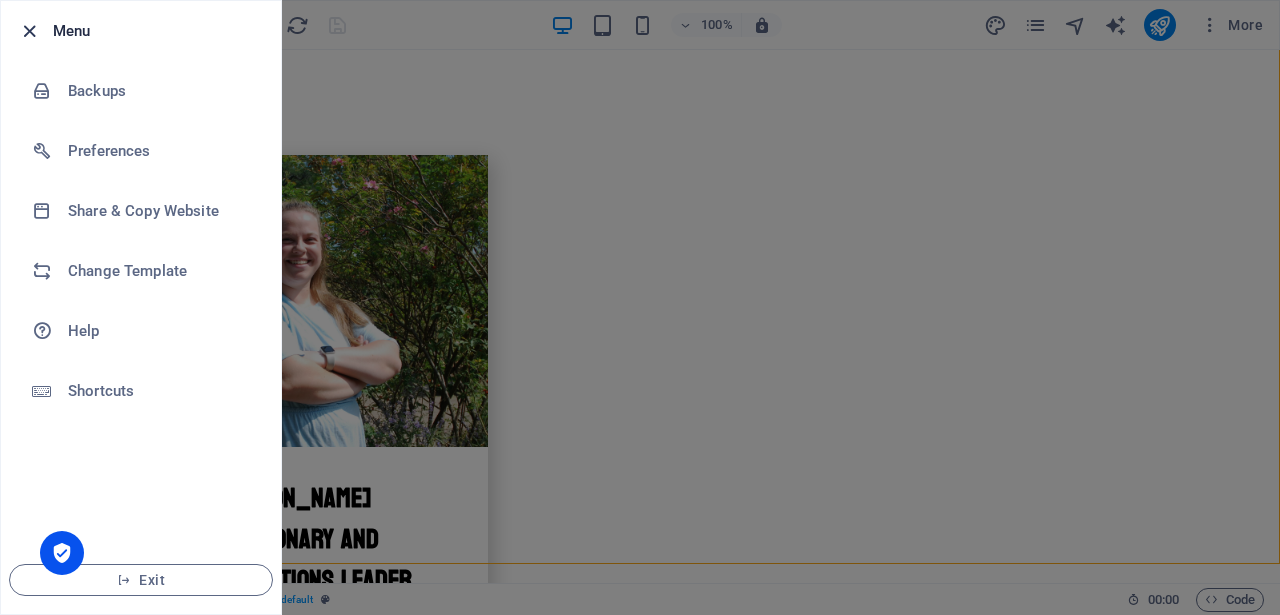 click at bounding box center [29, 31] 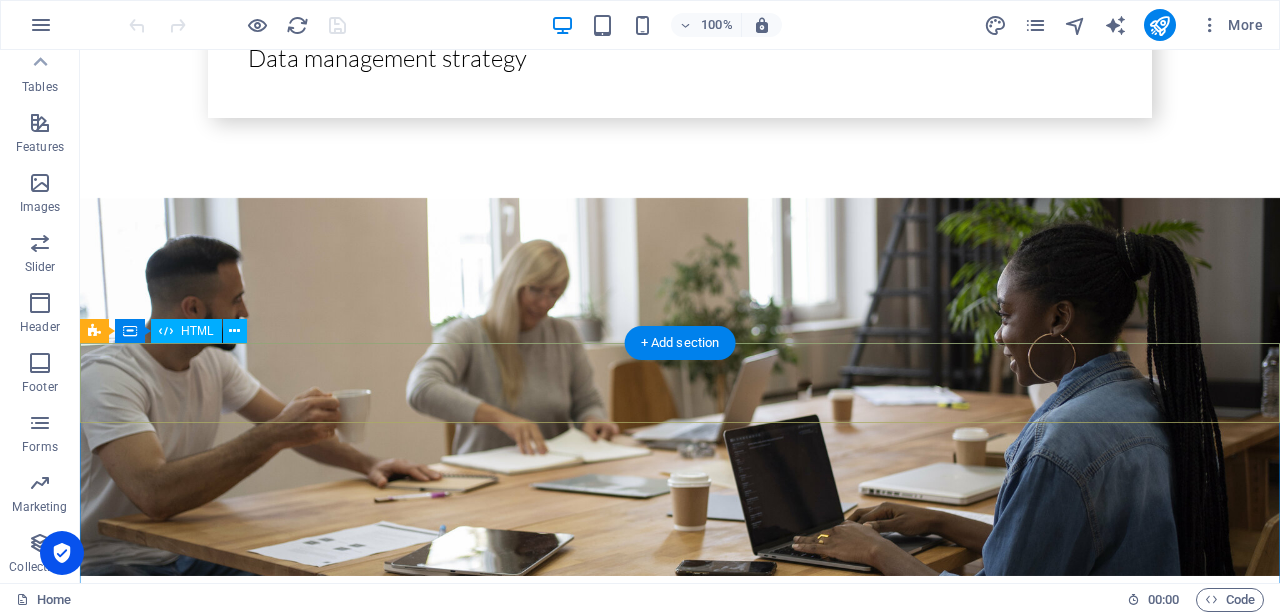 scroll, scrollTop: 6268, scrollLeft: 0, axis: vertical 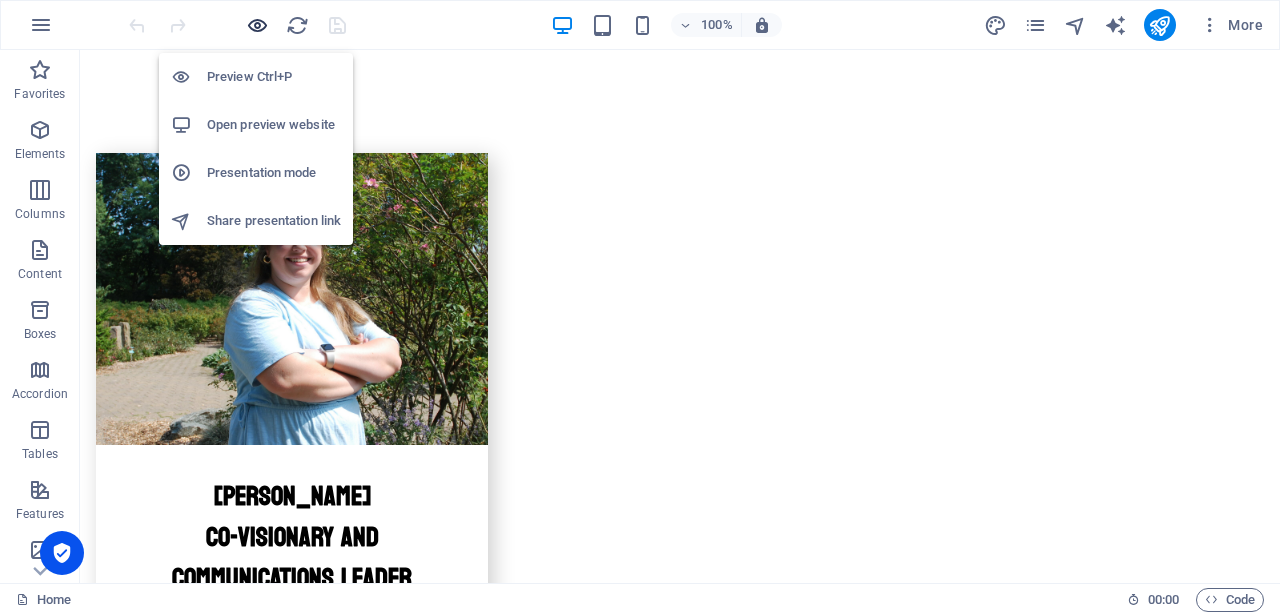 click at bounding box center (257, 25) 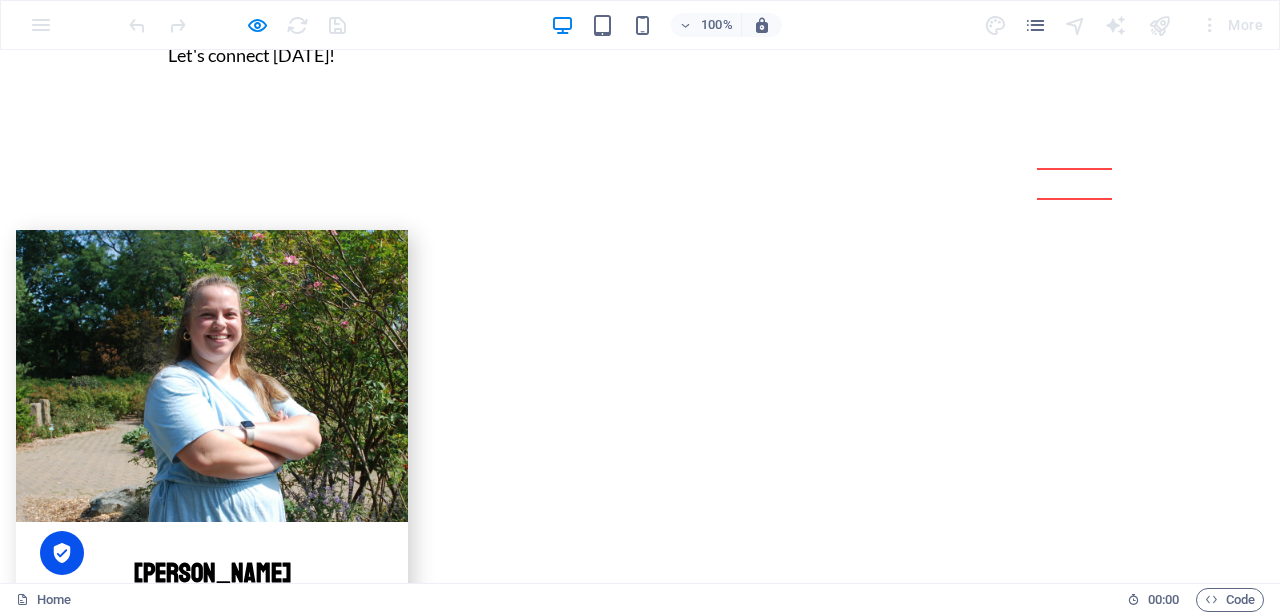 scroll, scrollTop: 5689, scrollLeft: 0, axis: vertical 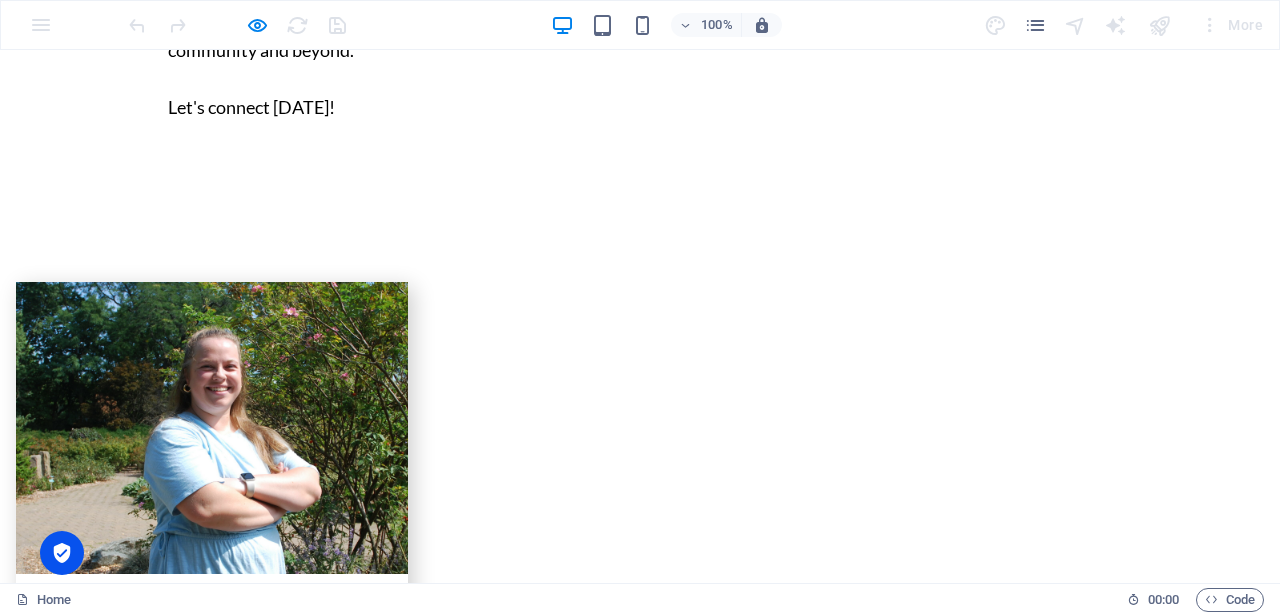 click on "Drop content here or  Add elements  Paste clipboard   I have read and understand the privacy policy. Nicht lesbar? Neu generieren Submit" at bounding box center (640, 3889) 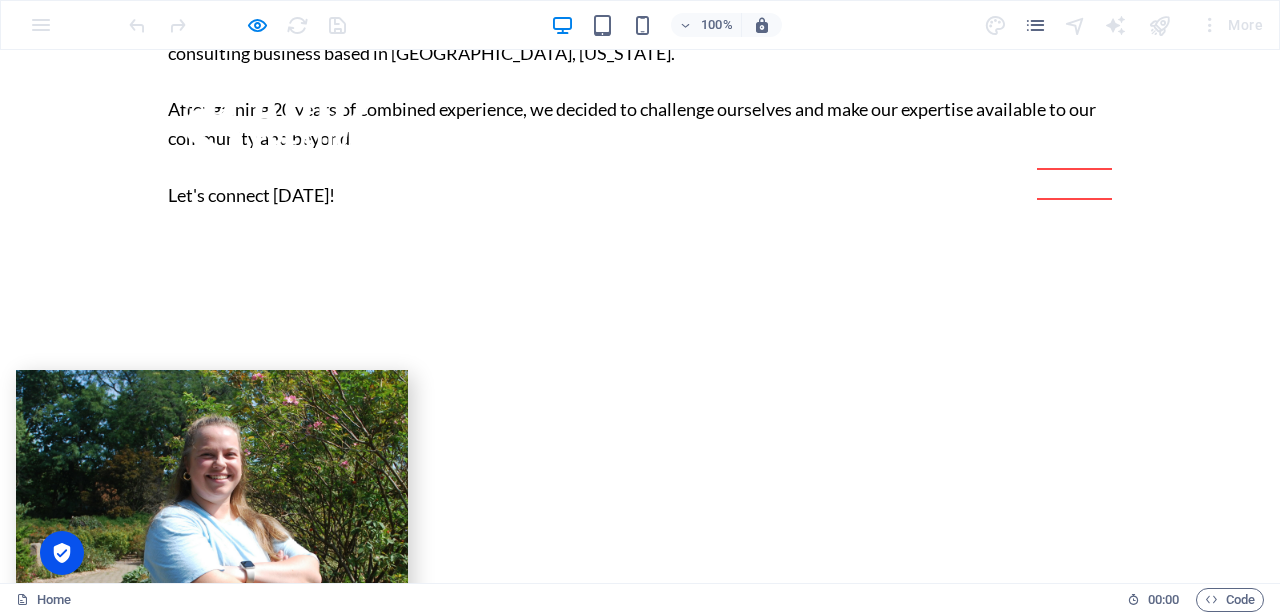 scroll, scrollTop: 5564, scrollLeft: 0, axis: vertical 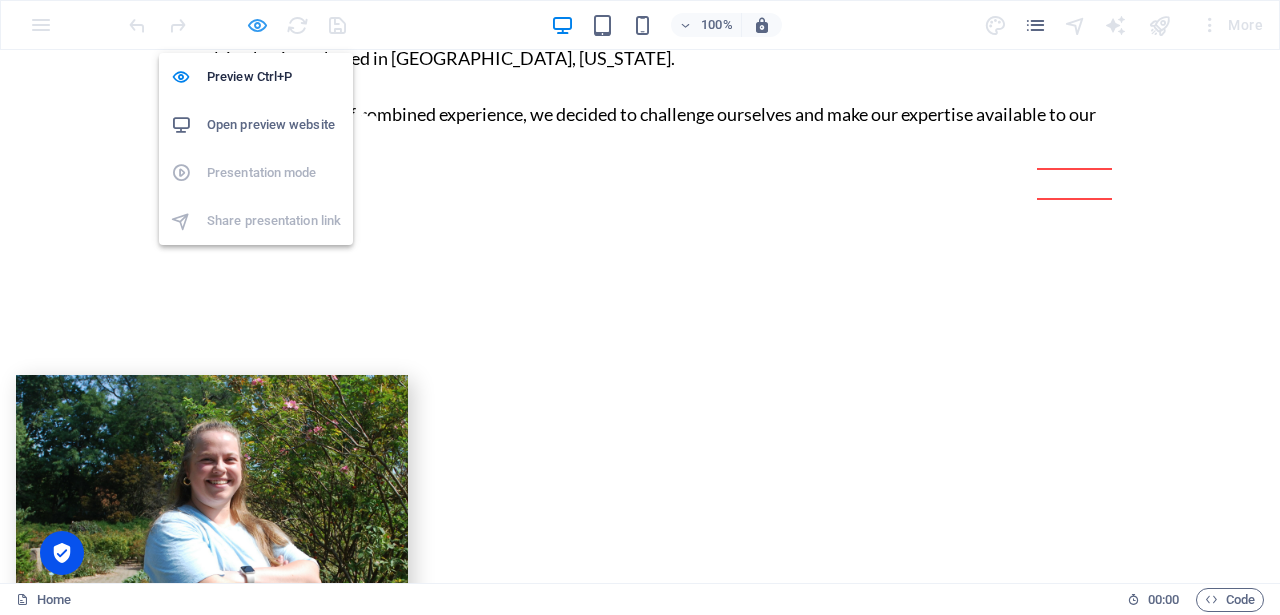 click at bounding box center [257, 25] 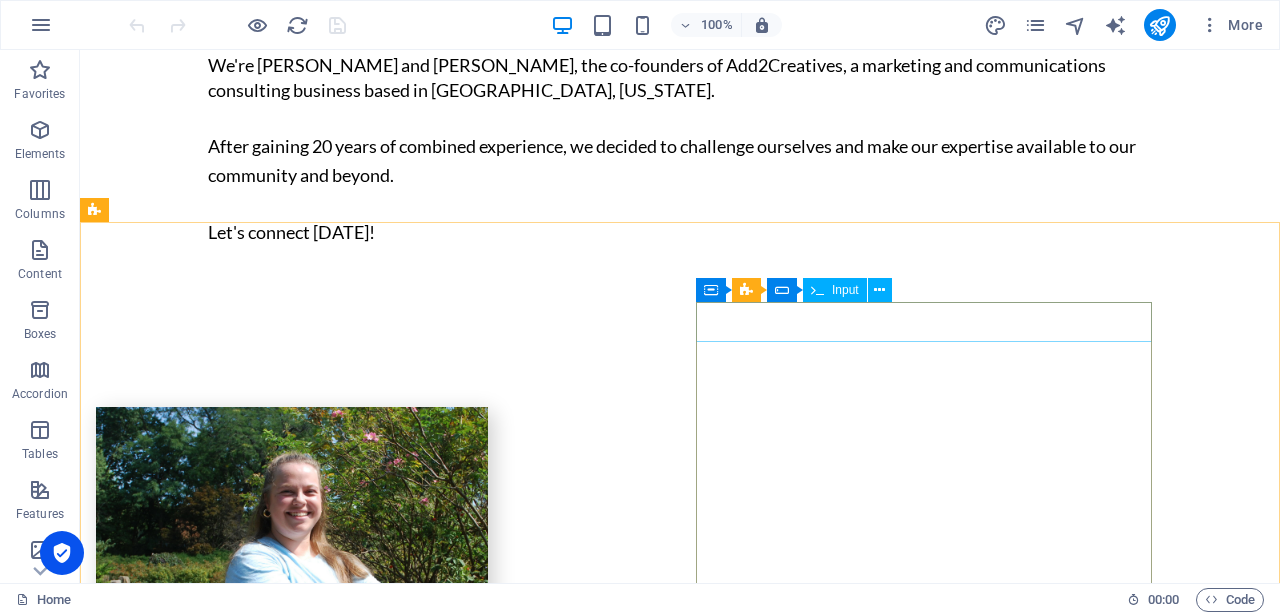 click on "Input" at bounding box center [845, 290] 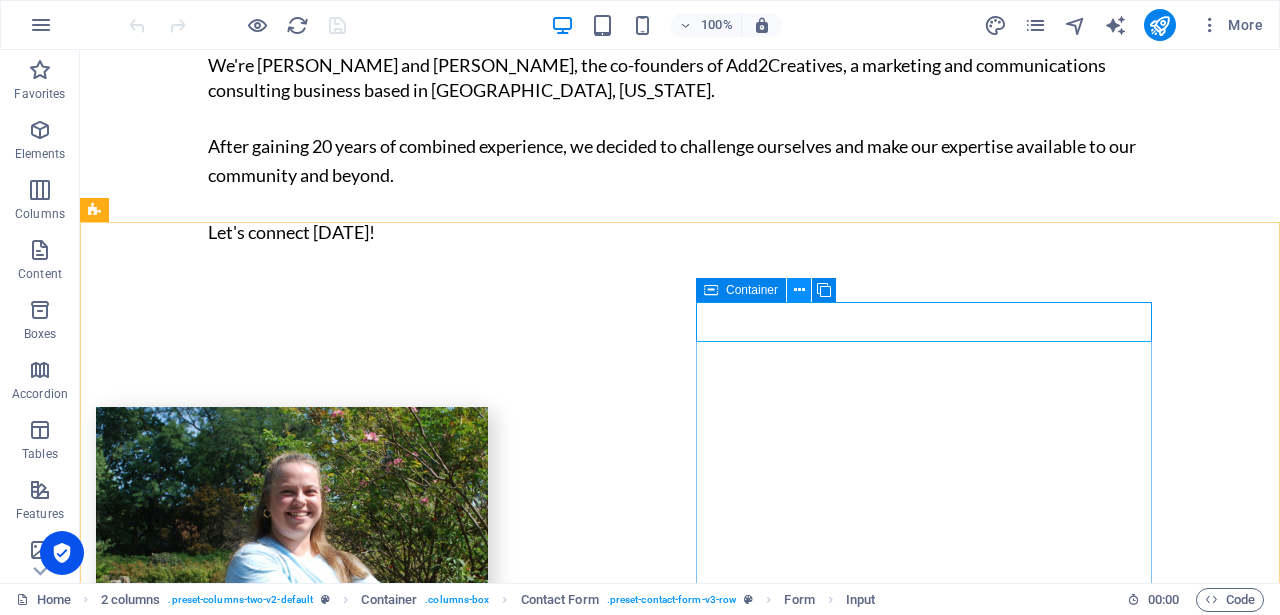 click at bounding box center (799, 290) 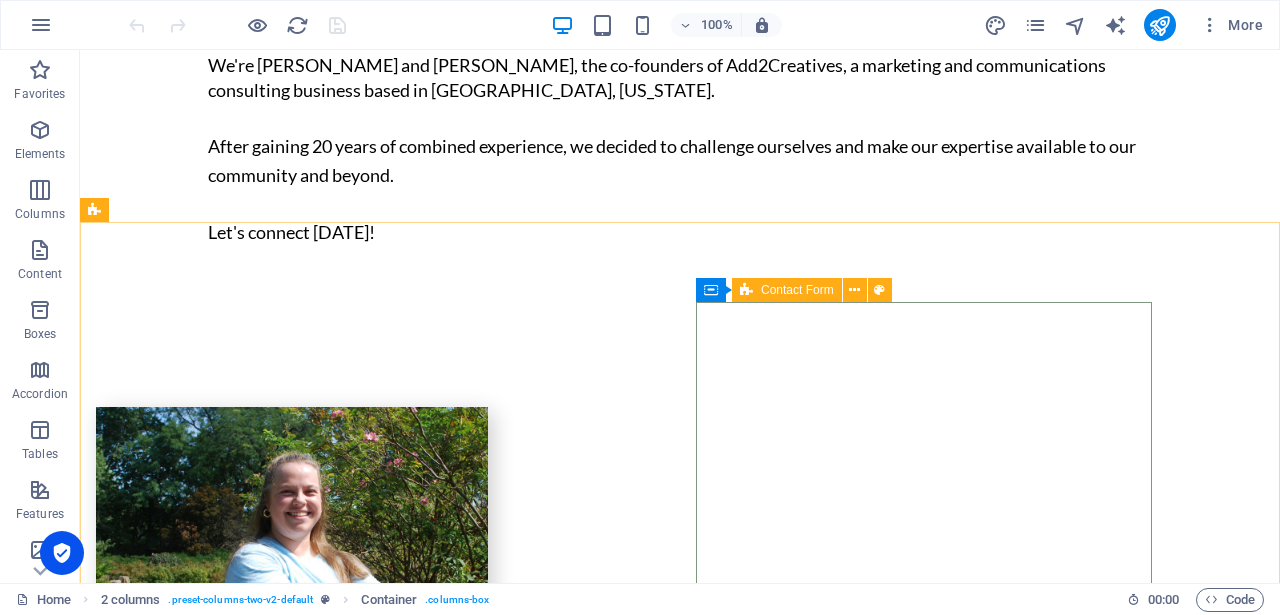 click on "Contact Form" at bounding box center [797, 290] 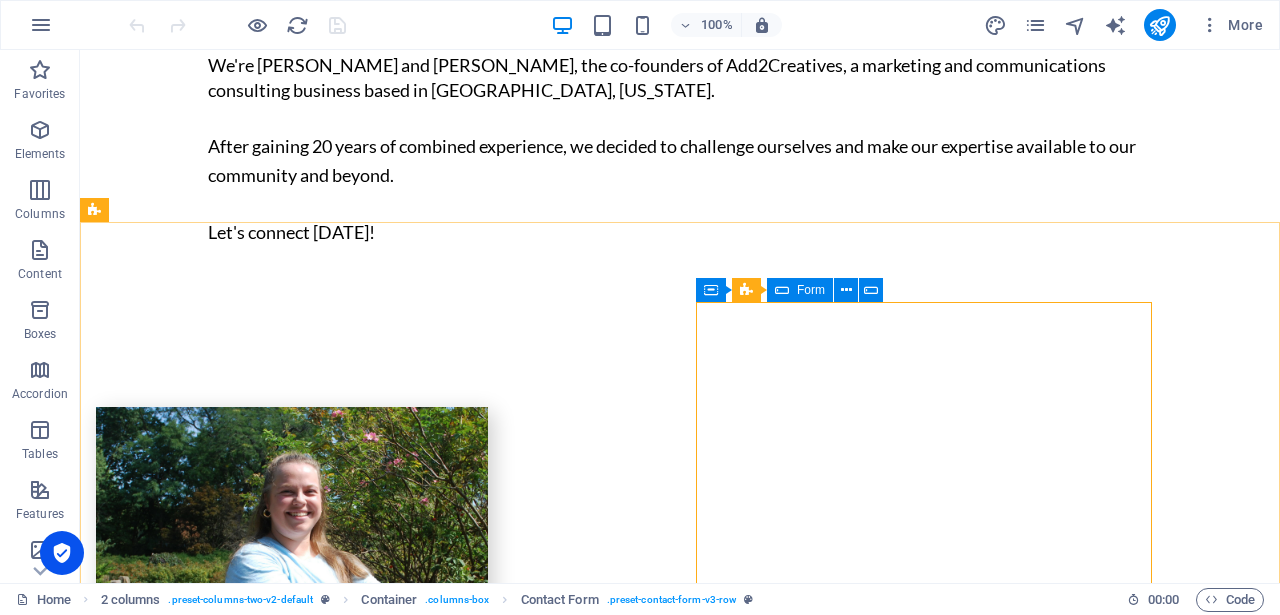 click on "Form" at bounding box center [811, 290] 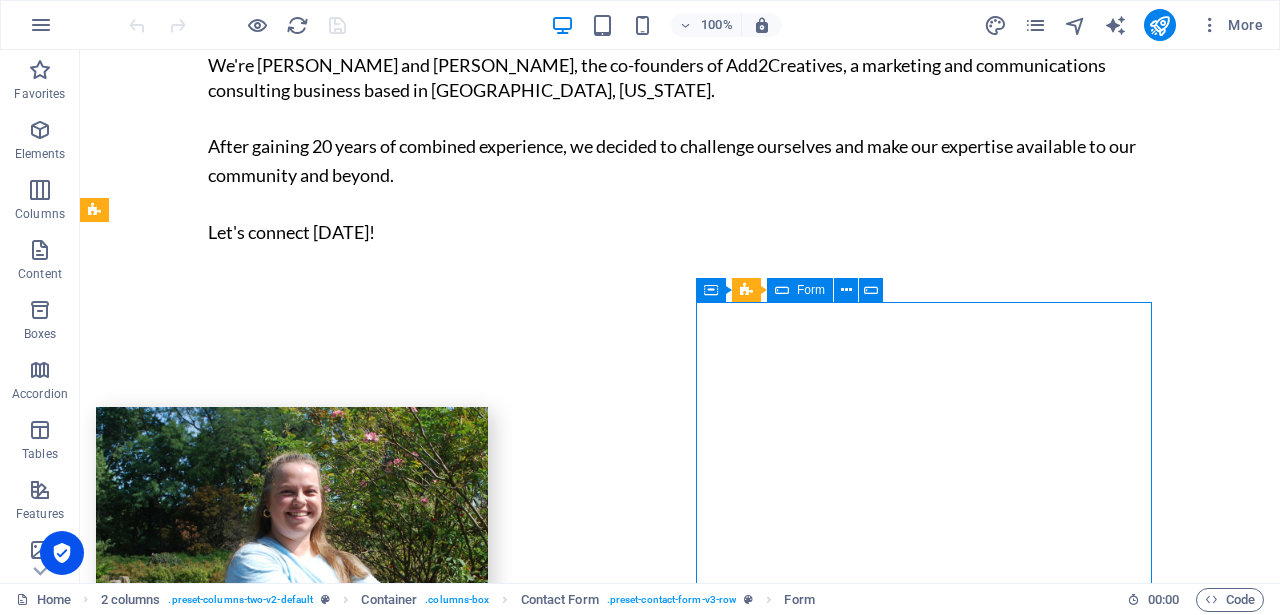click on "Form" at bounding box center [811, 290] 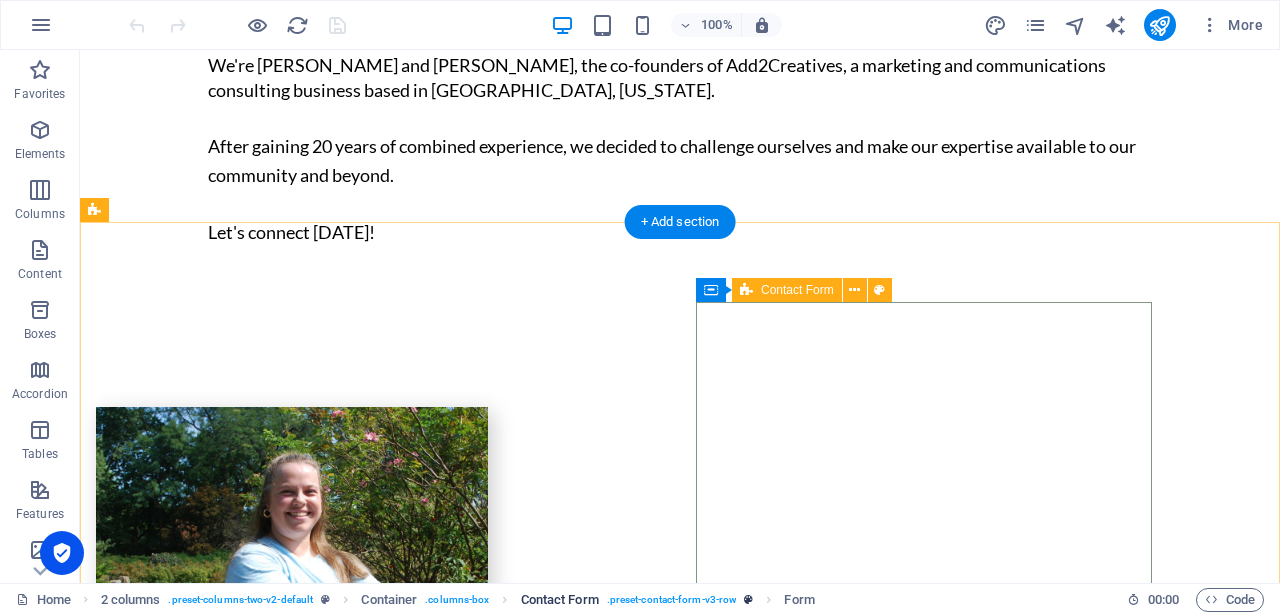 click on ". preset-contact-form-v3-row" at bounding box center [672, 600] 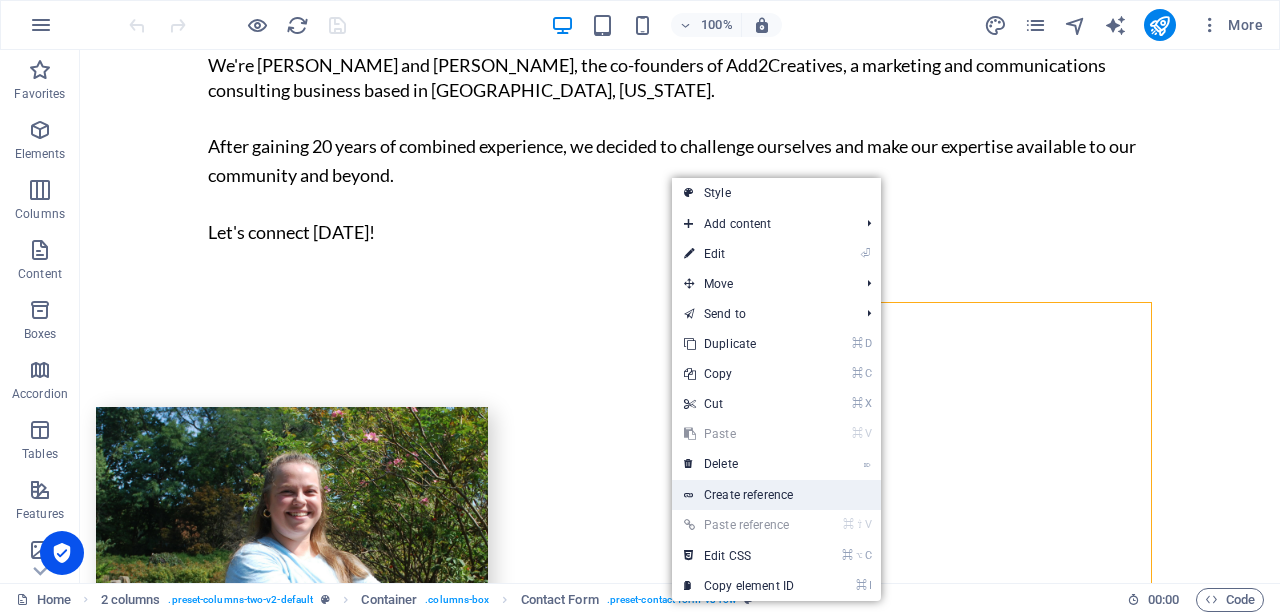 click on "Create reference" at bounding box center [776, 495] 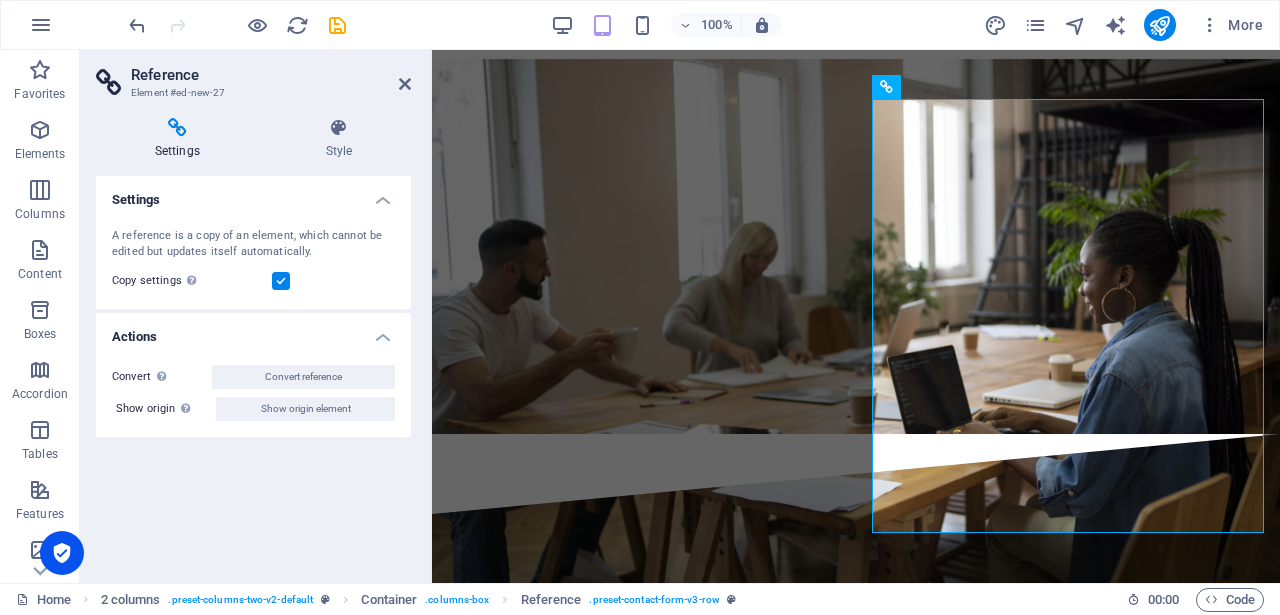 scroll, scrollTop: 6092, scrollLeft: 0, axis: vertical 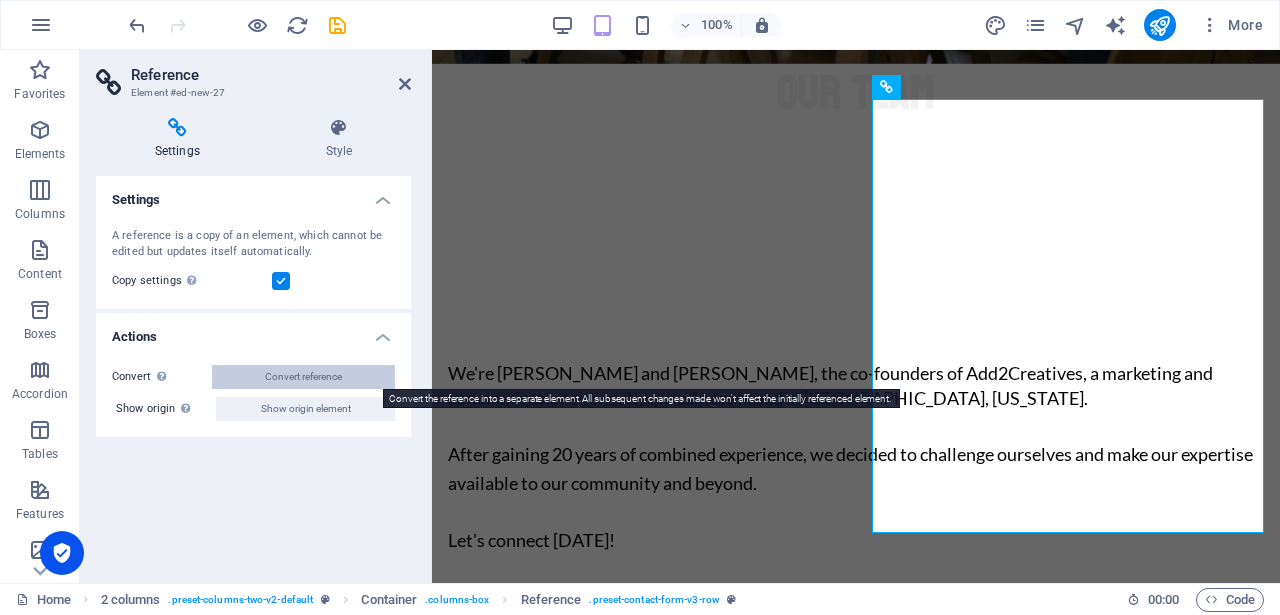 click on "Convert reference" at bounding box center [303, 377] 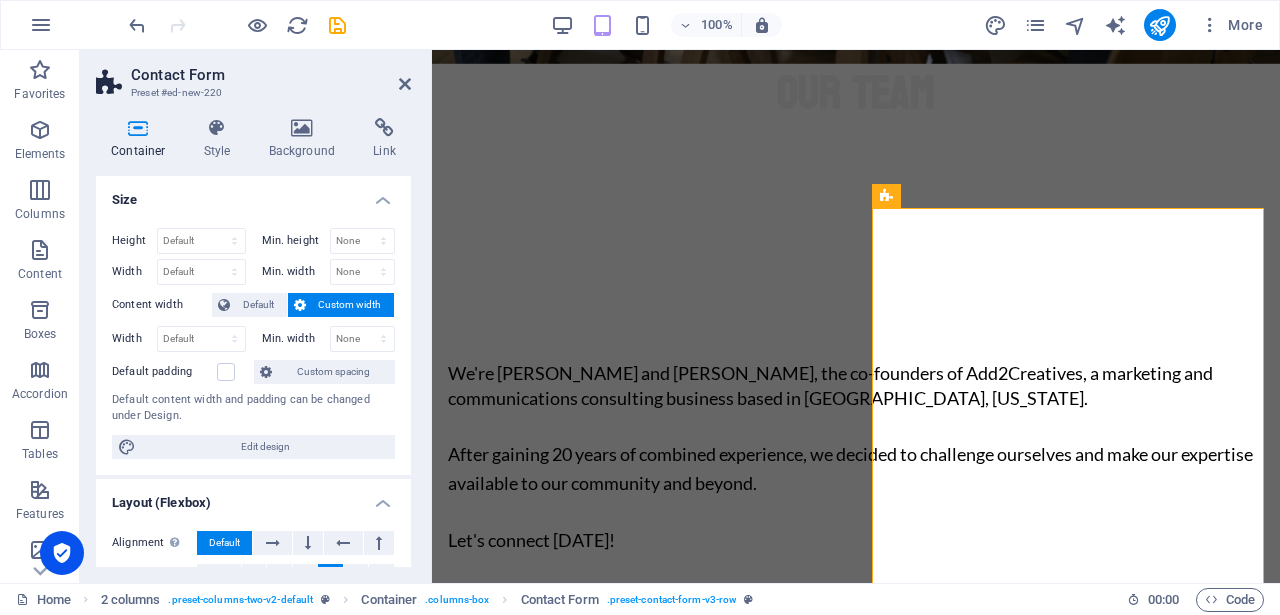 scroll, scrollTop: 5983, scrollLeft: 0, axis: vertical 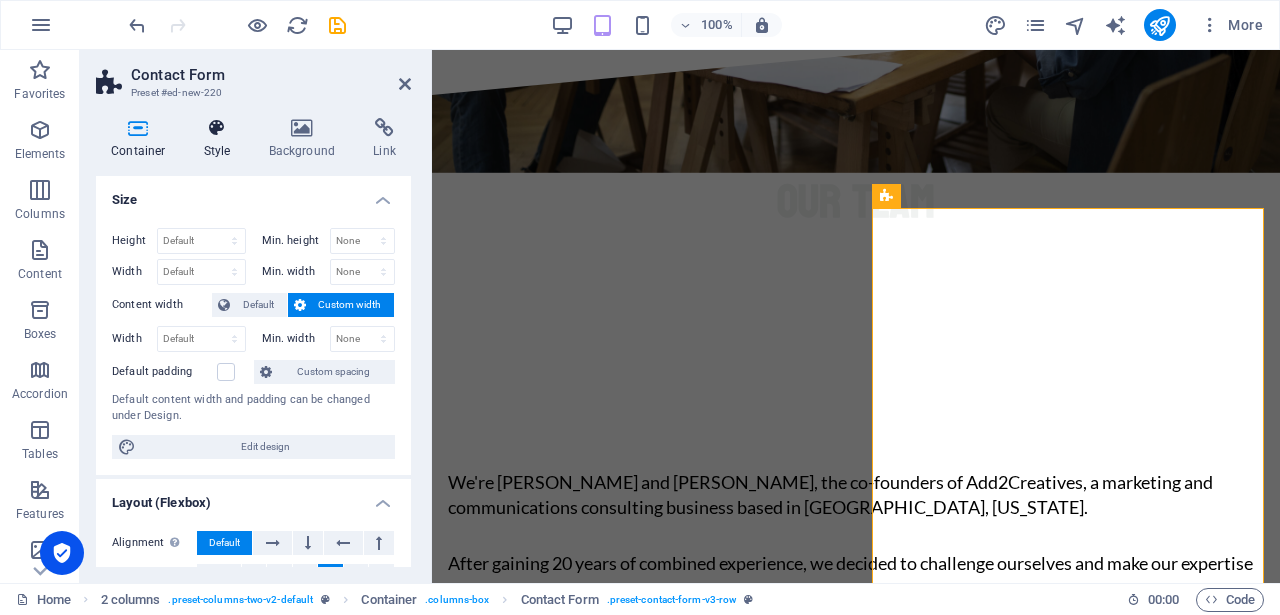 click on "Style" at bounding box center [221, 139] 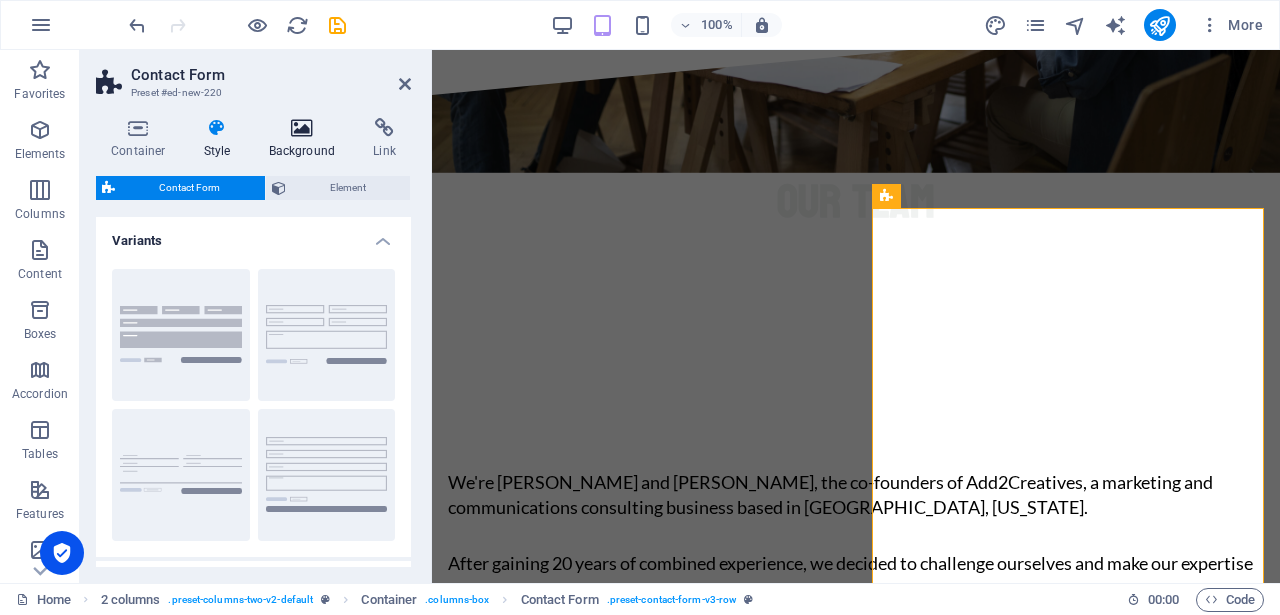 click at bounding box center (302, 128) 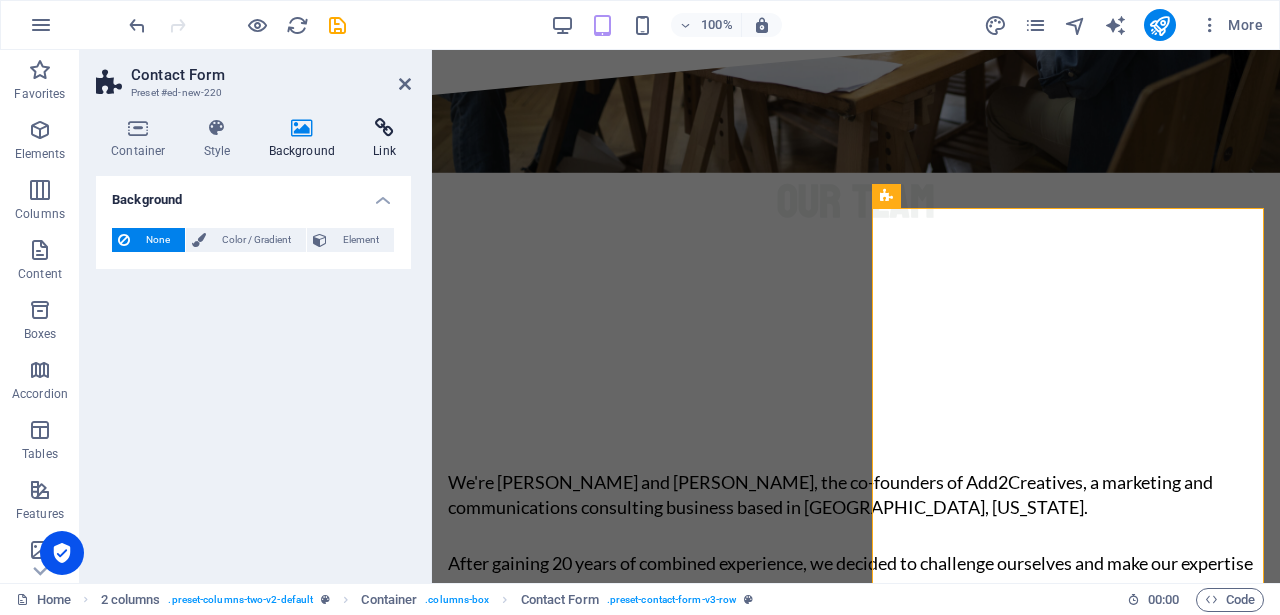 click at bounding box center [384, 128] 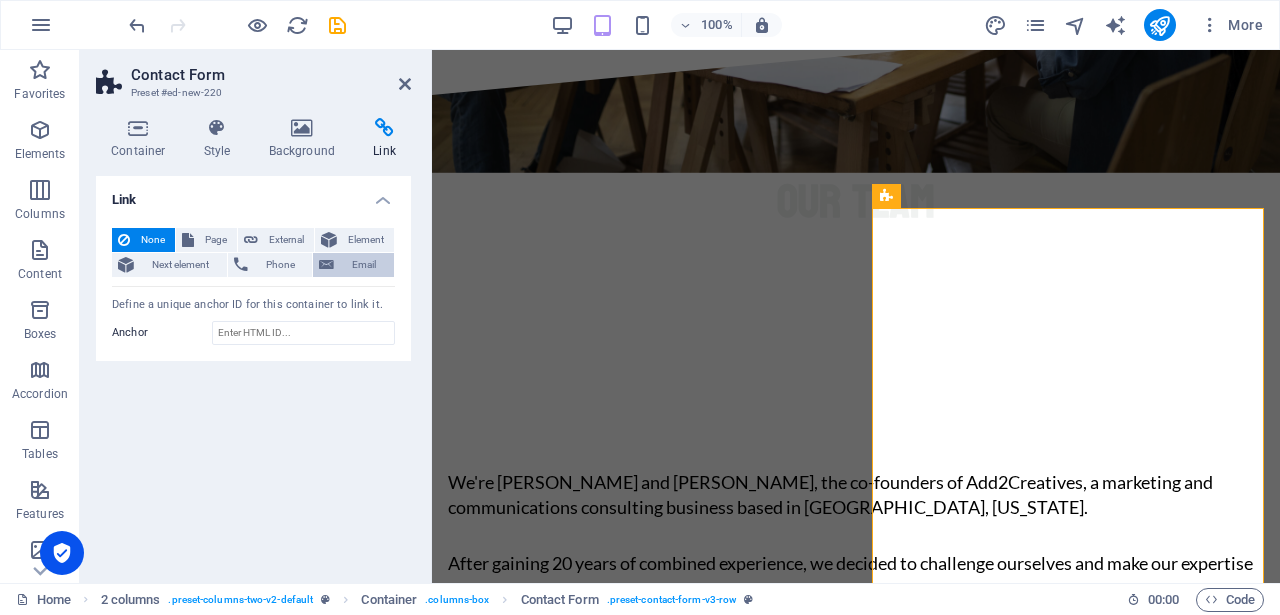 click on "Email" at bounding box center (364, 265) 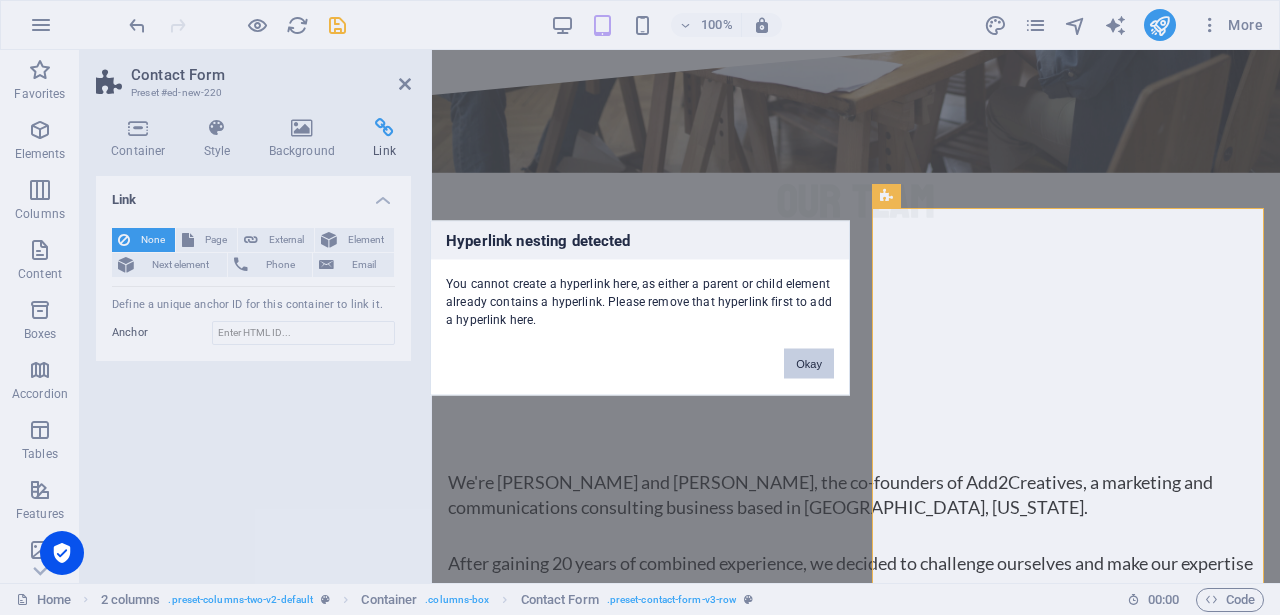 click on "Okay" at bounding box center [809, 363] 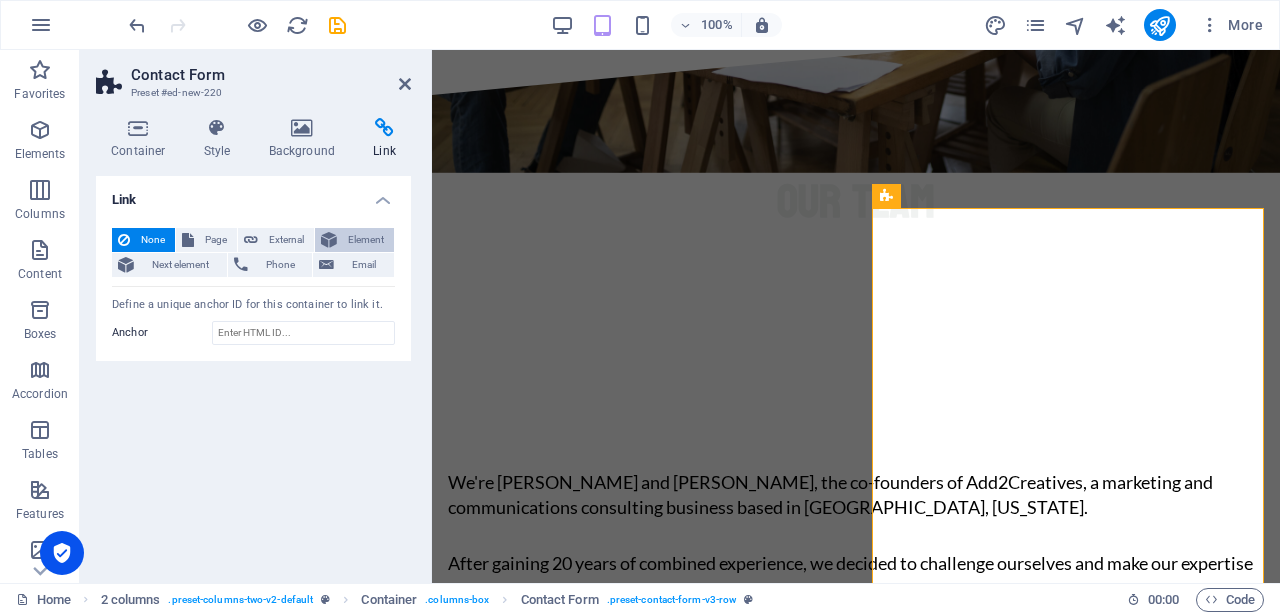 click at bounding box center [329, 240] 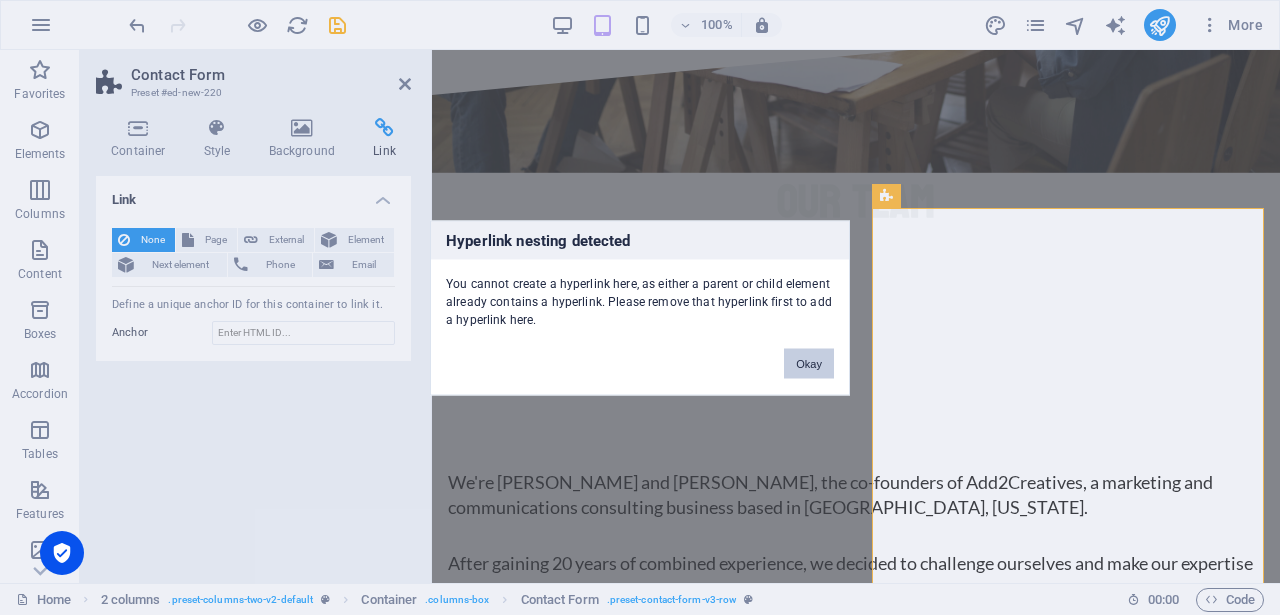 click on "Okay" at bounding box center [809, 363] 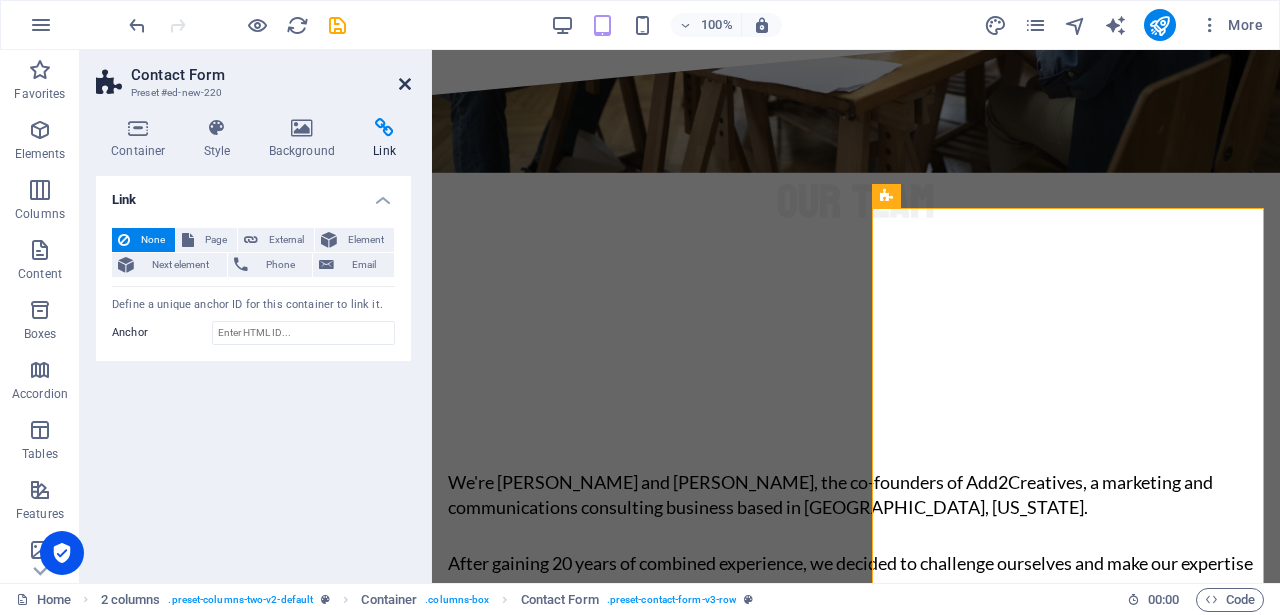 click at bounding box center (405, 84) 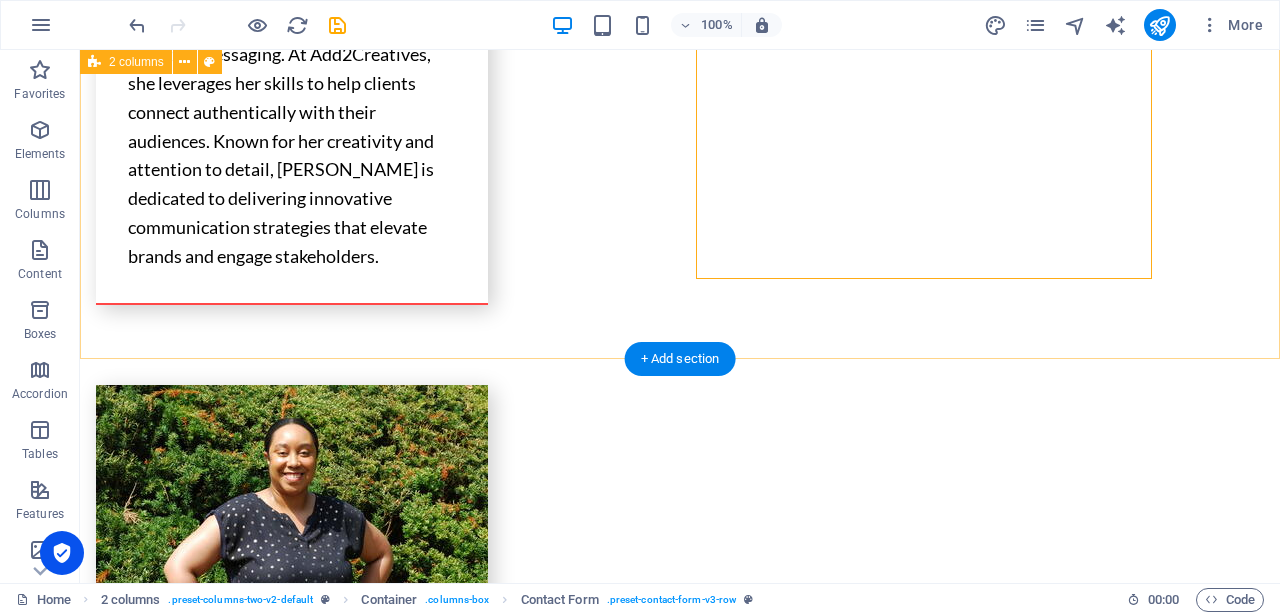 scroll, scrollTop: 6466, scrollLeft: 0, axis: vertical 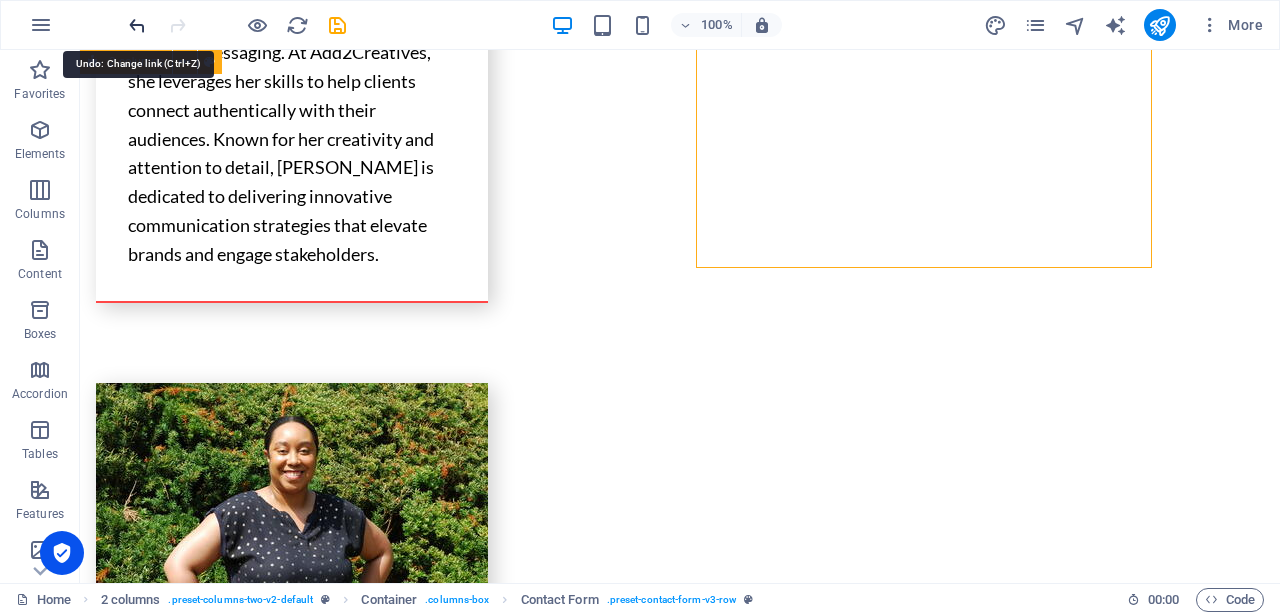 click at bounding box center [137, 25] 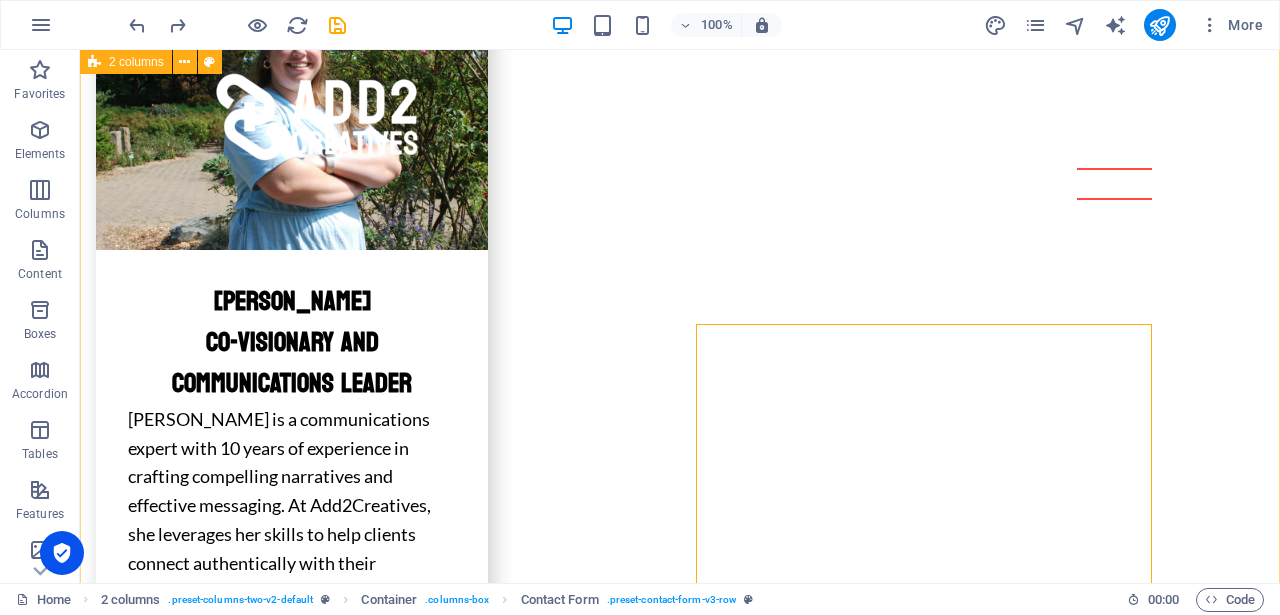 scroll, scrollTop: 5976, scrollLeft: 0, axis: vertical 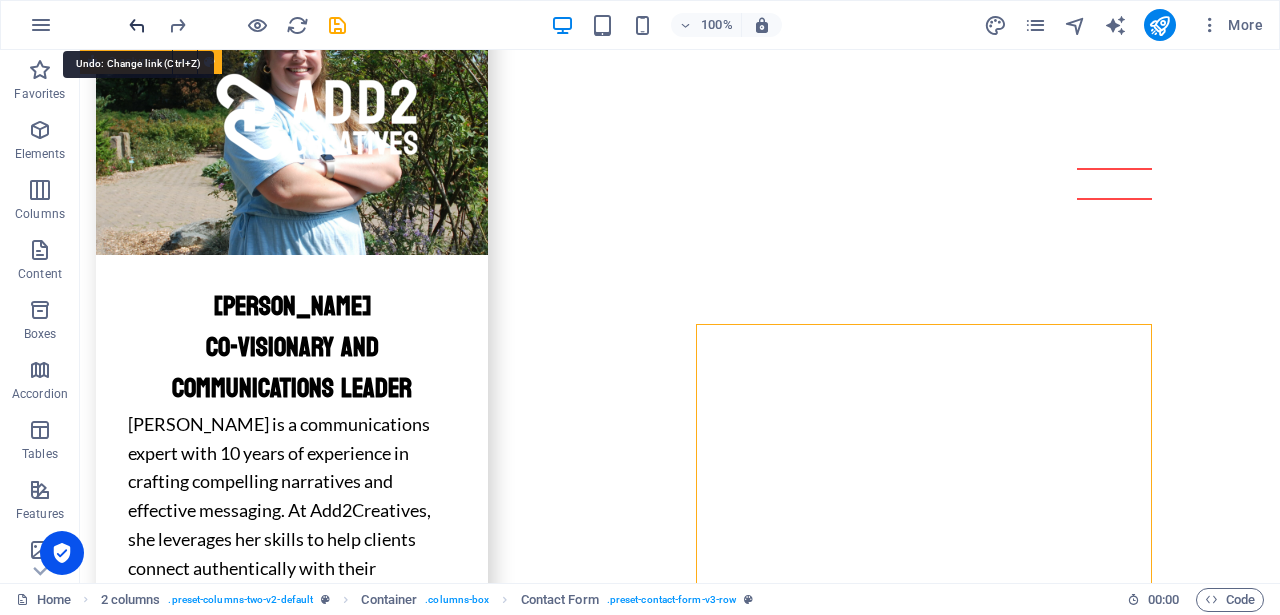 click at bounding box center [137, 25] 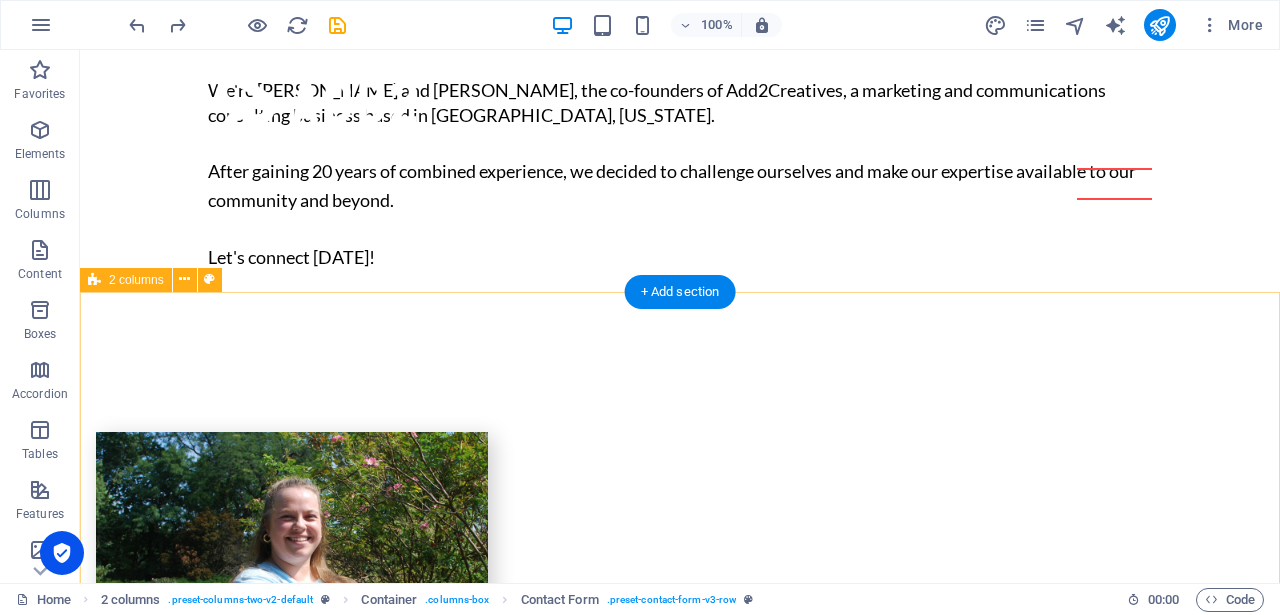 scroll, scrollTop: 5492, scrollLeft: 0, axis: vertical 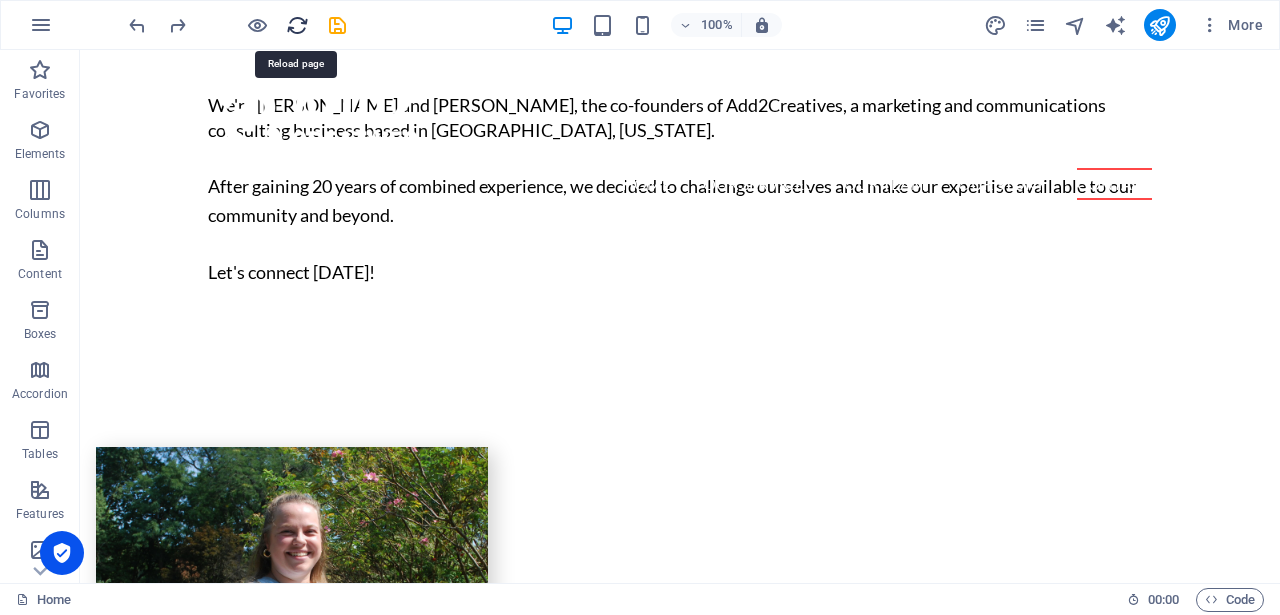 click at bounding box center (297, 25) 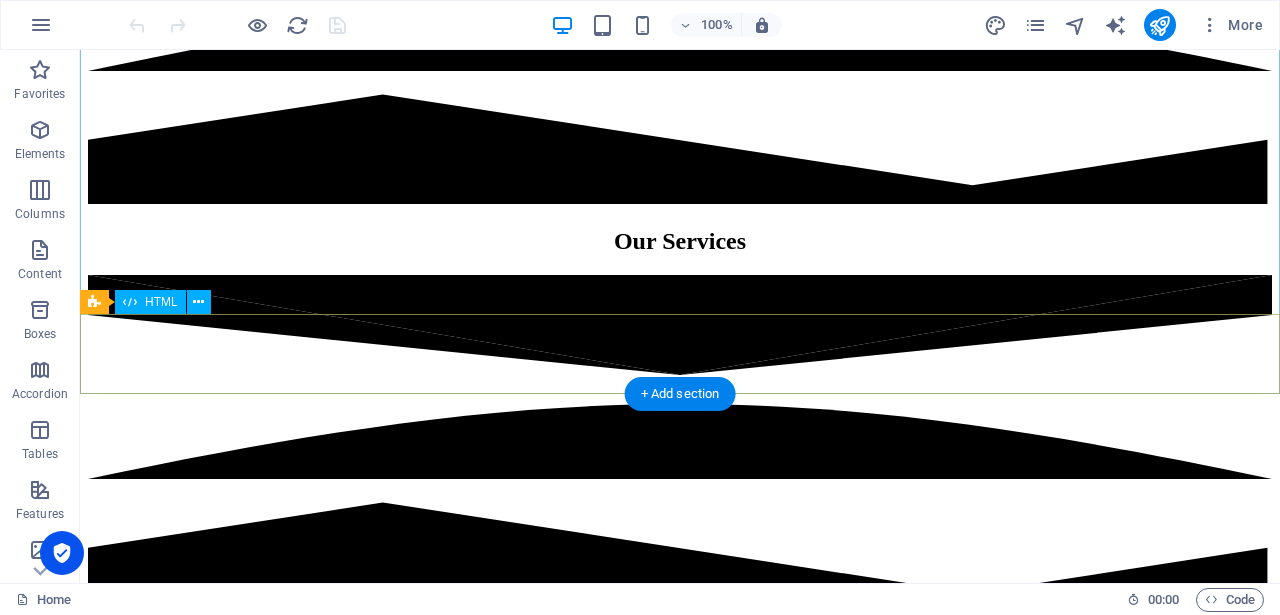 scroll, scrollTop: 5325, scrollLeft: 0, axis: vertical 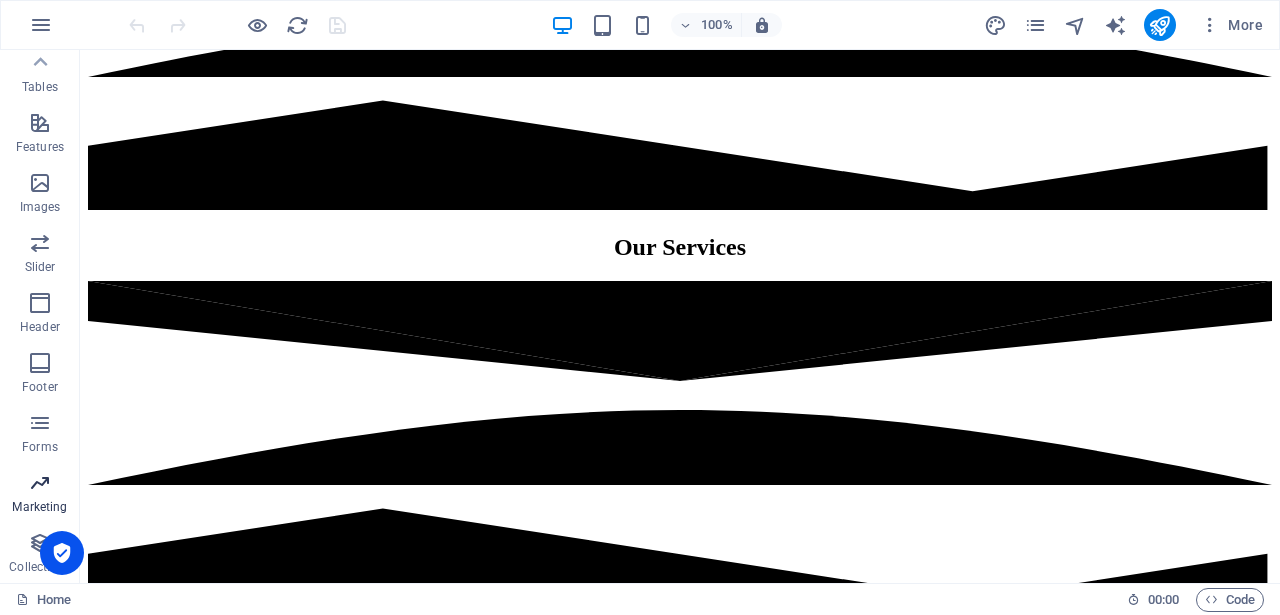 click at bounding box center (40, 483) 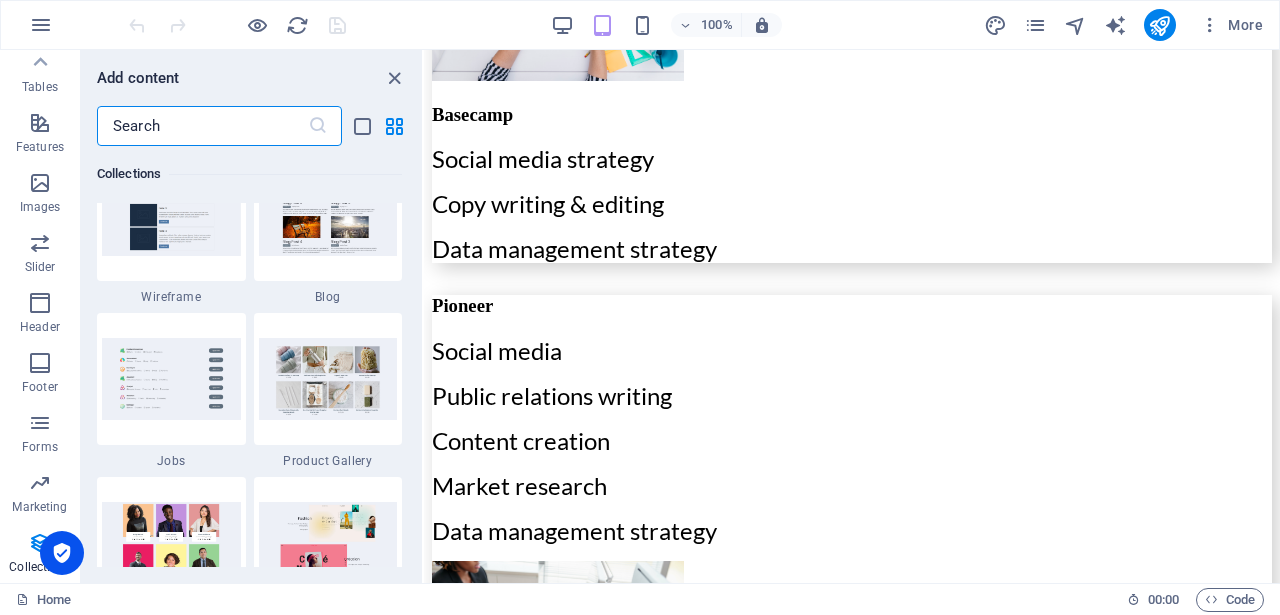 scroll, scrollTop: 18281, scrollLeft: 0, axis: vertical 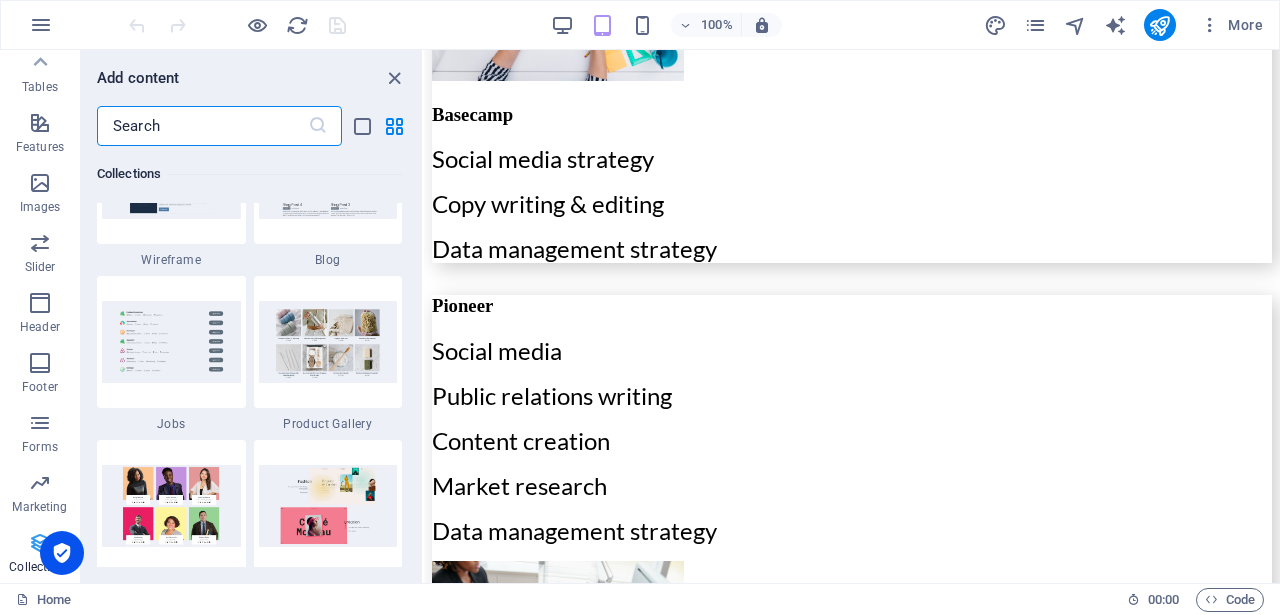 click on "Collections" at bounding box center [40, 555] 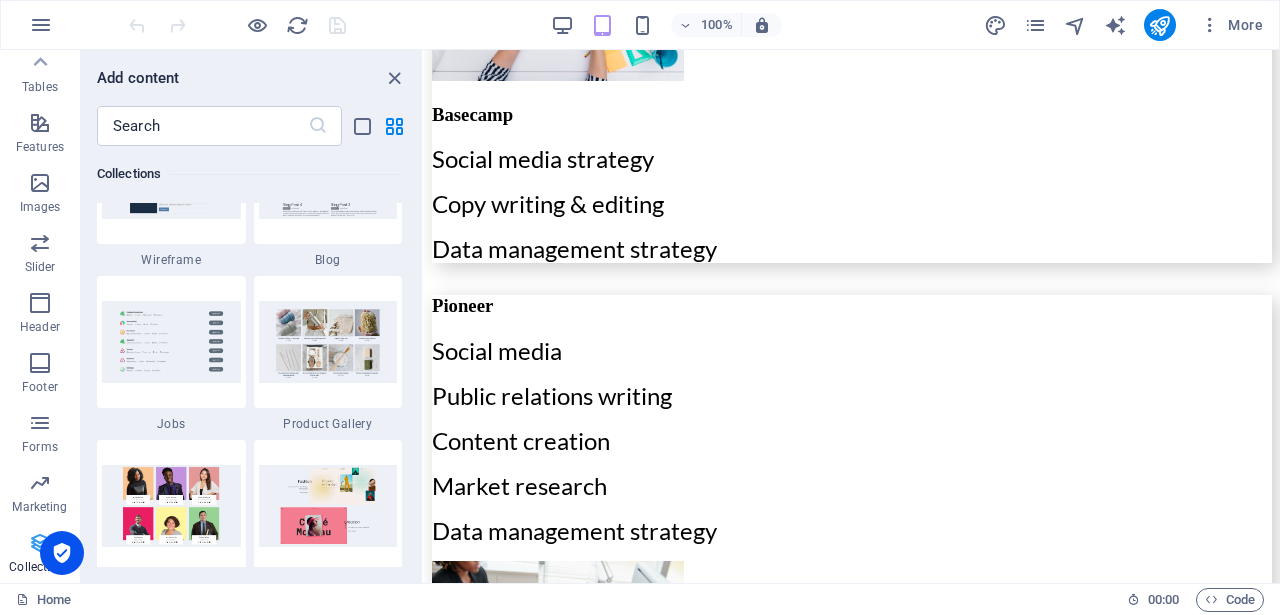 click on "Collections" at bounding box center (39, 567) 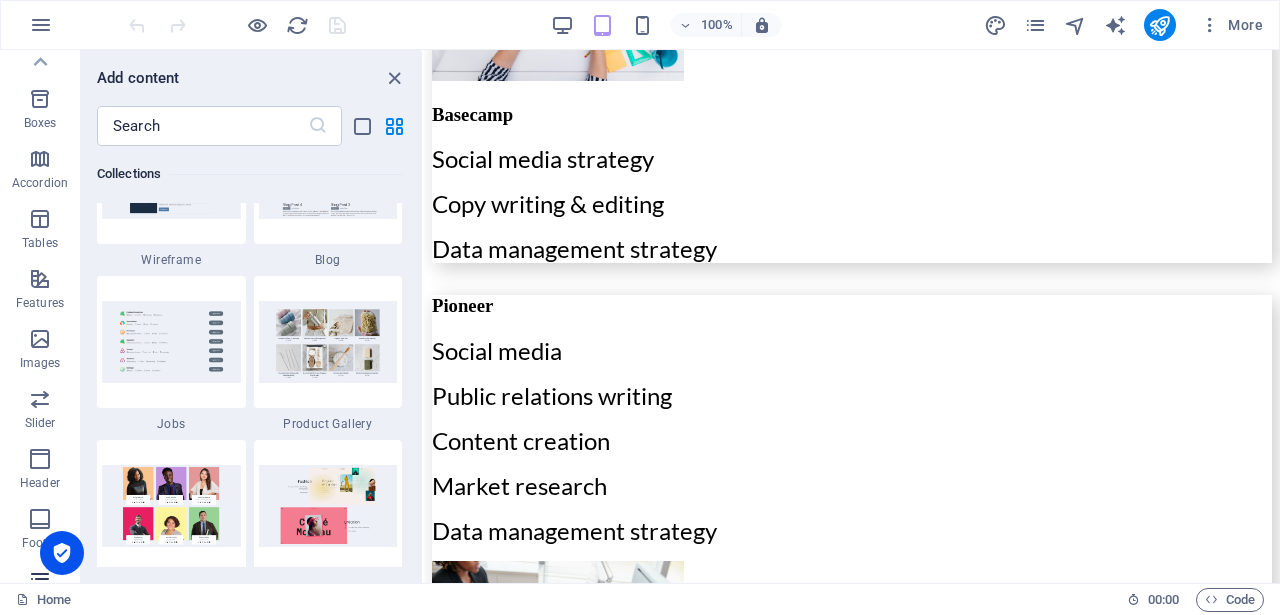 scroll, scrollTop: 0, scrollLeft: 0, axis: both 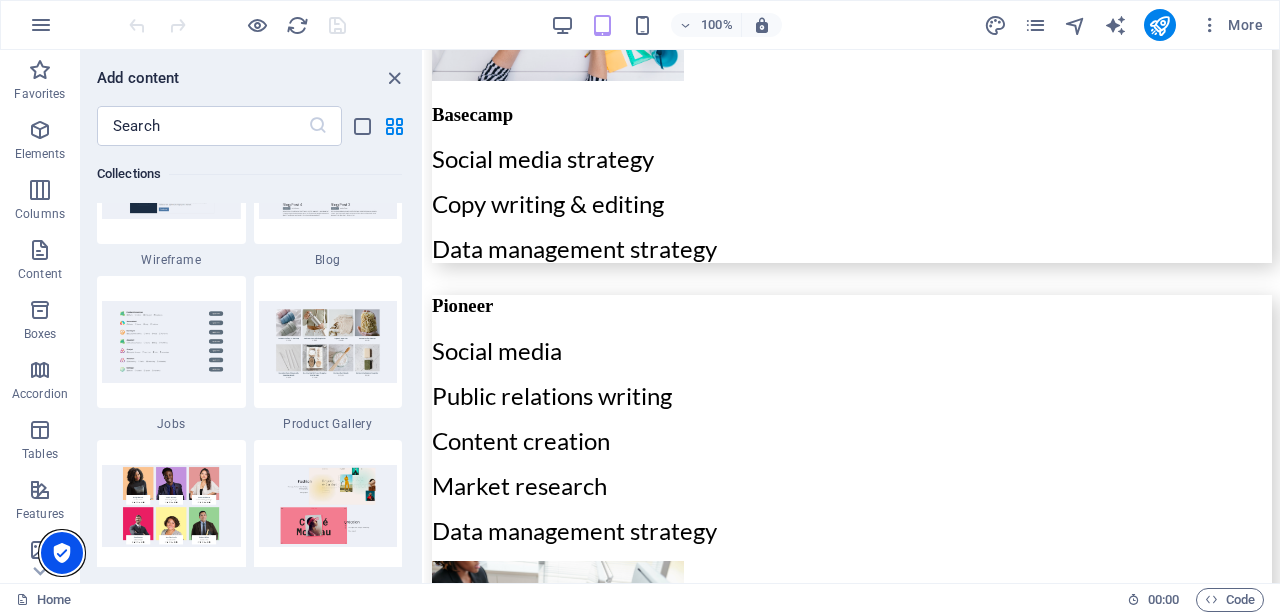 click at bounding box center [62, 553] 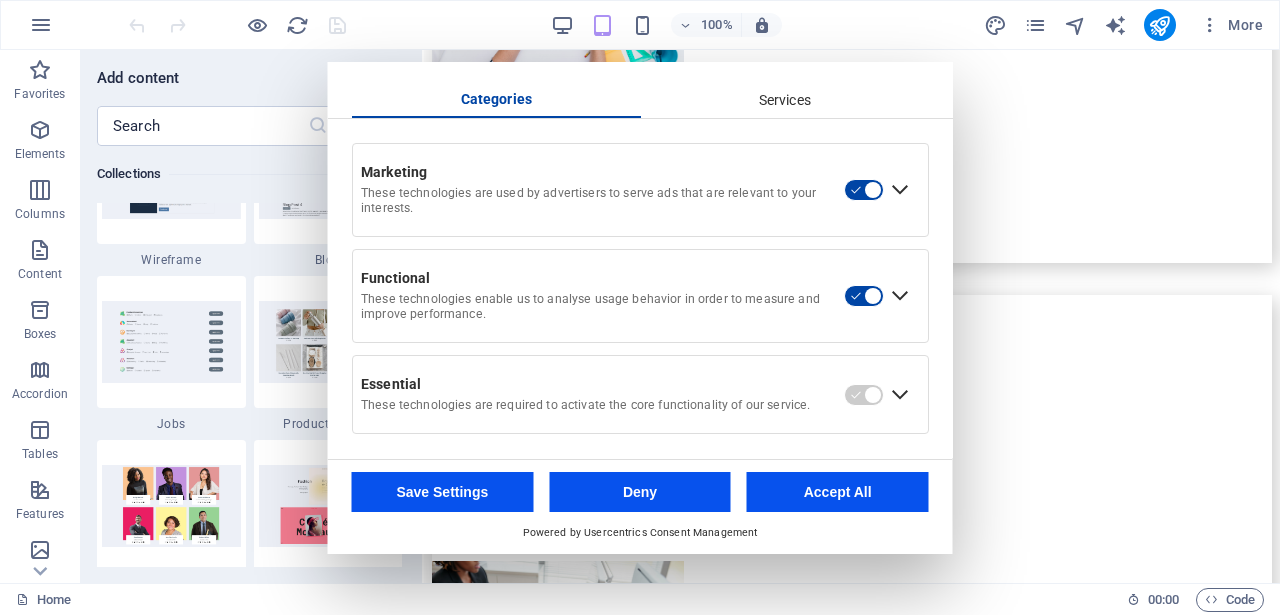 scroll, scrollTop: 0, scrollLeft: 0, axis: both 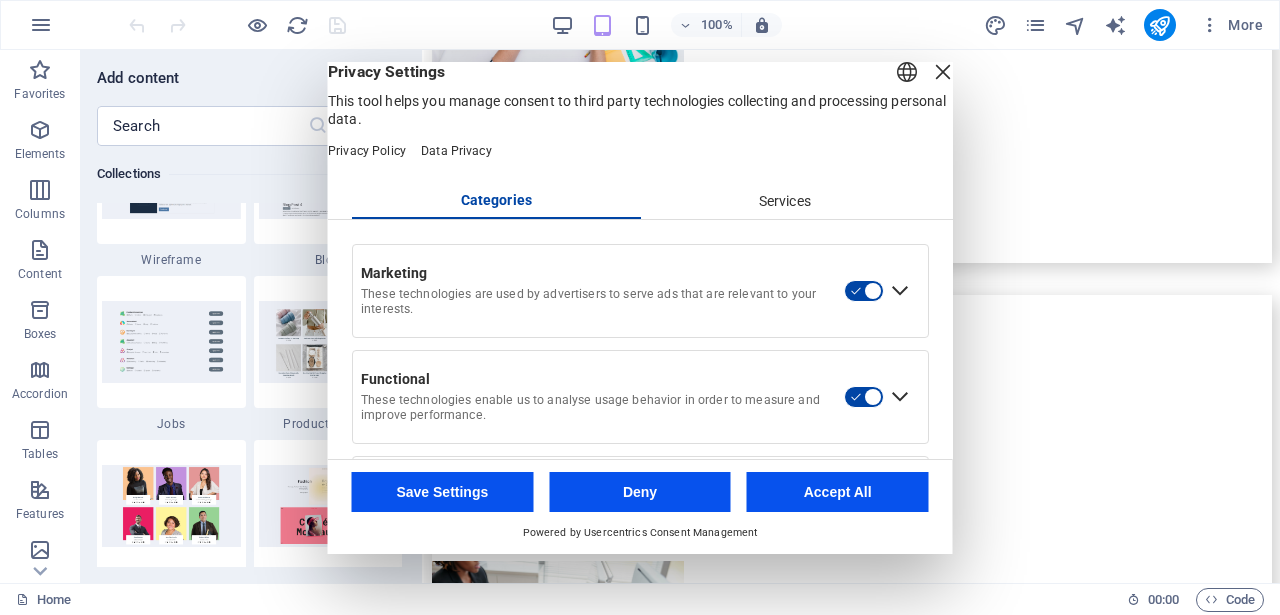 click at bounding box center [943, 72] 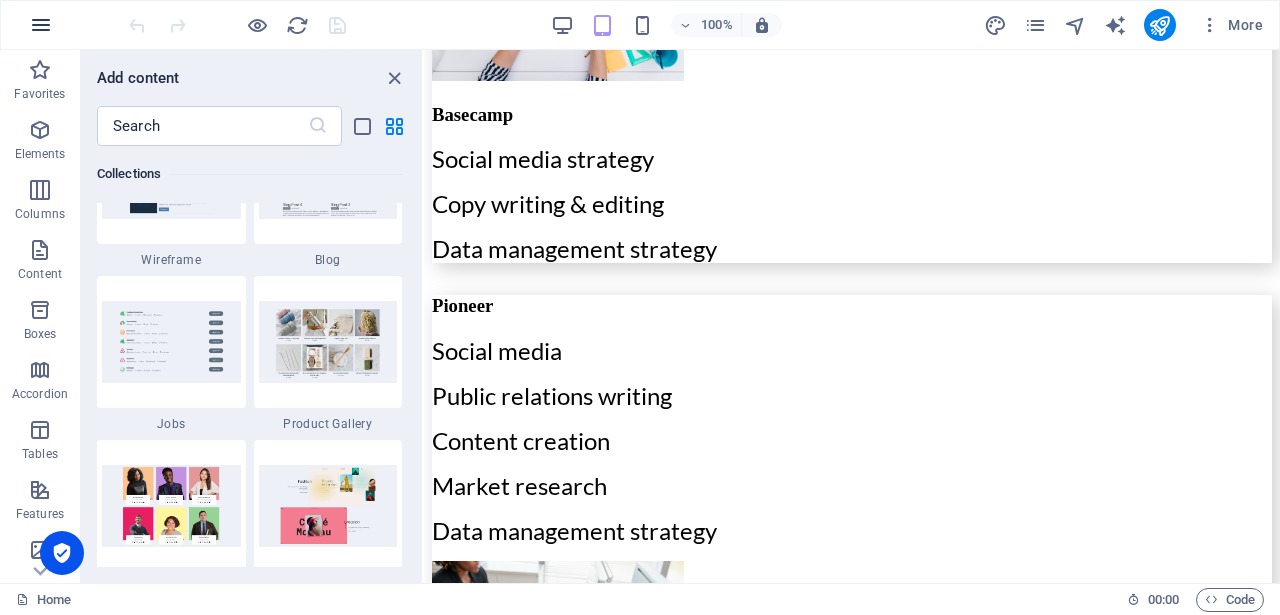 click at bounding box center (41, 25) 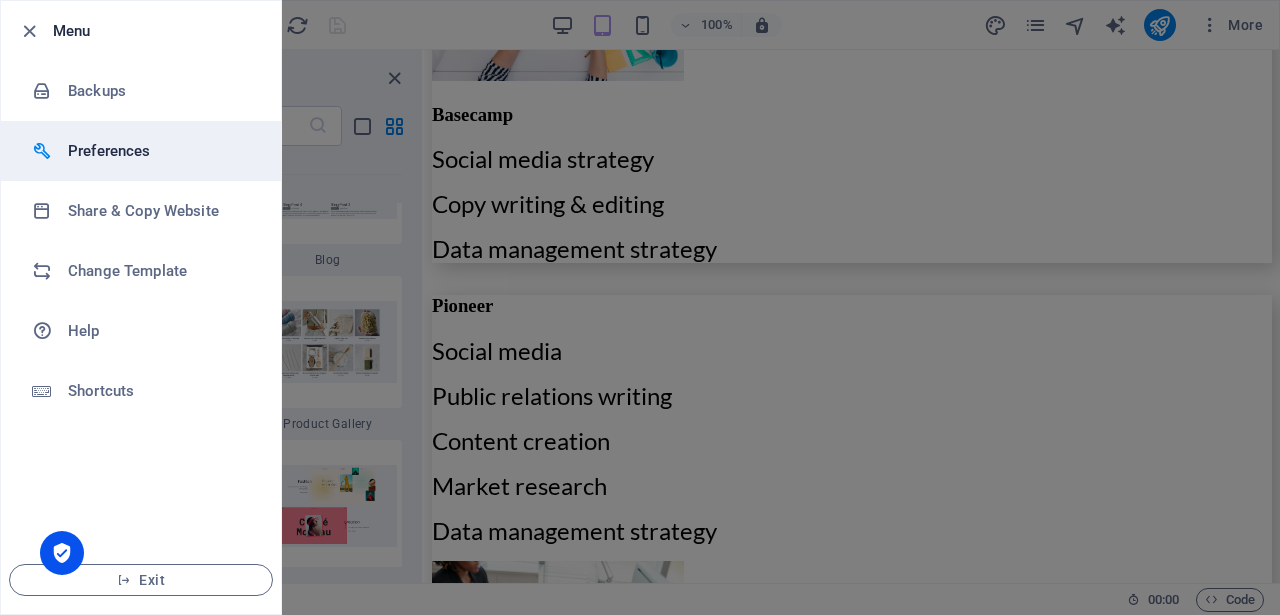 click on "Preferences" at bounding box center (160, 151) 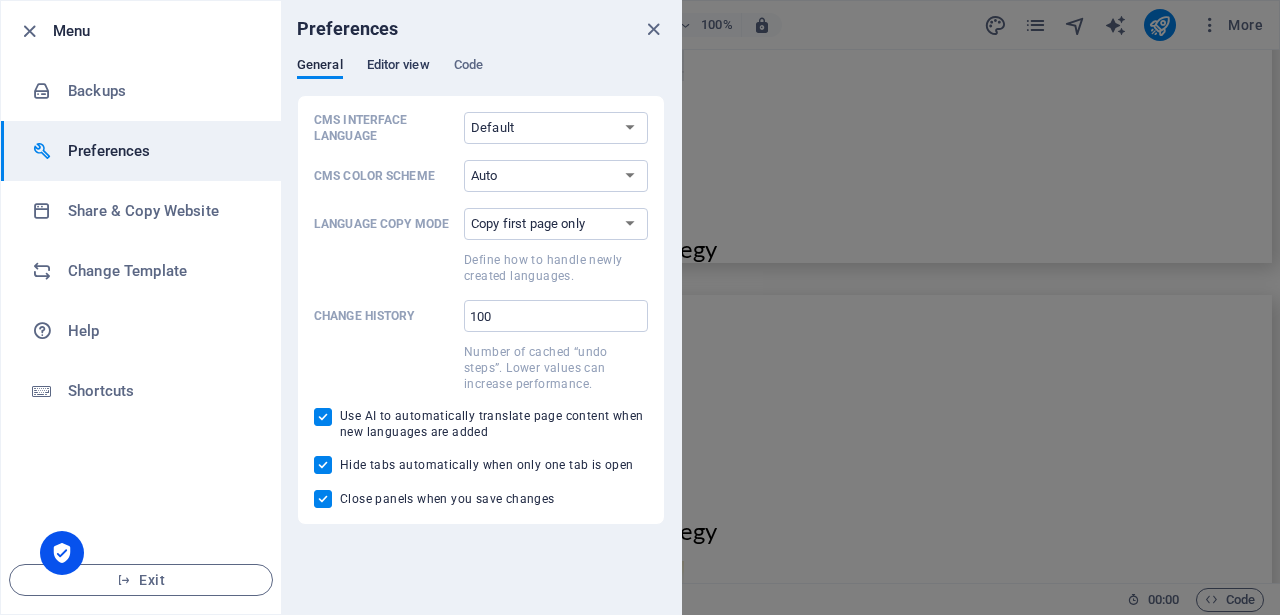 click on "Editor view" at bounding box center [398, 67] 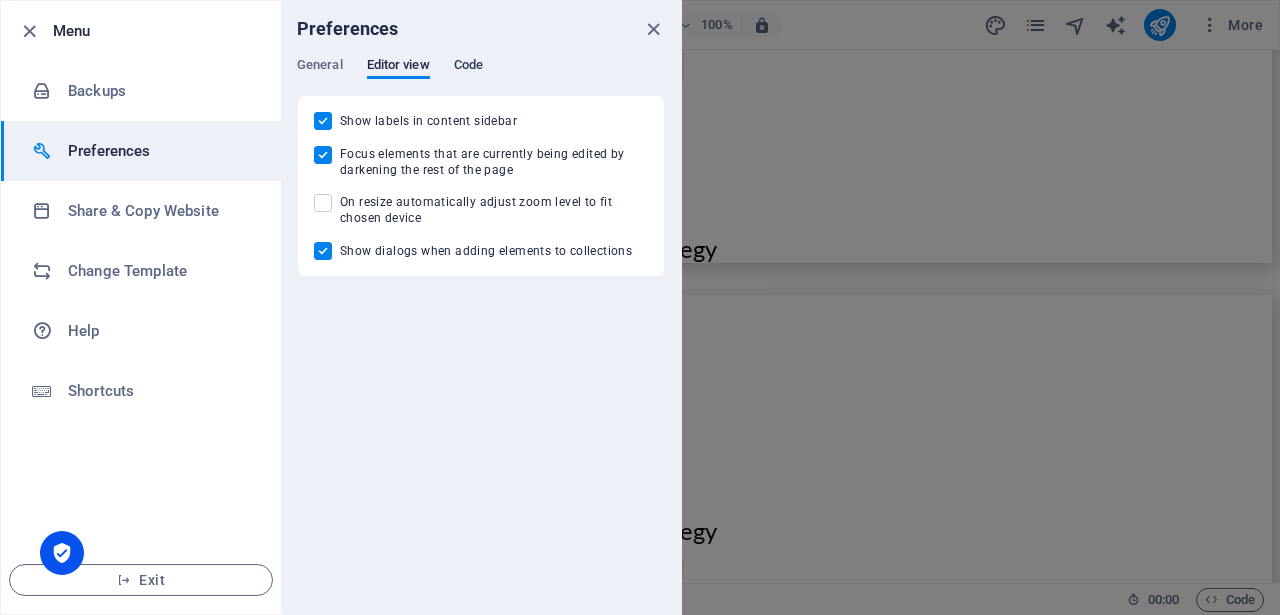 click on "Code" at bounding box center (468, 67) 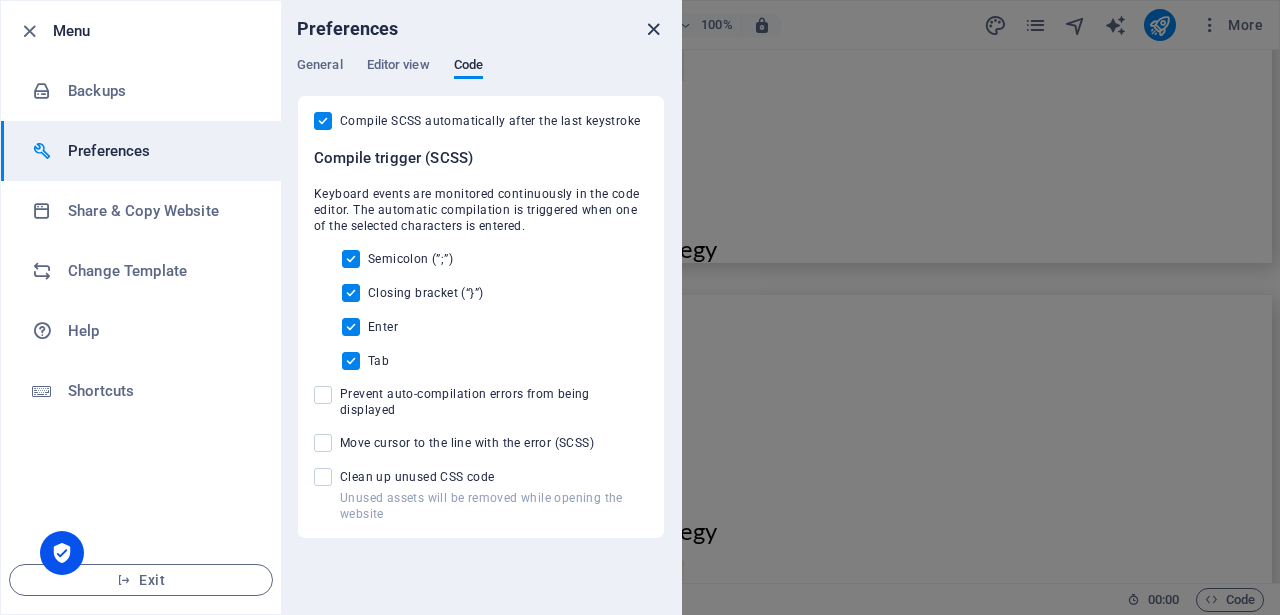 click at bounding box center (653, 29) 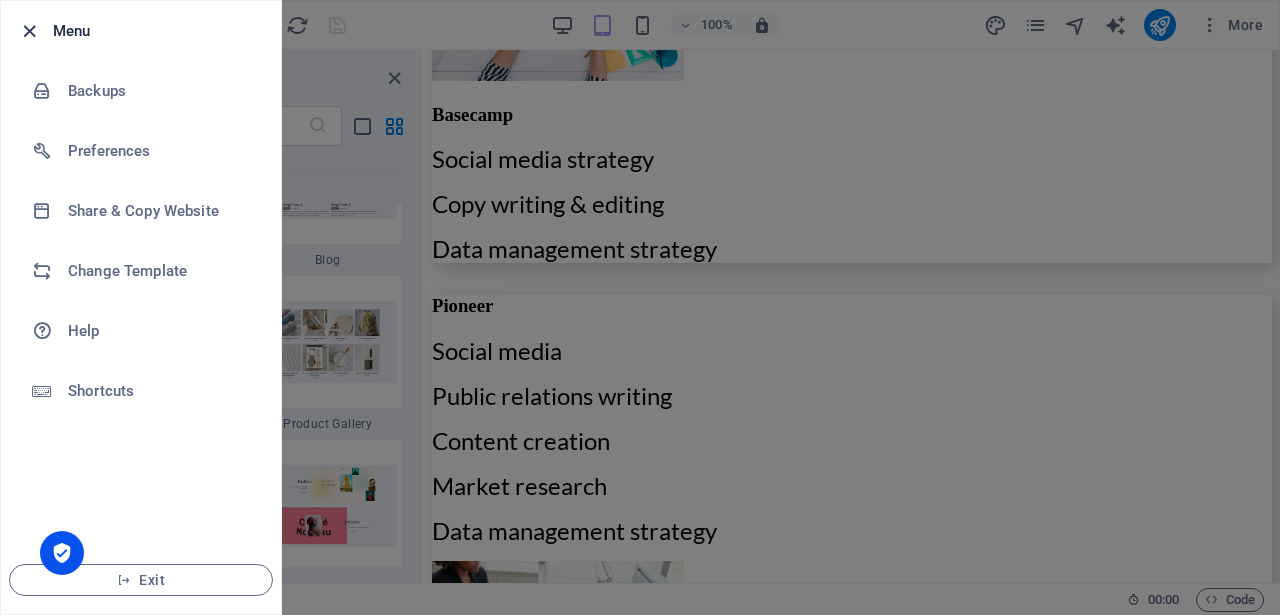 click at bounding box center (29, 31) 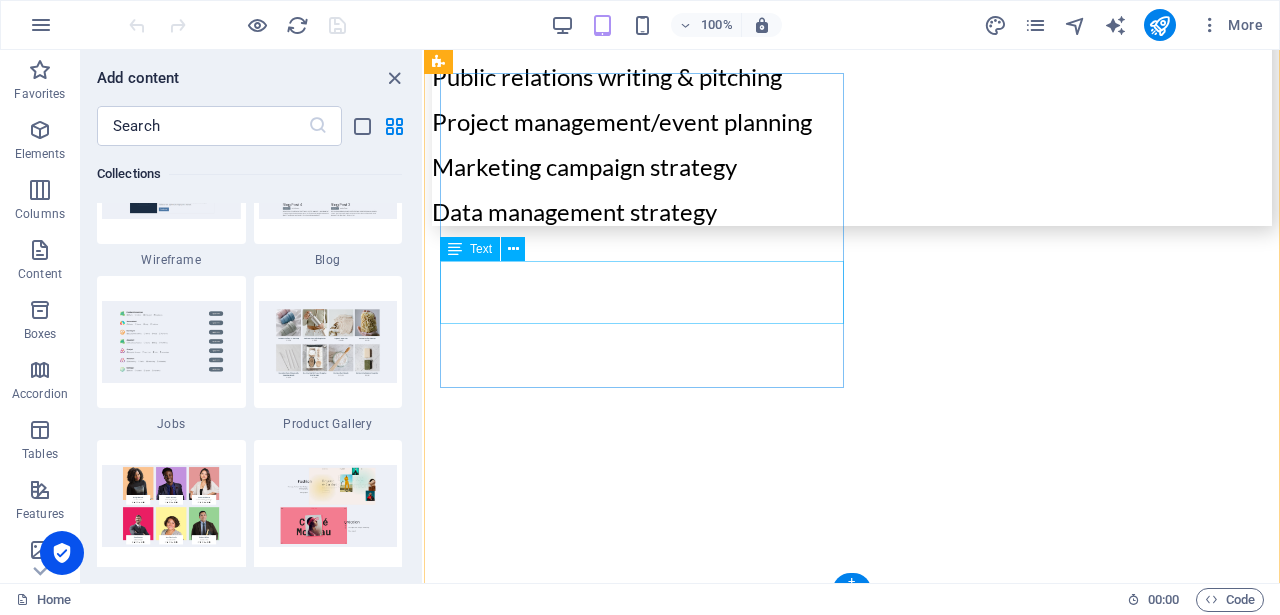 scroll, scrollTop: 6370, scrollLeft: 0, axis: vertical 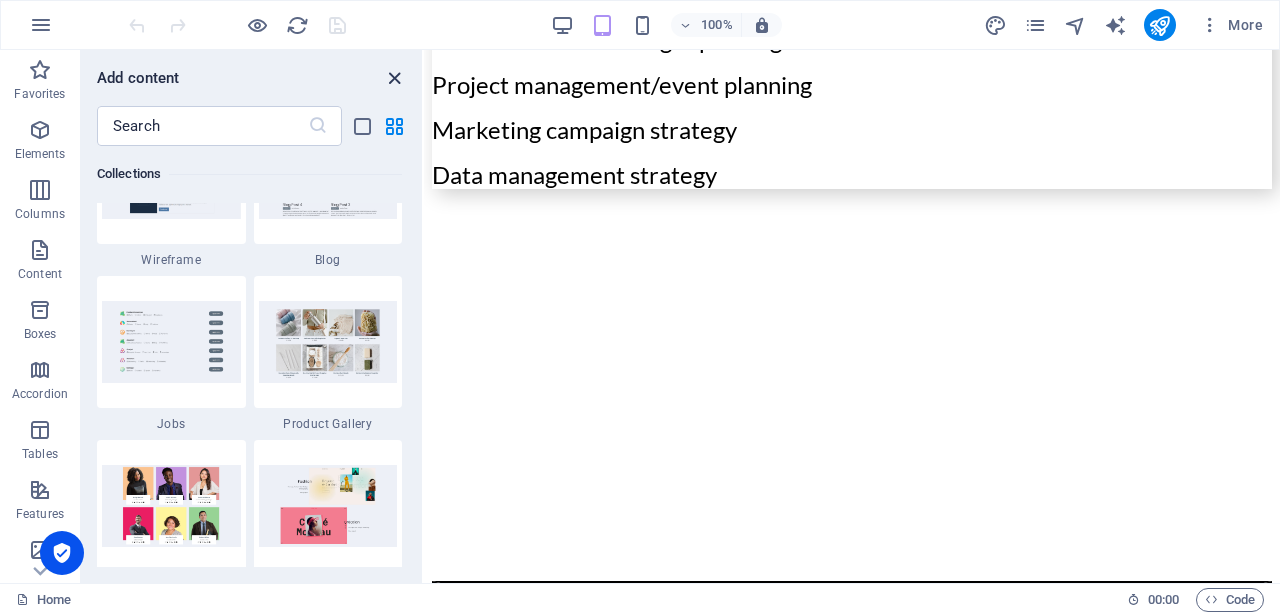 click at bounding box center (394, 78) 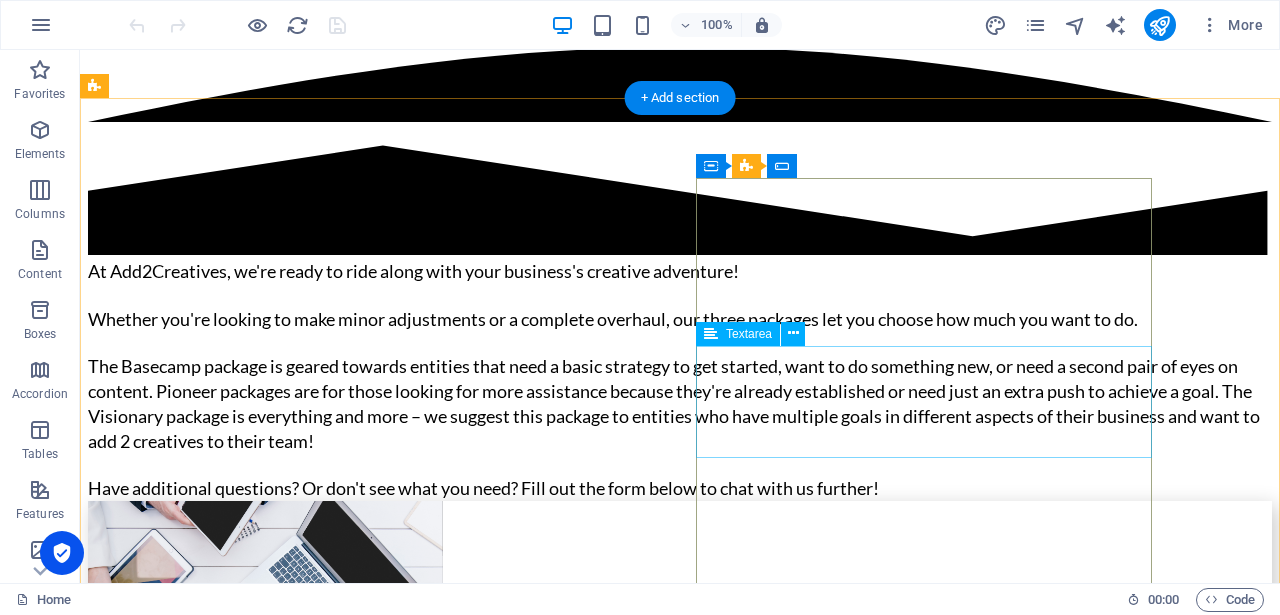 scroll, scrollTop: 5681, scrollLeft: 0, axis: vertical 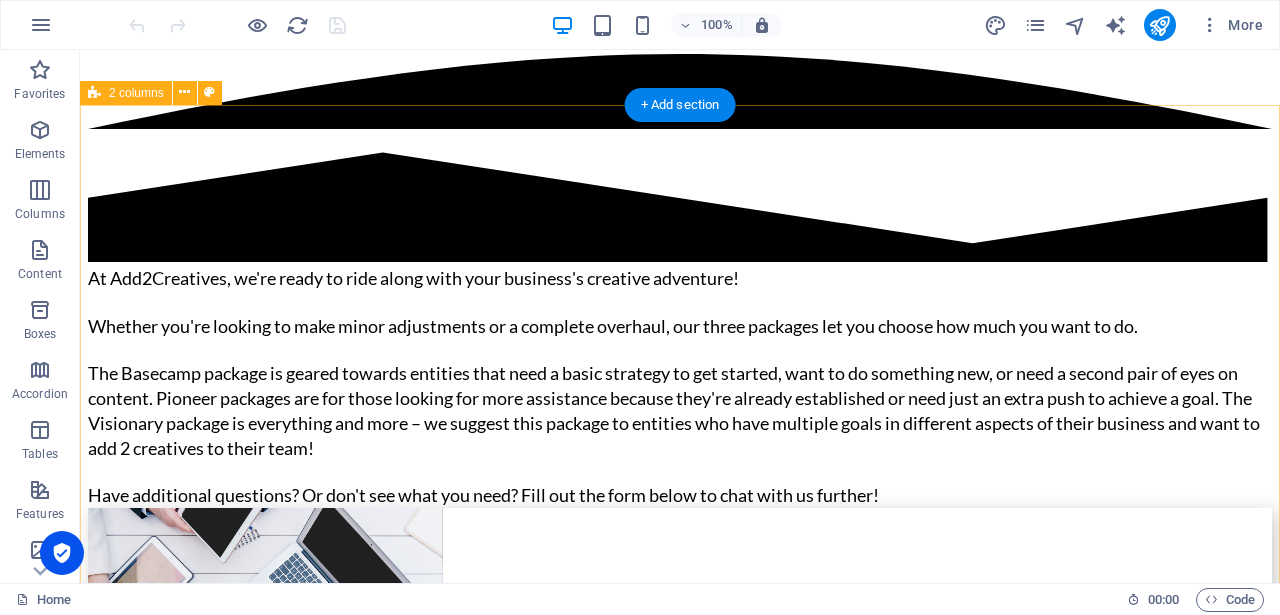 click on "Drop content here or  Add elements  Paste clipboard   I have read and understand the privacy policy. Nicht lesbar? Neu generieren Submit" at bounding box center [680, 6256] 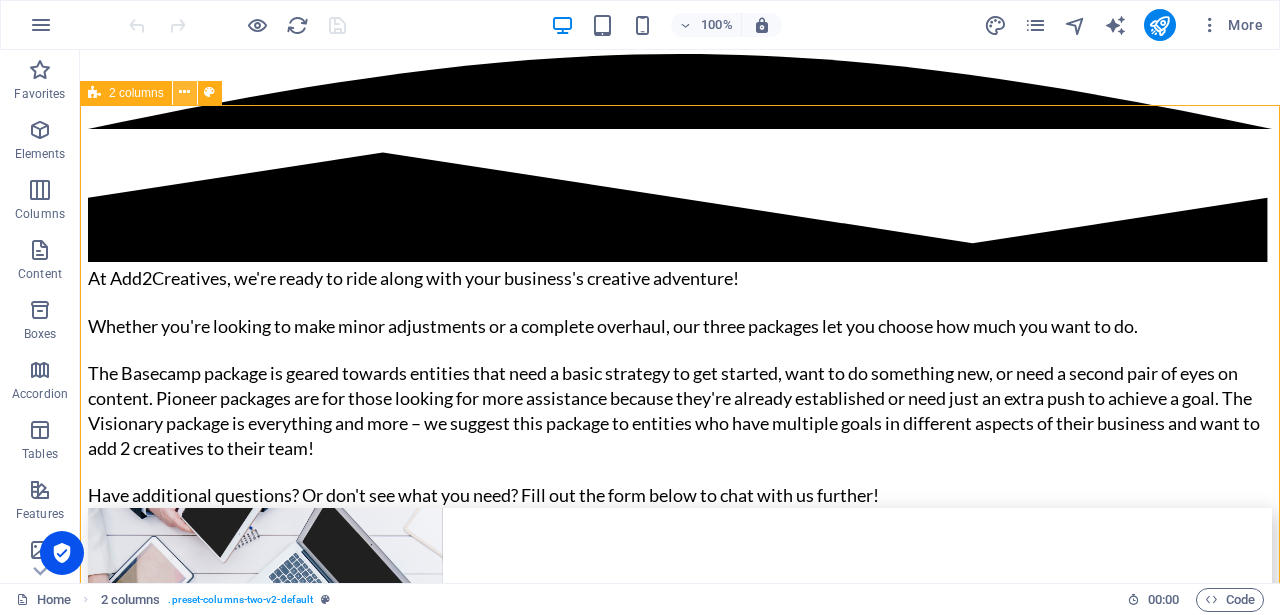 click at bounding box center [184, 92] 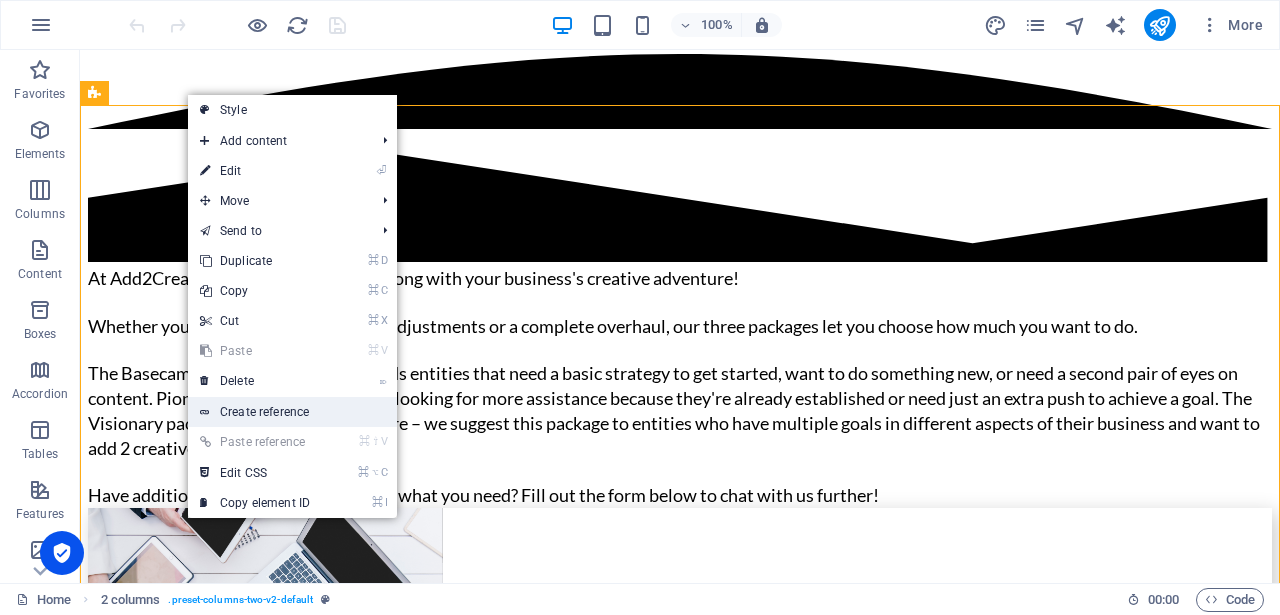 click on "Create reference" at bounding box center [292, 412] 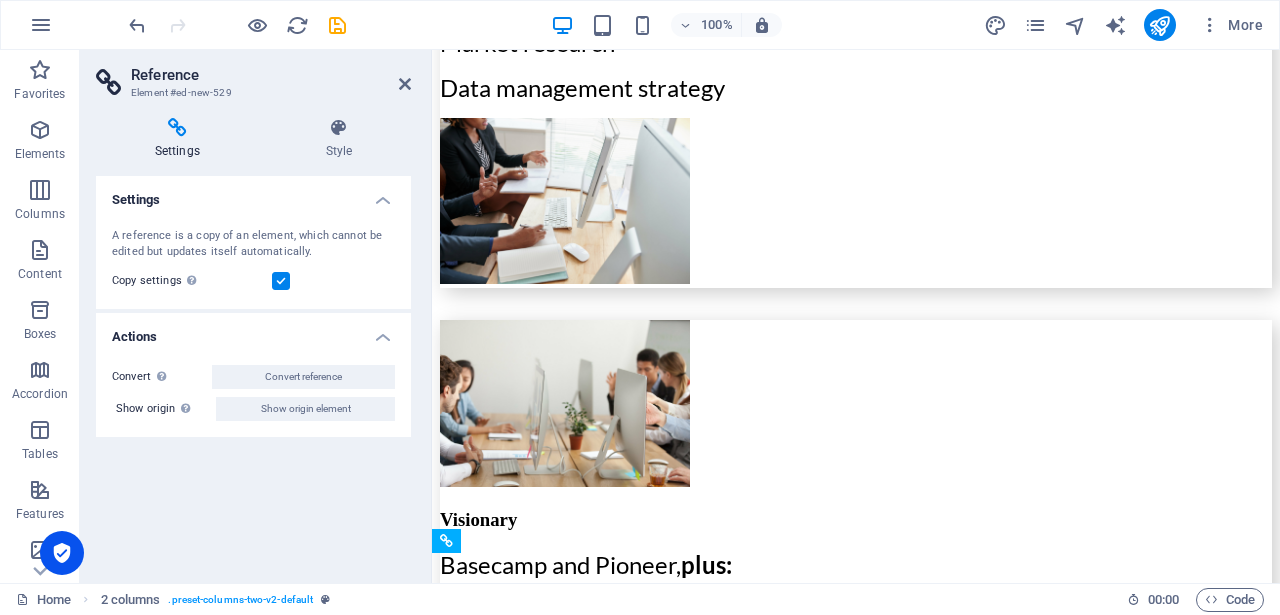 scroll, scrollTop: 6252, scrollLeft: 0, axis: vertical 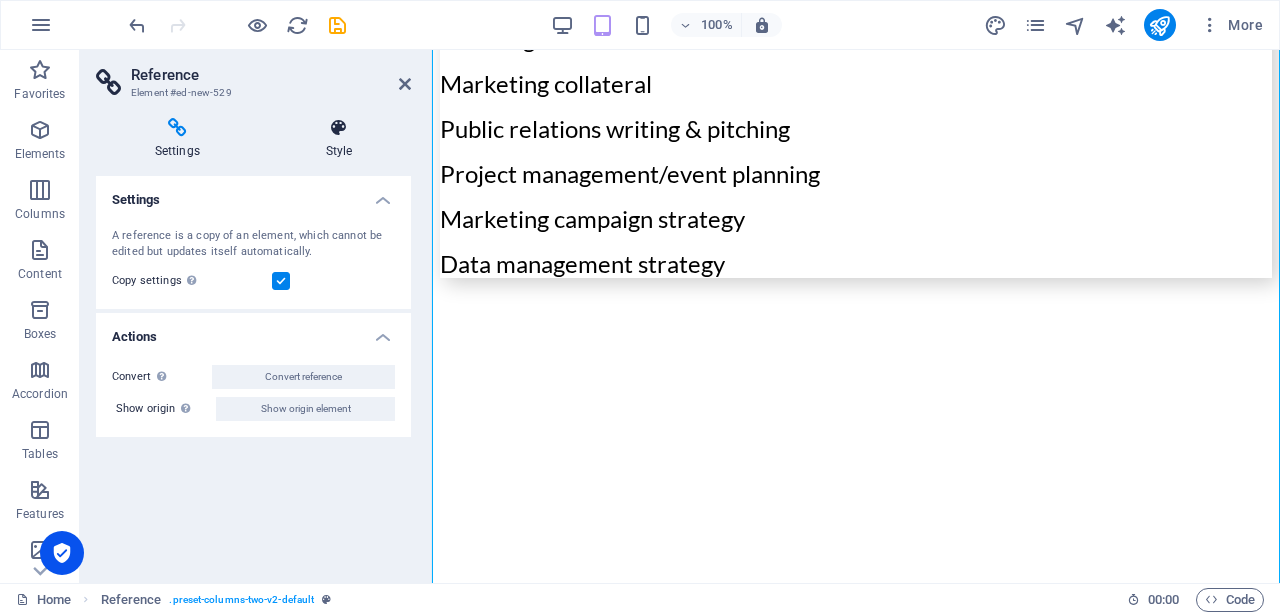 click at bounding box center (339, 128) 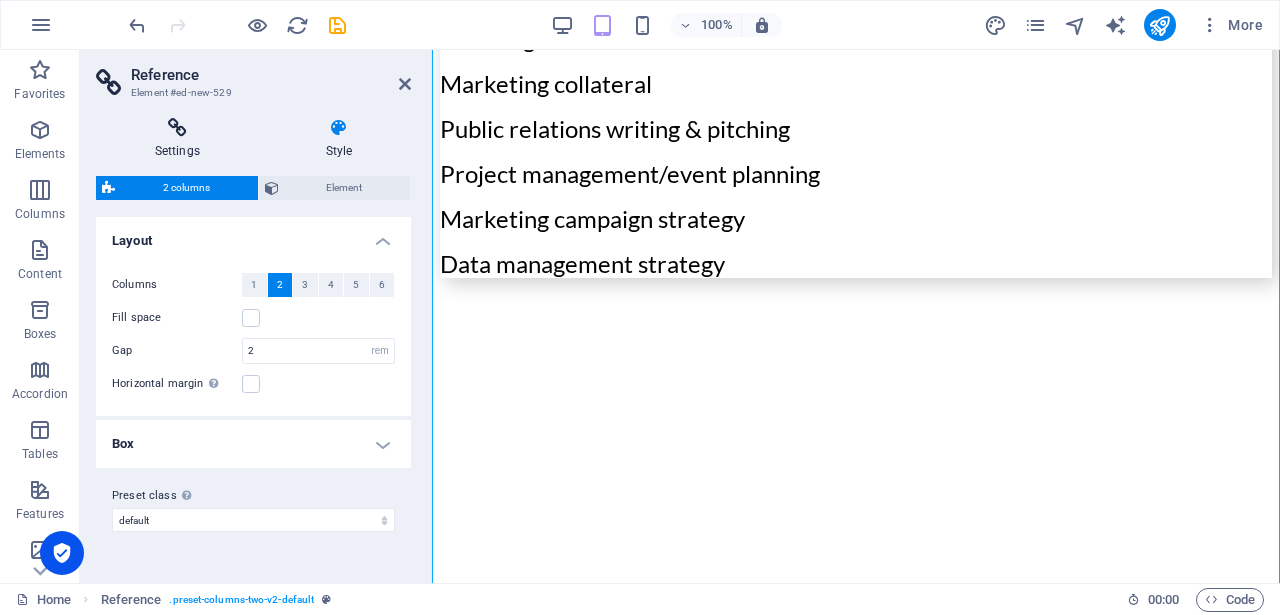 click at bounding box center [177, 128] 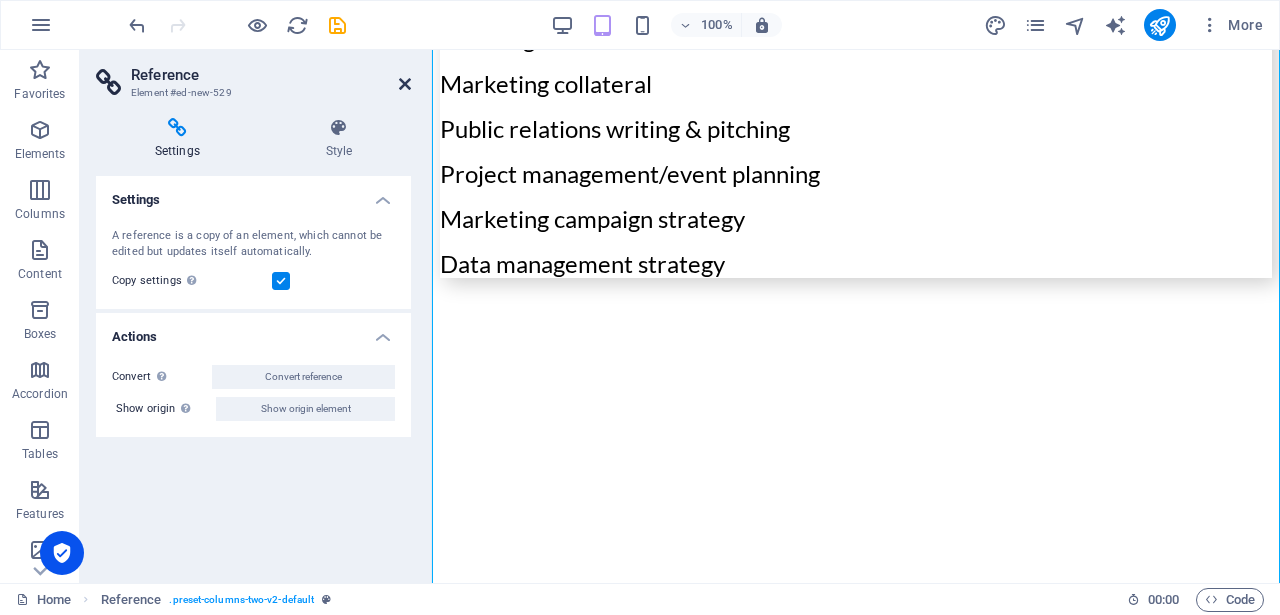 click at bounding box center (405, 84) 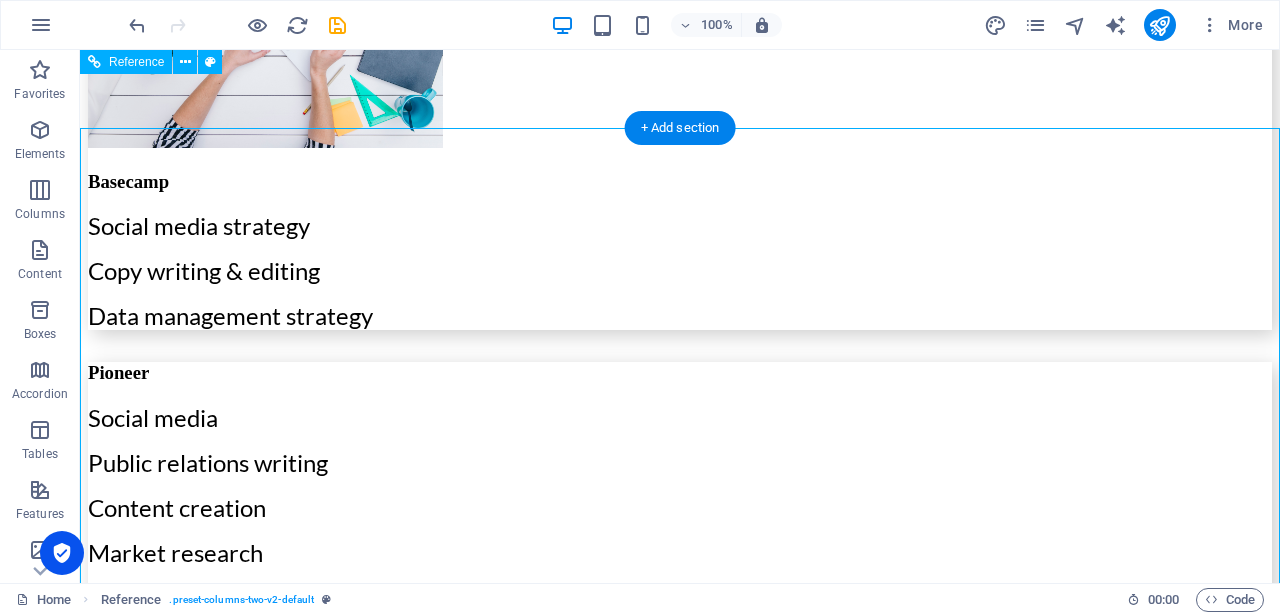 scroll, scrollTop: 6250, scrollLeft: 0, axis: vertical 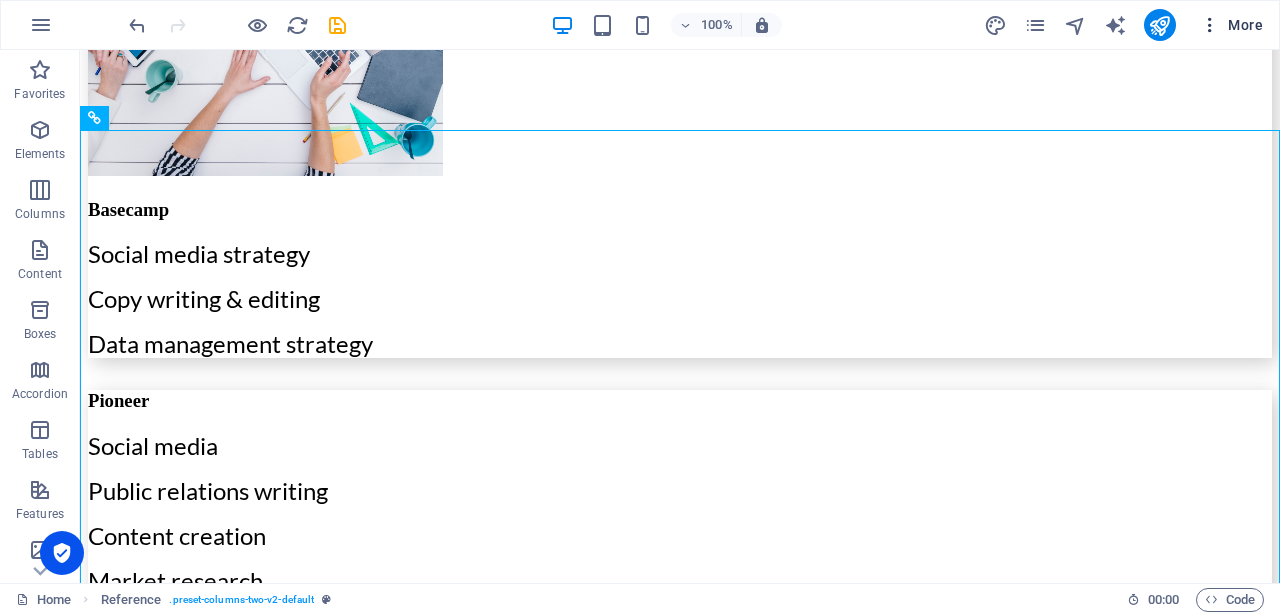 click on "More" at bounding box center (1231, 25) 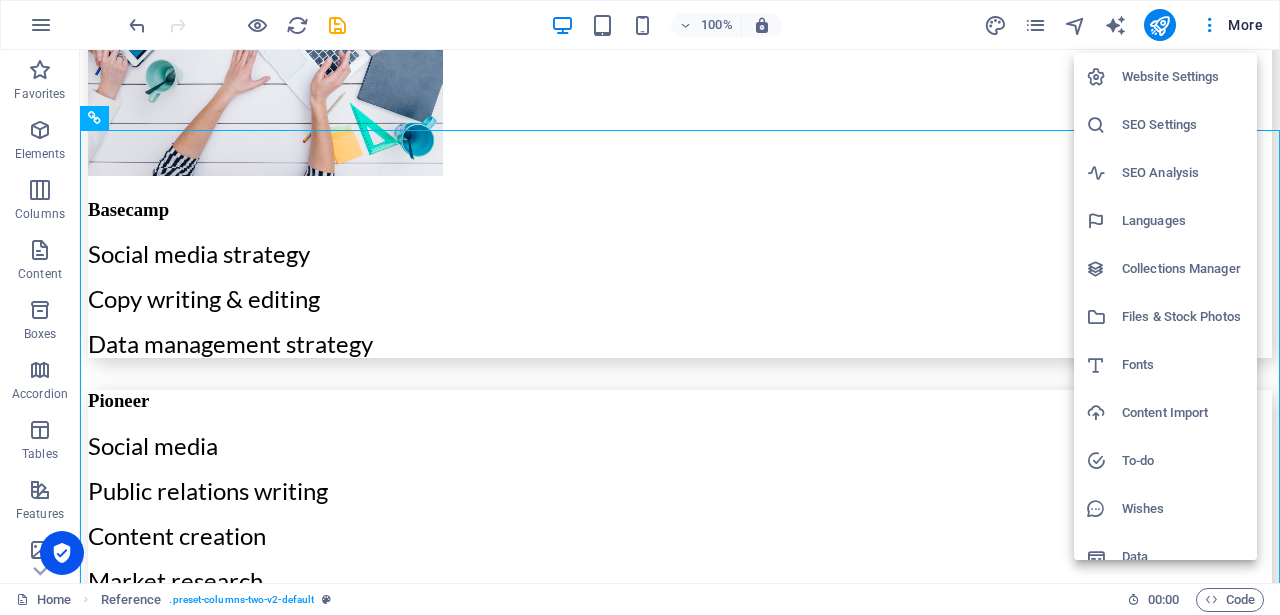 click on "Website Settings" at bounding box center (1183, 77) 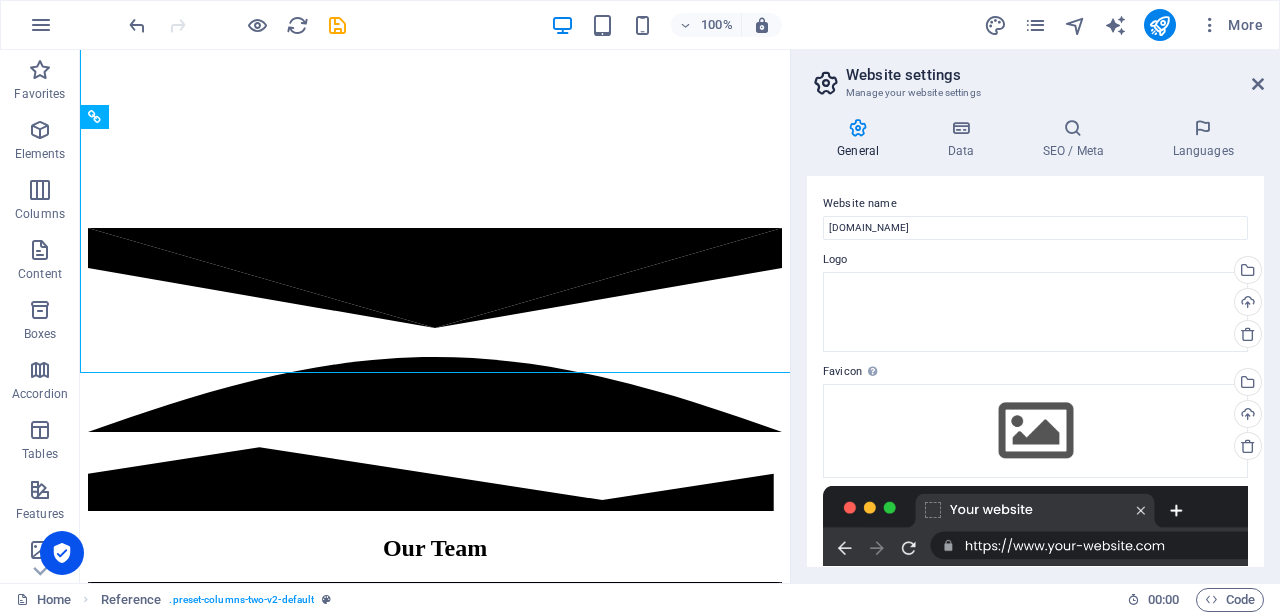 scroll, scrollTop: 6601, scrollLeft: 0, axis: vertical 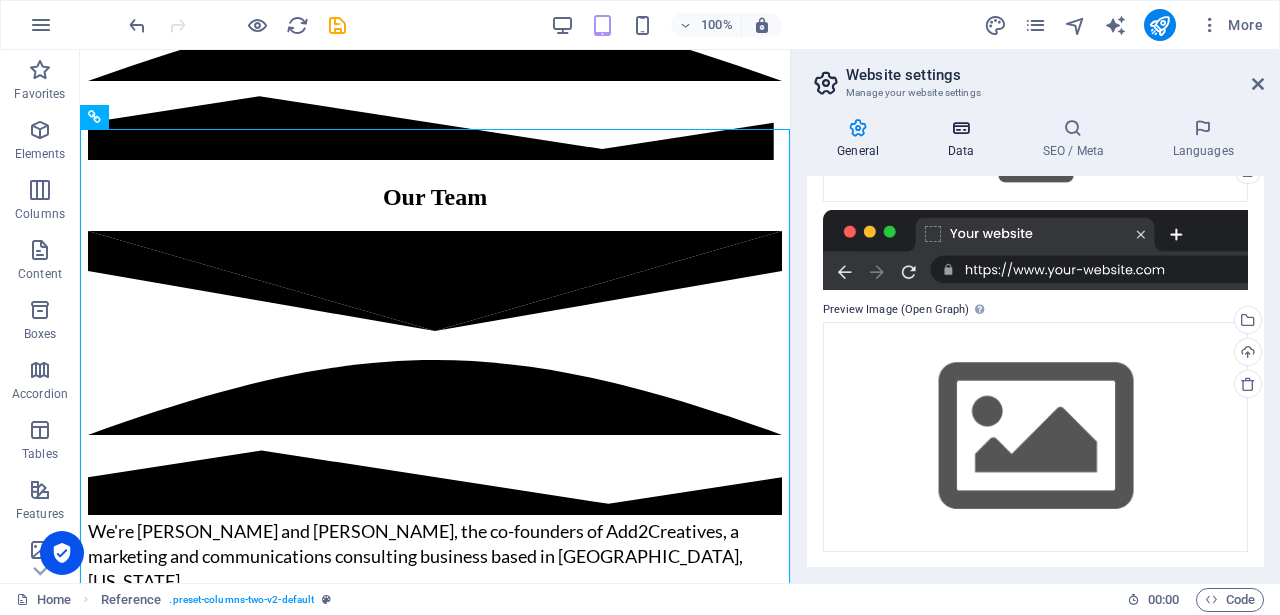 click on "Data" at bounding box center (964, 139) 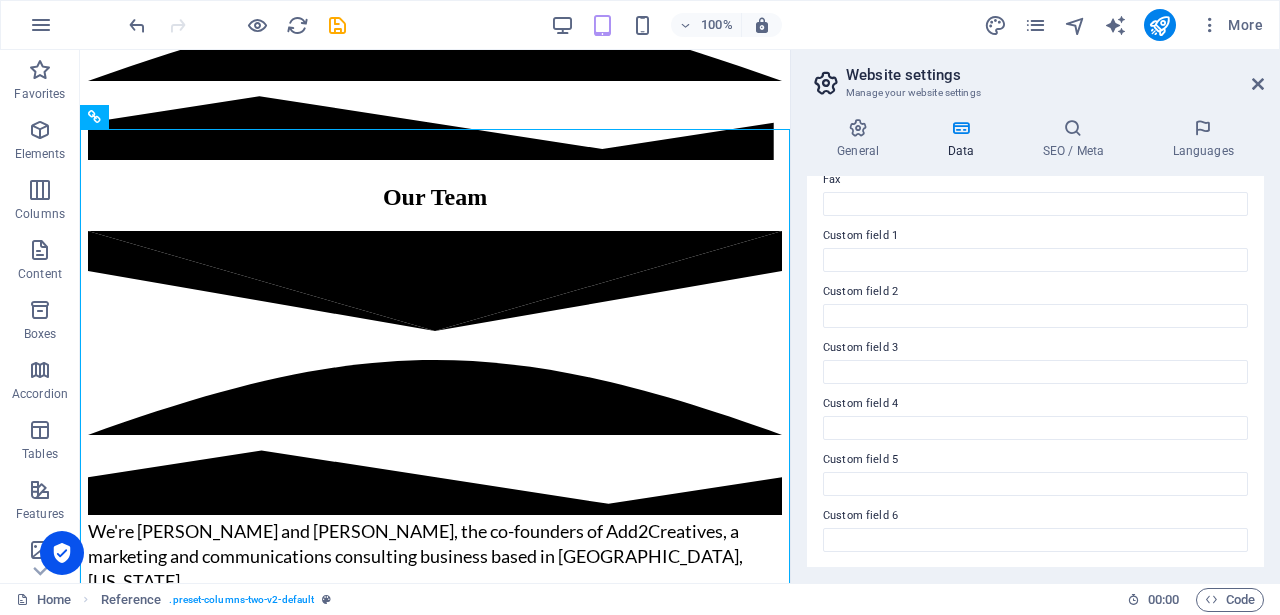 scroll, scrollTop: 0, scrollLeft: 0, axis: both 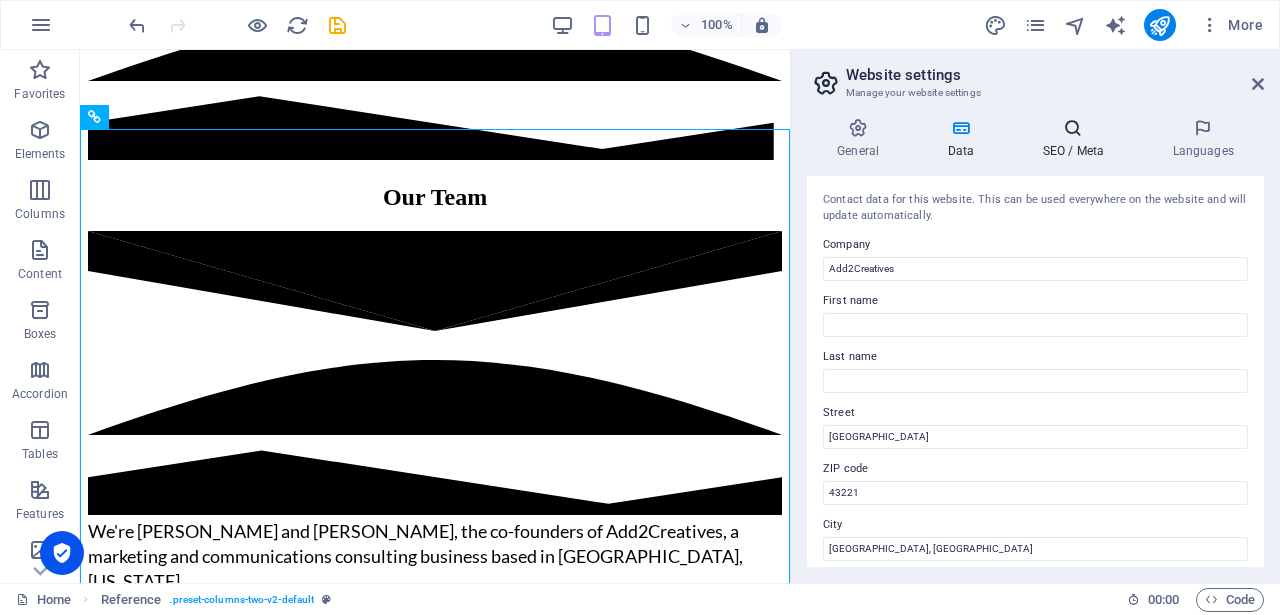 click at bounding box center (1073, 128) 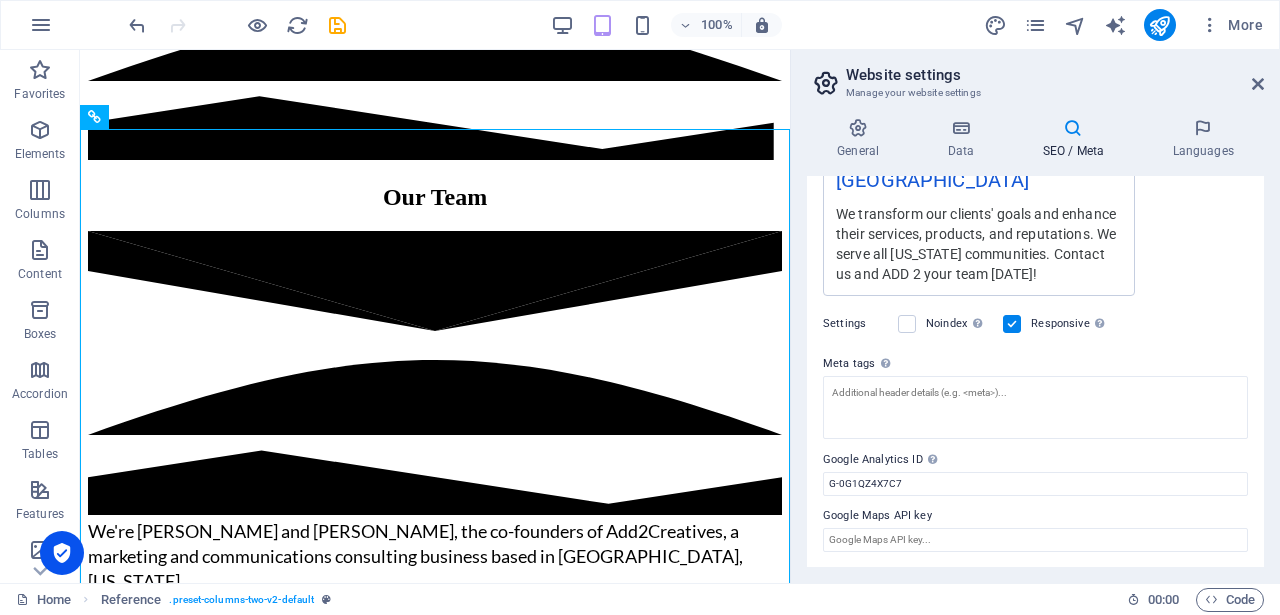 scroll, scrollTop: 0, scrollLeft: 0, axis: both 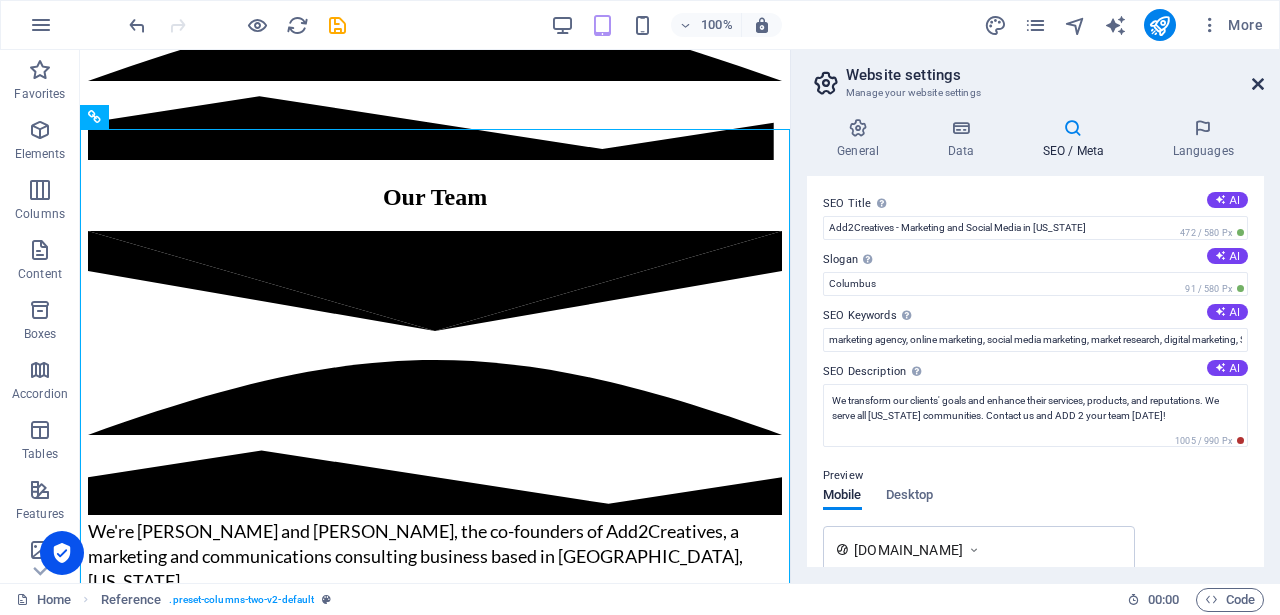 click at bounding box center (1258, 84) 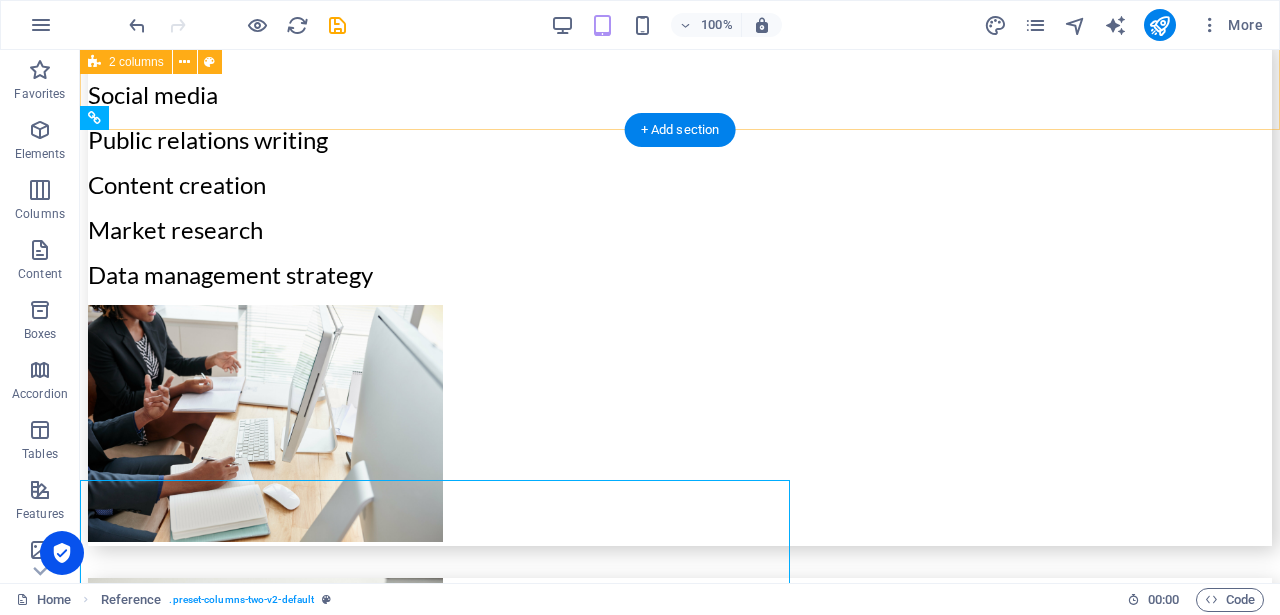 scroll, scrollTop: 6250, scrollLeft: 0, axis: vertical 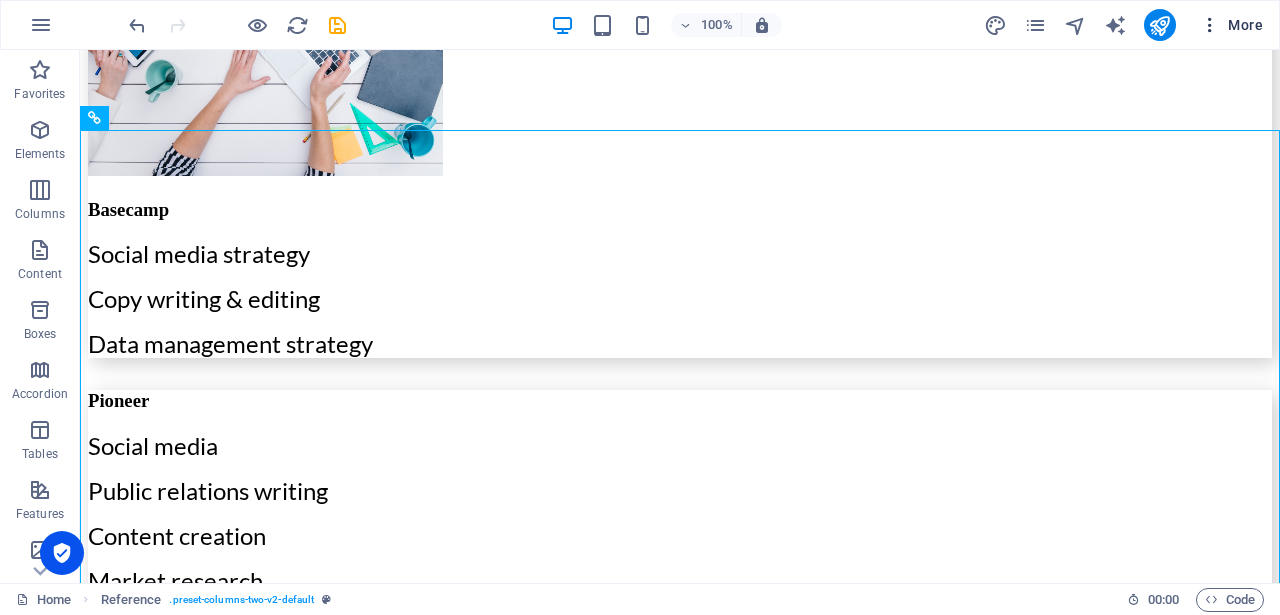 click at bounding box center [1210, 25] 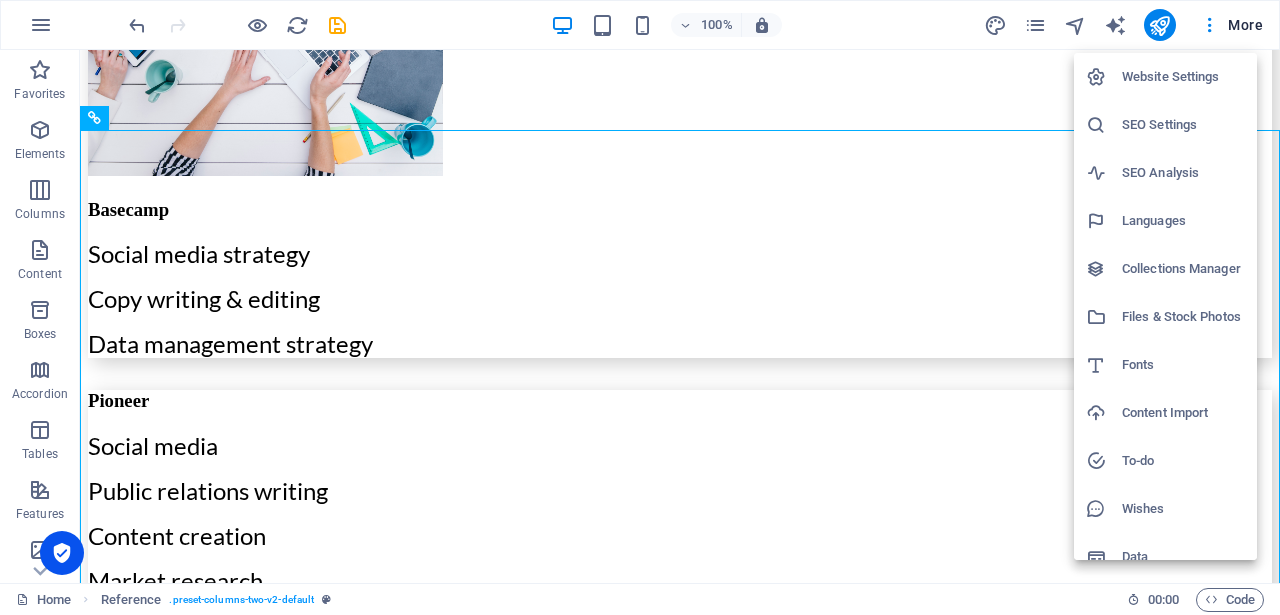 scroll, scrollTop: 21, scrollLeft: 0, axis: vertical 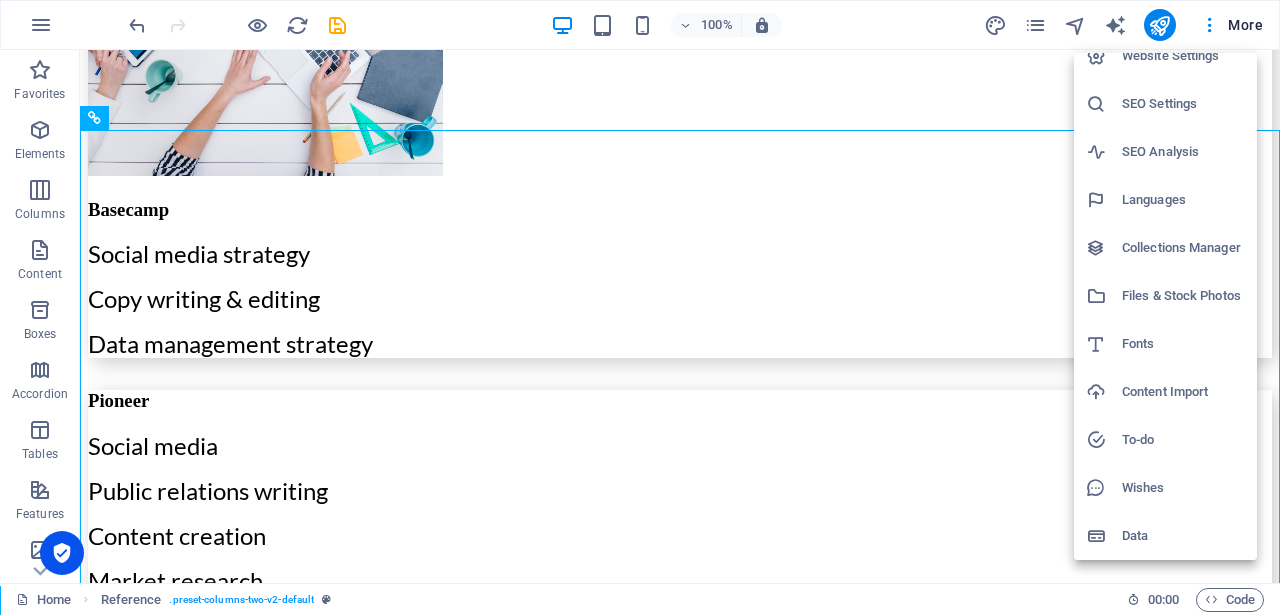 click on "Data" at bounding box center [1183, 536] 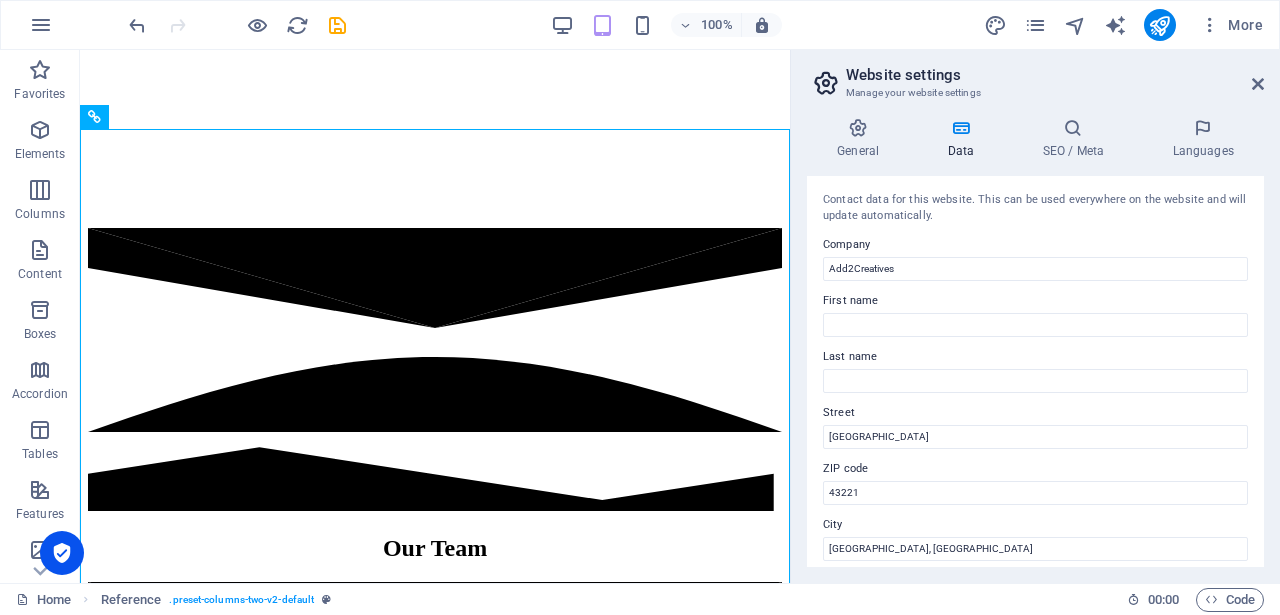 scroll, scrollTop: 6601, scrollLeft: 0, axis: vertical 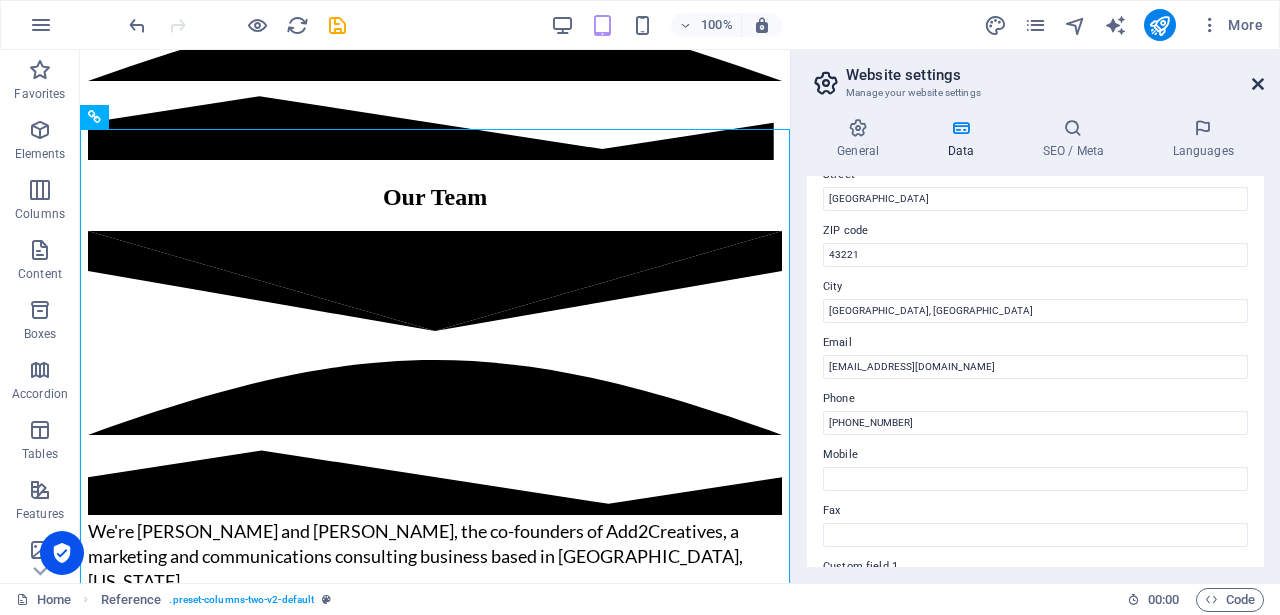 click at bounding box center (1258, 84) 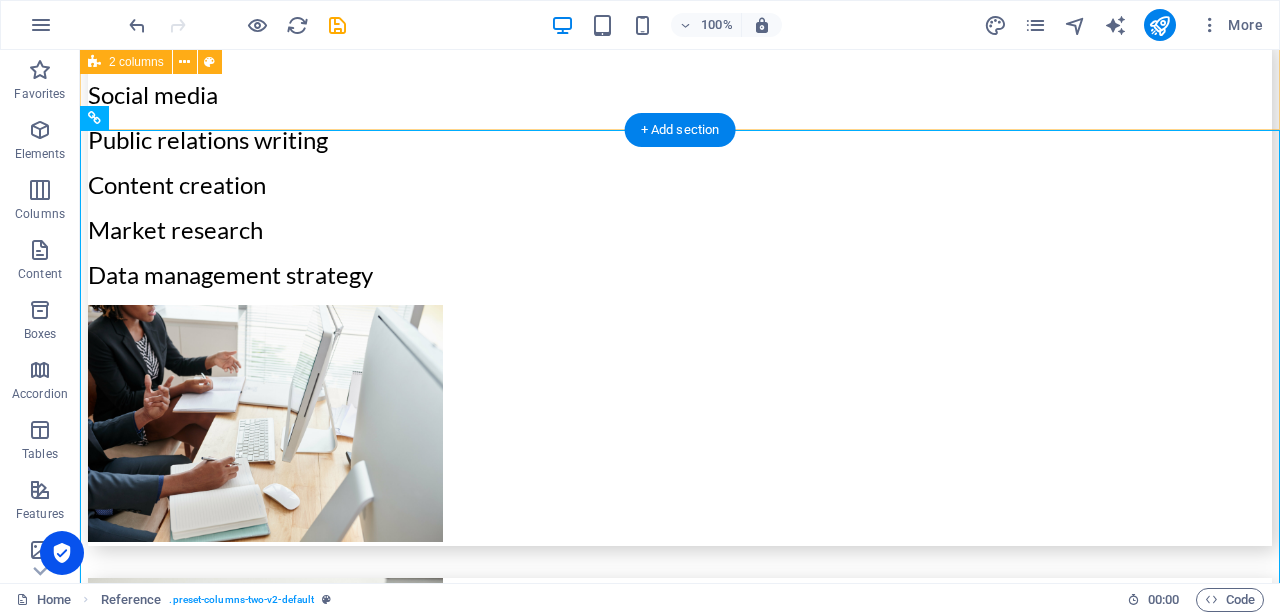 scroll, scrollTop: 6250, scrollLeft: 0, axis: vertical 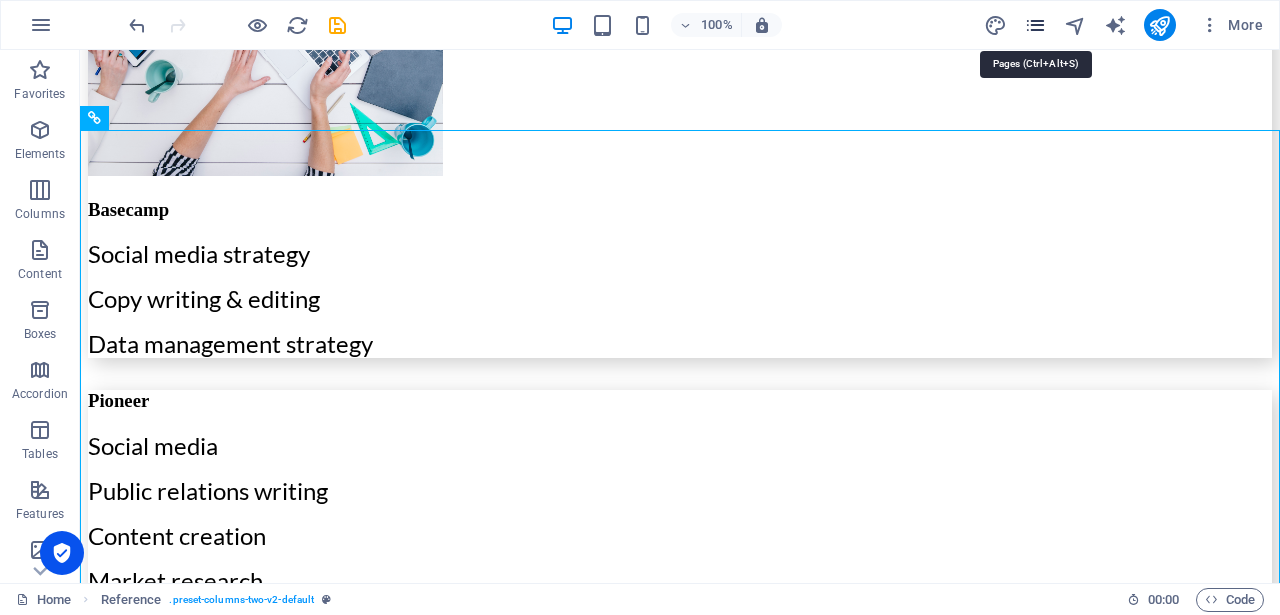 click at bounding box center [1035, 25] 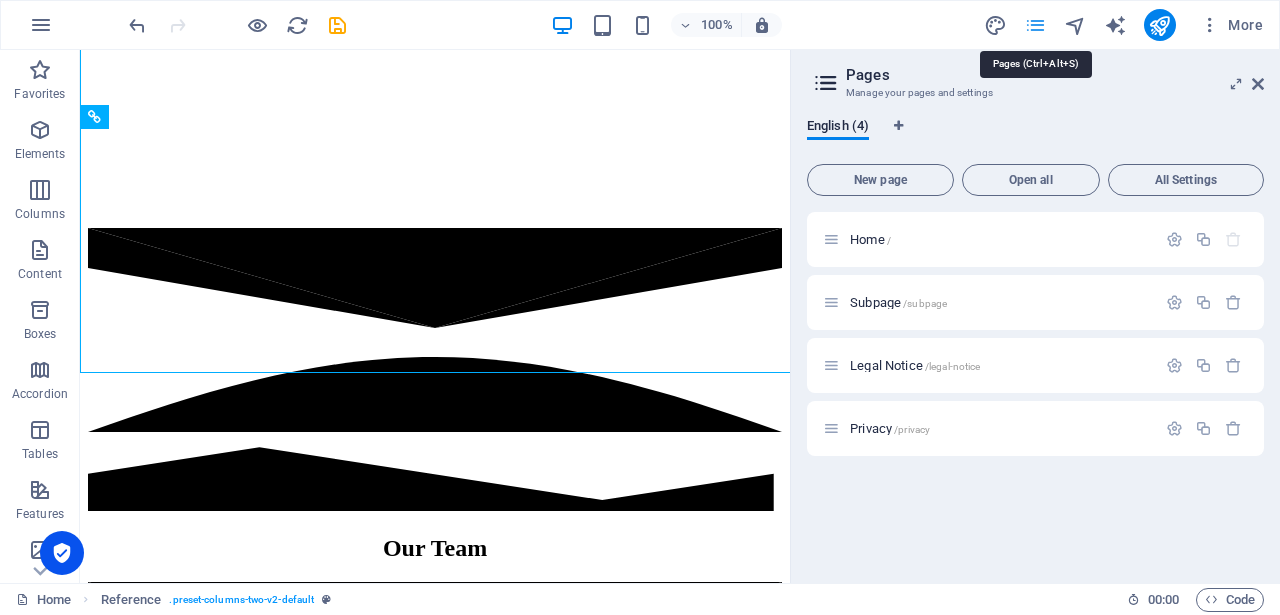 scroll, scrollTop: 6601, scrollLeft: 0, axis: vertical 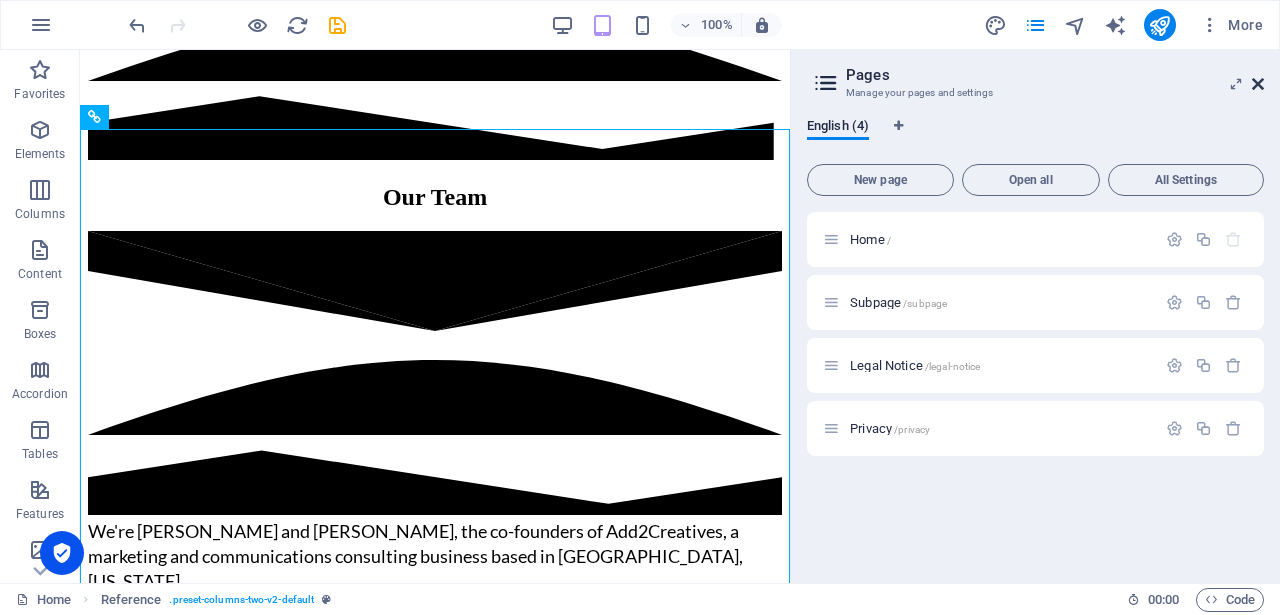 click at bounding box center [1258, 84] 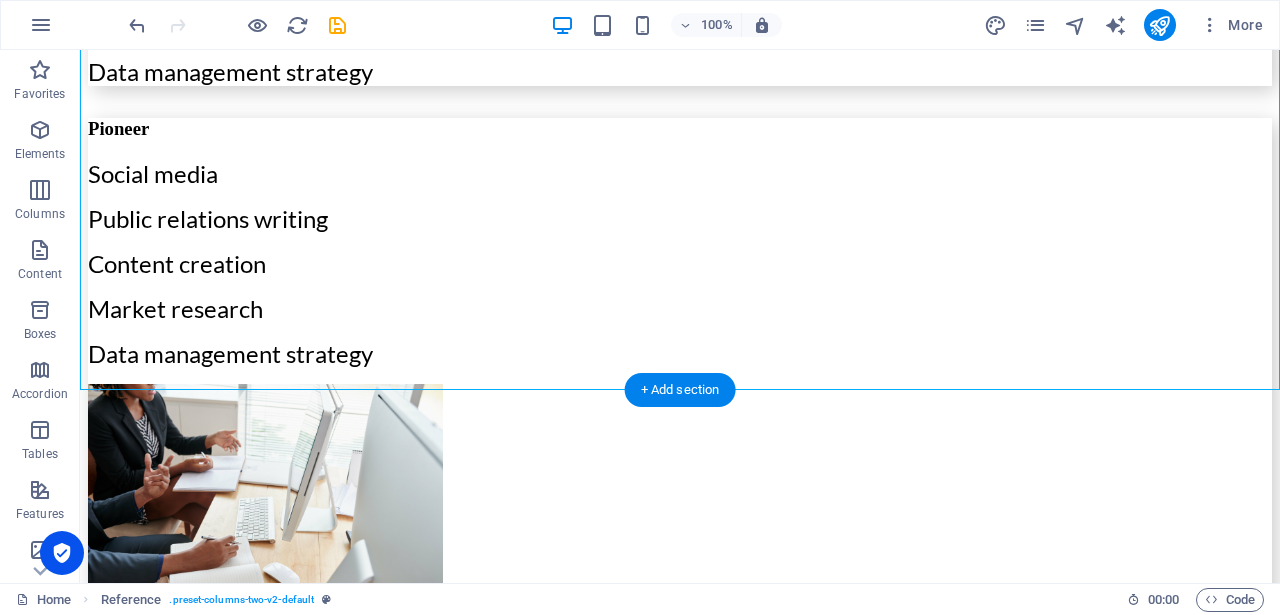 scroll, scrollTop: 6598, scrollLeft: 0, axis: vertical 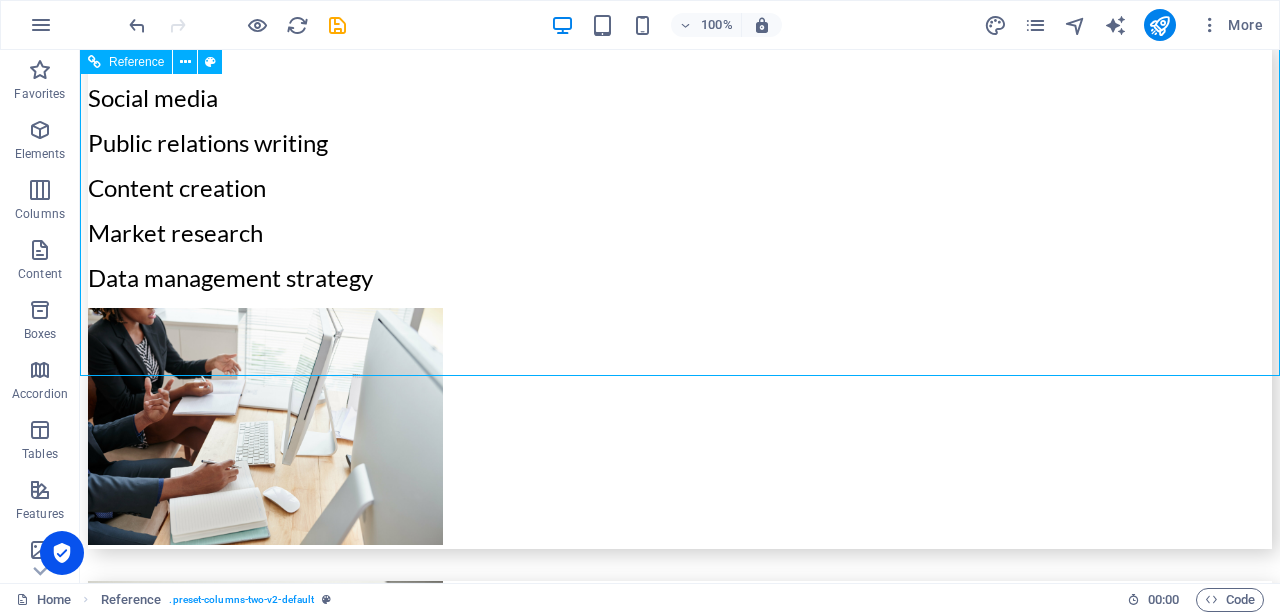 click on "Reference" at bounding box center (136, 62) 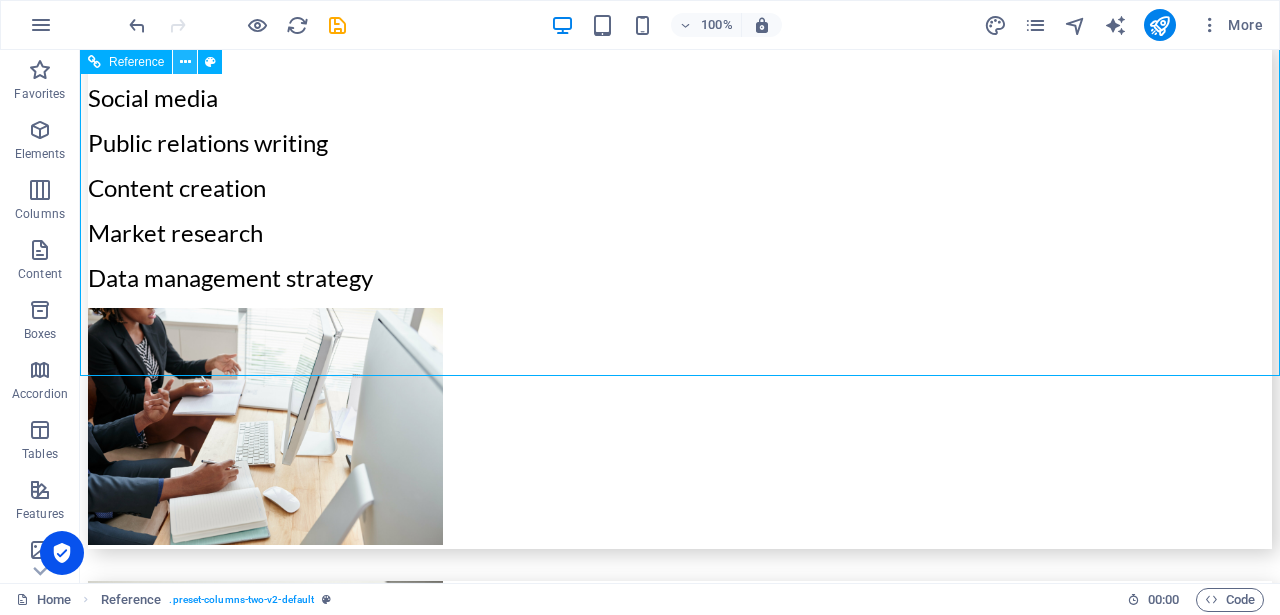 click at bounding box center [185, 62] 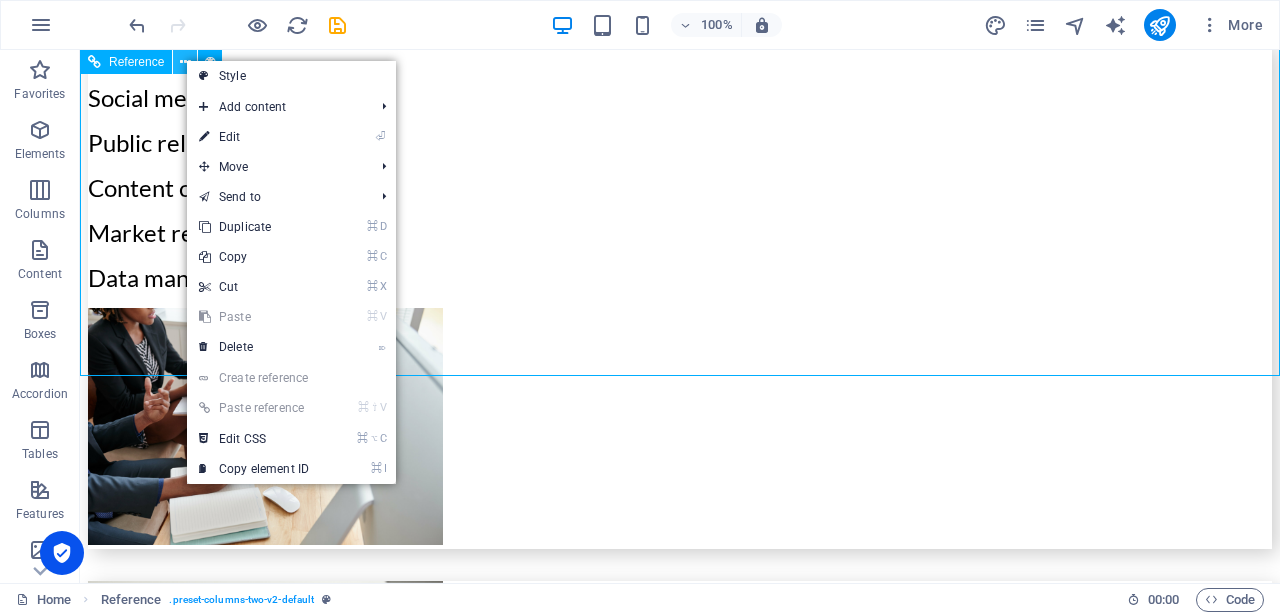click at bounding box center [185, 62] 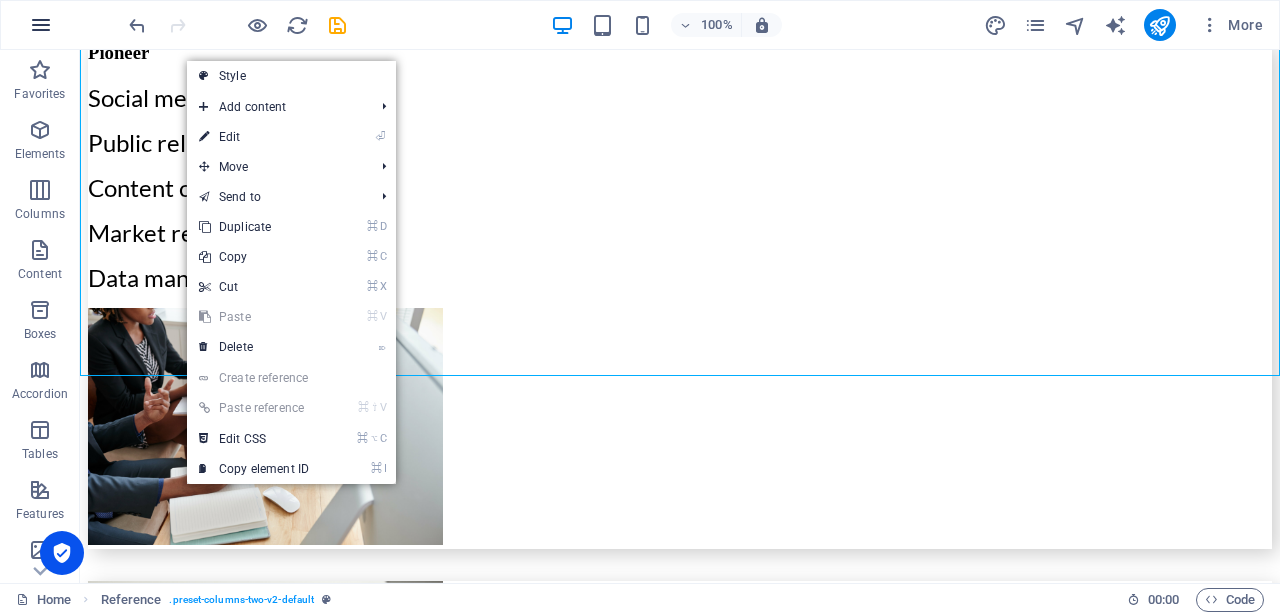 click at bounding box center [41, 25] 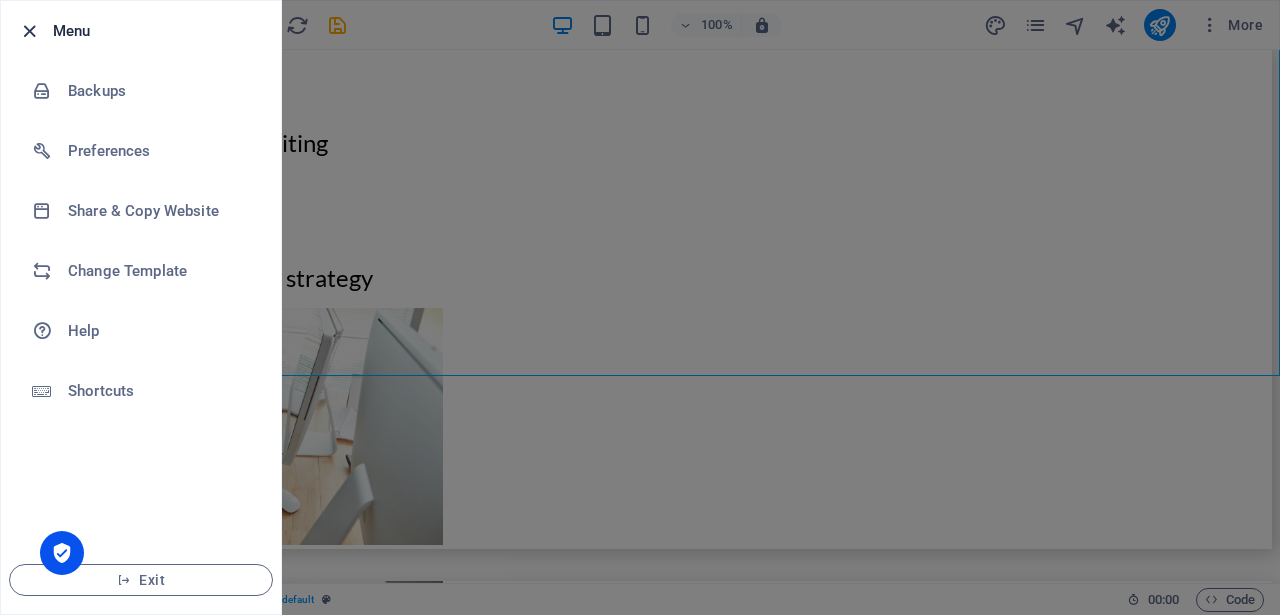 click at bounding box center (29, 31) 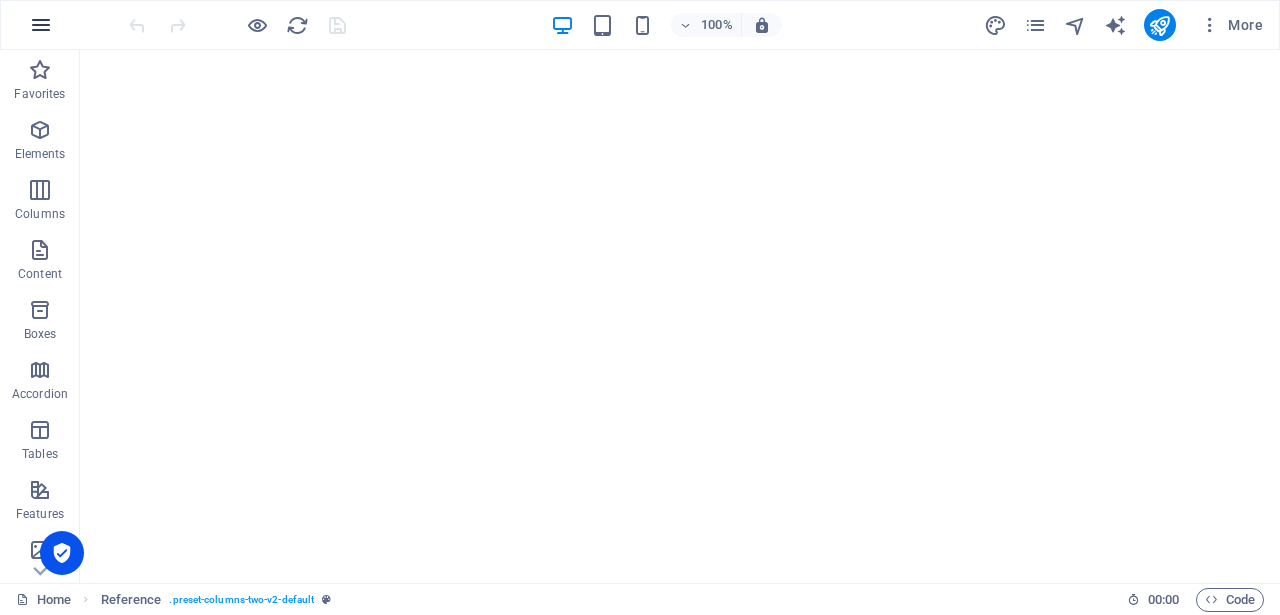 scroll, scrollTop: 5492, scrollLeft: 0, axis: vertical 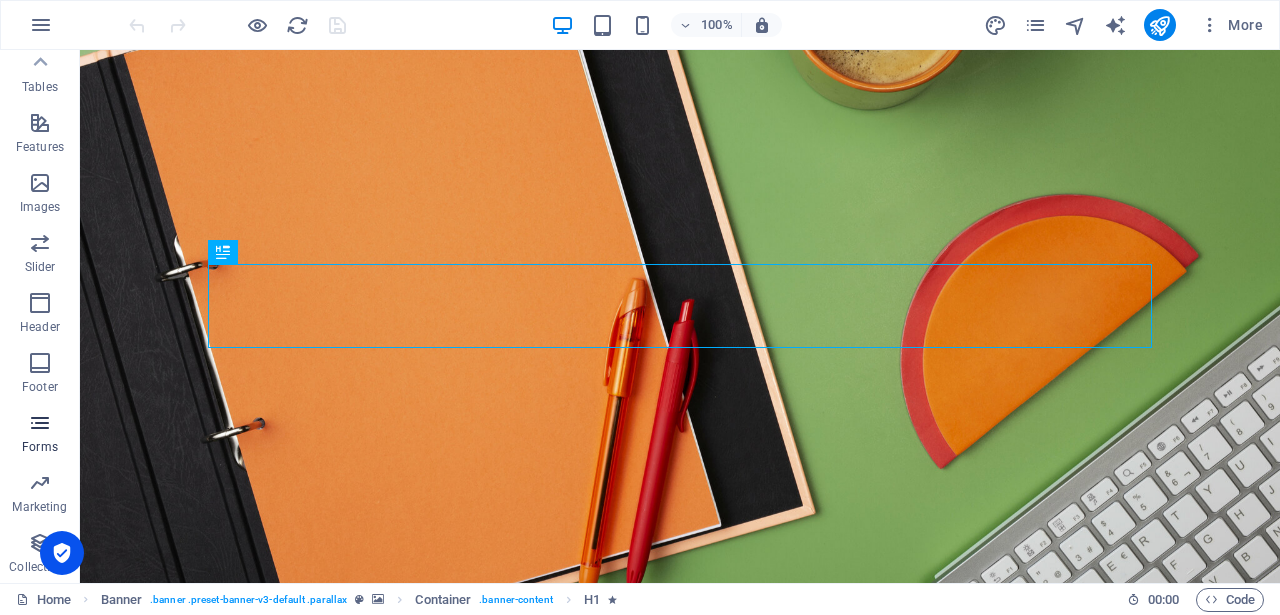 click on "Forms" at bounding box center [40, 447] 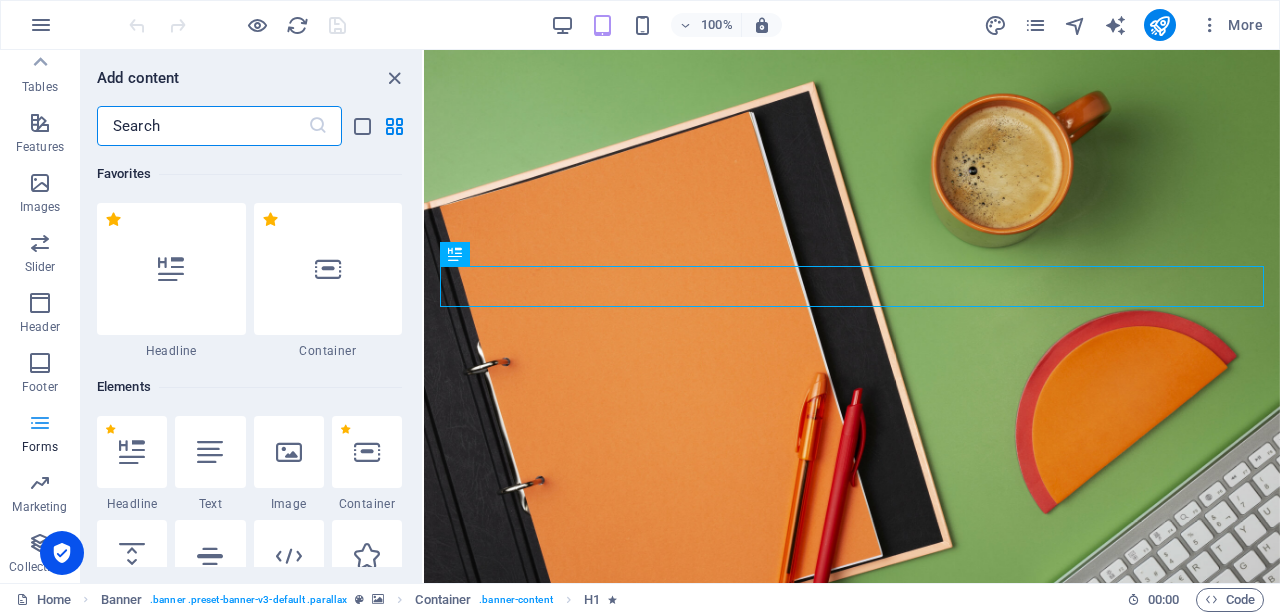 scroll, scrollTop: 14436, scrollLeft: 0, axis: vertical 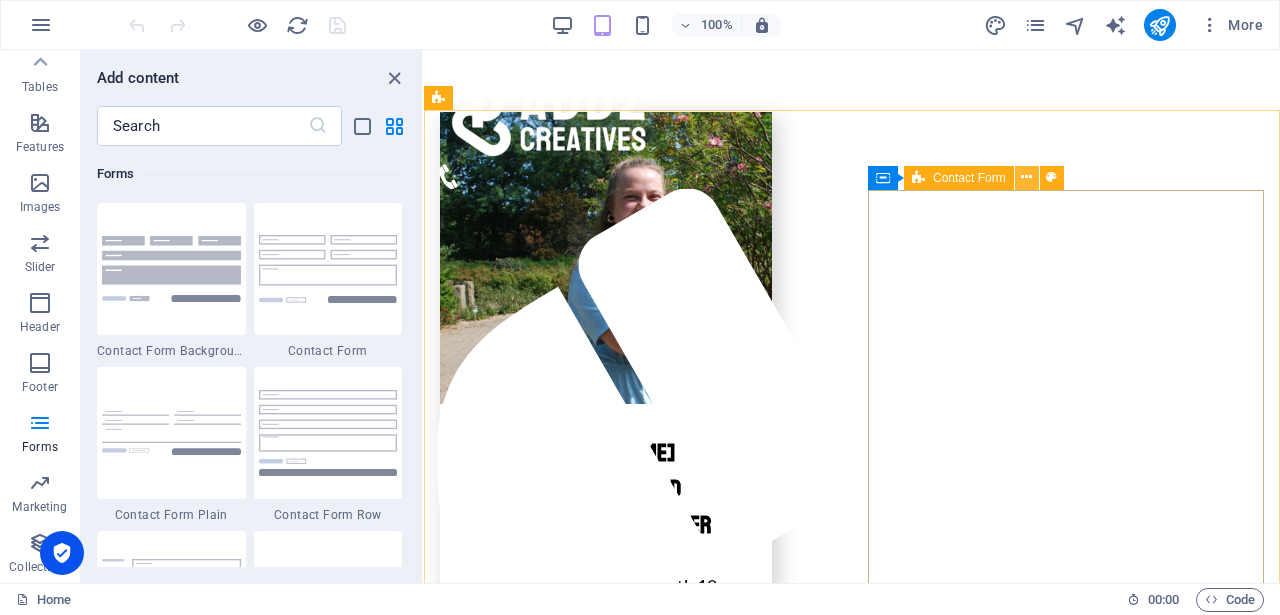click at bounding box center (1026, 177) 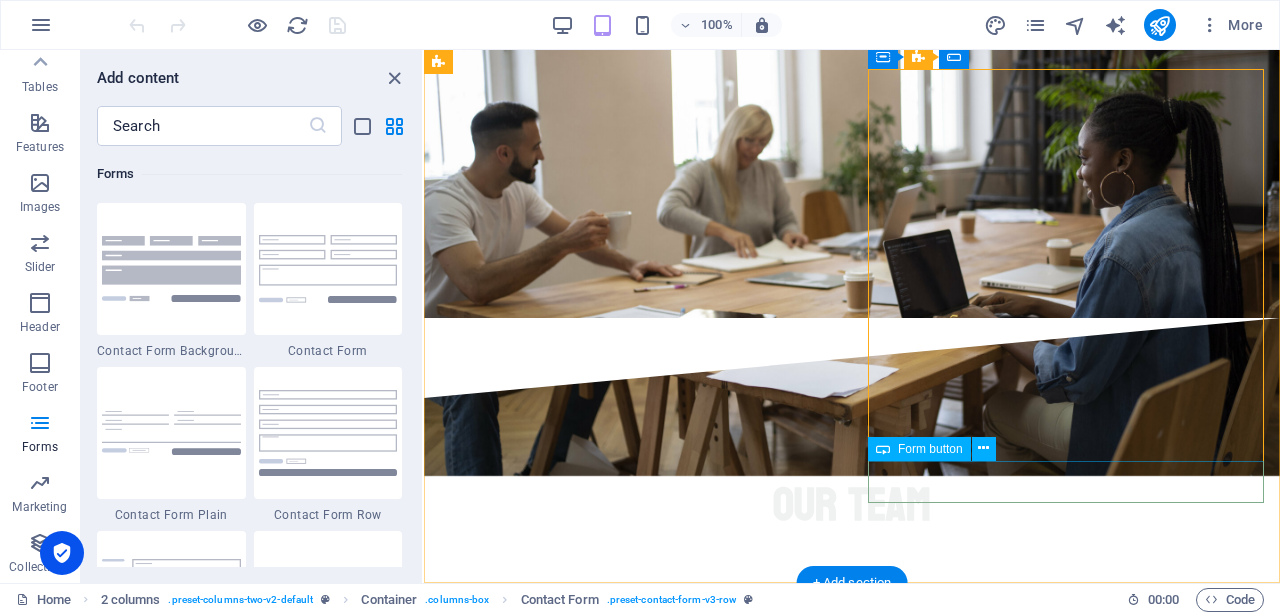 scroll, scrollTop: 5706, scrollLeft: 0, axis: vertical 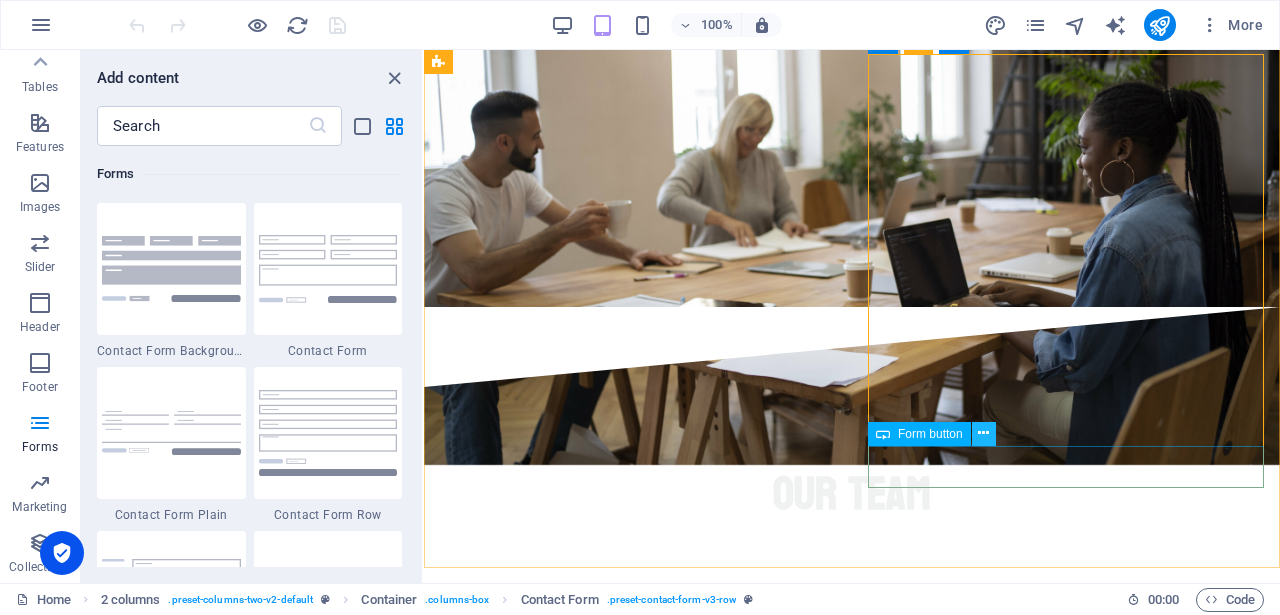 click at bounding box center [983, 433] 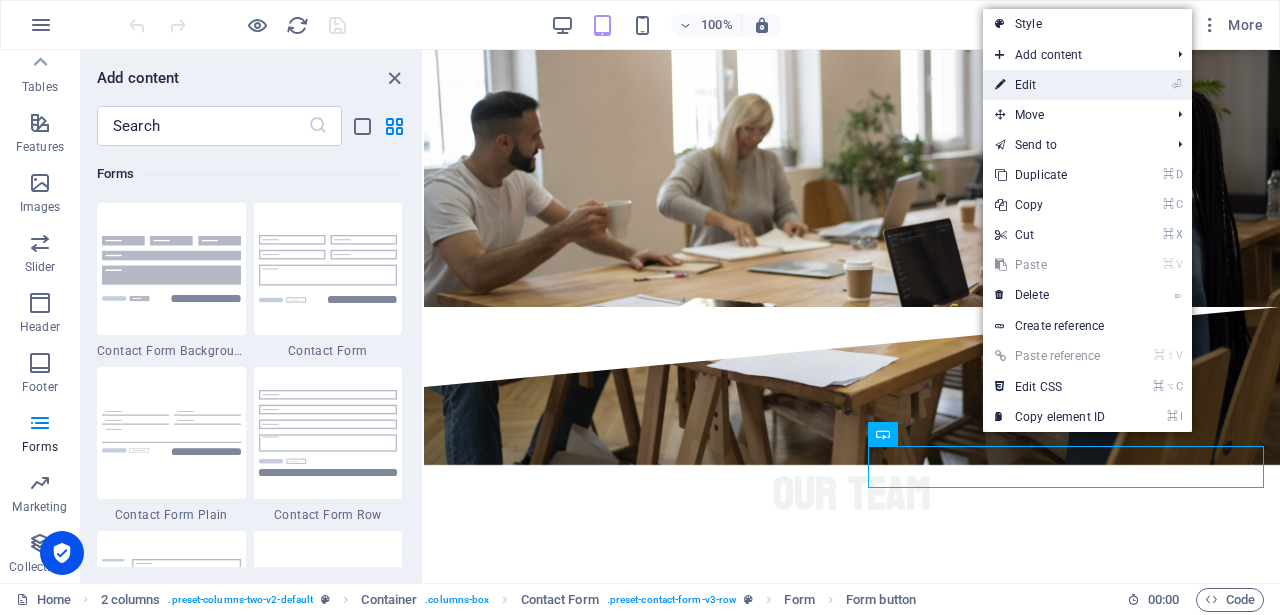 click on "⏎  Edit" at bounding box center [1050, 85] 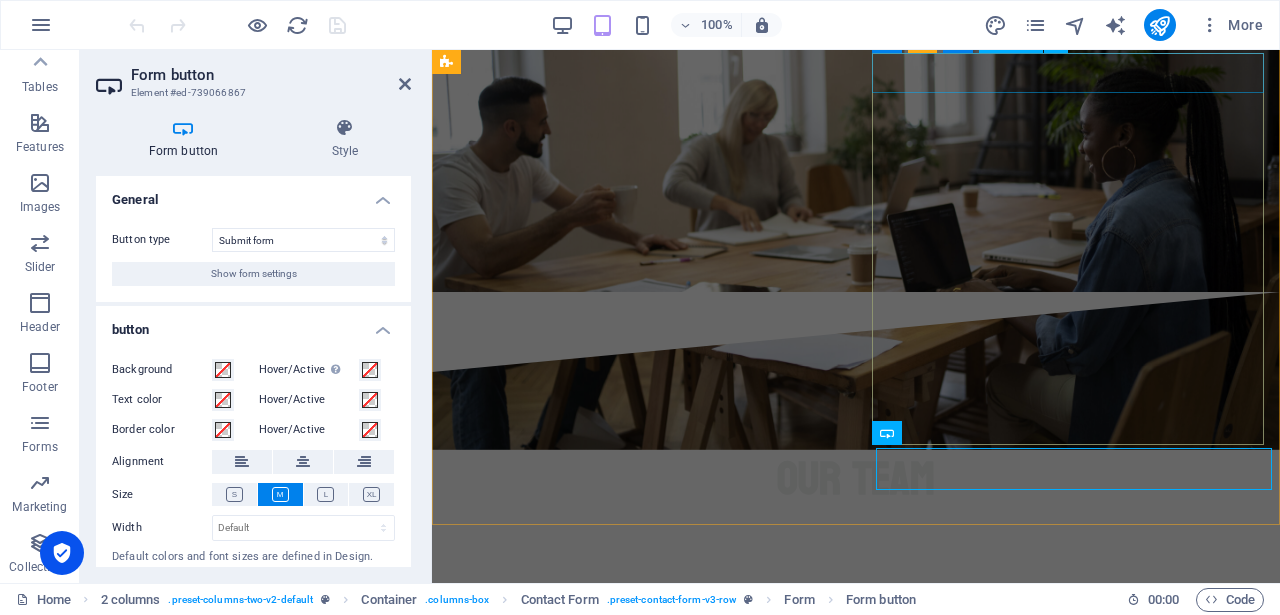 scroll, scrollTop: 5704, scrollLeft: 0, axis: vertical 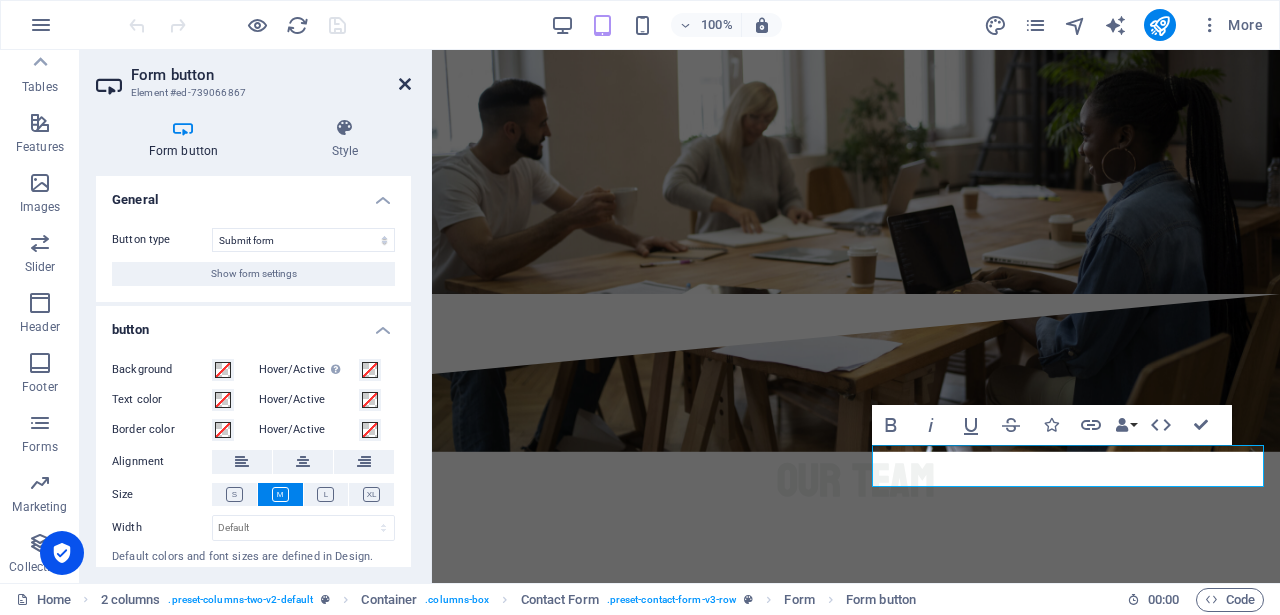 click at bounding box center (405, 84) 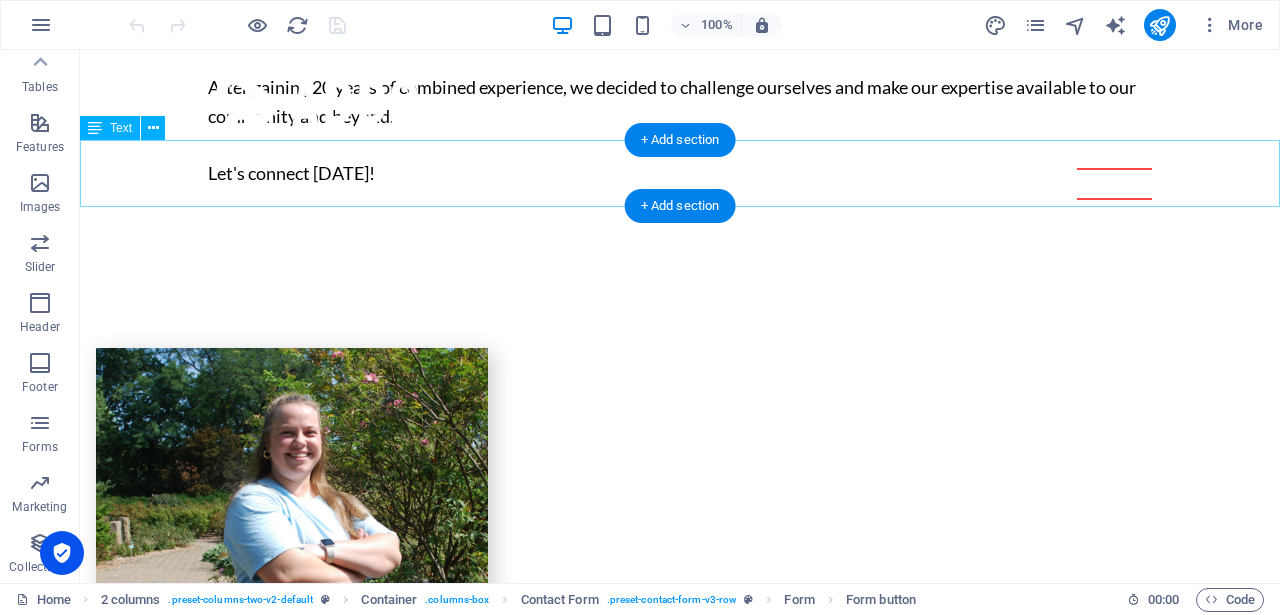 scroll, scrollTop: 5576, scrollLeft: 0, axis: vertical 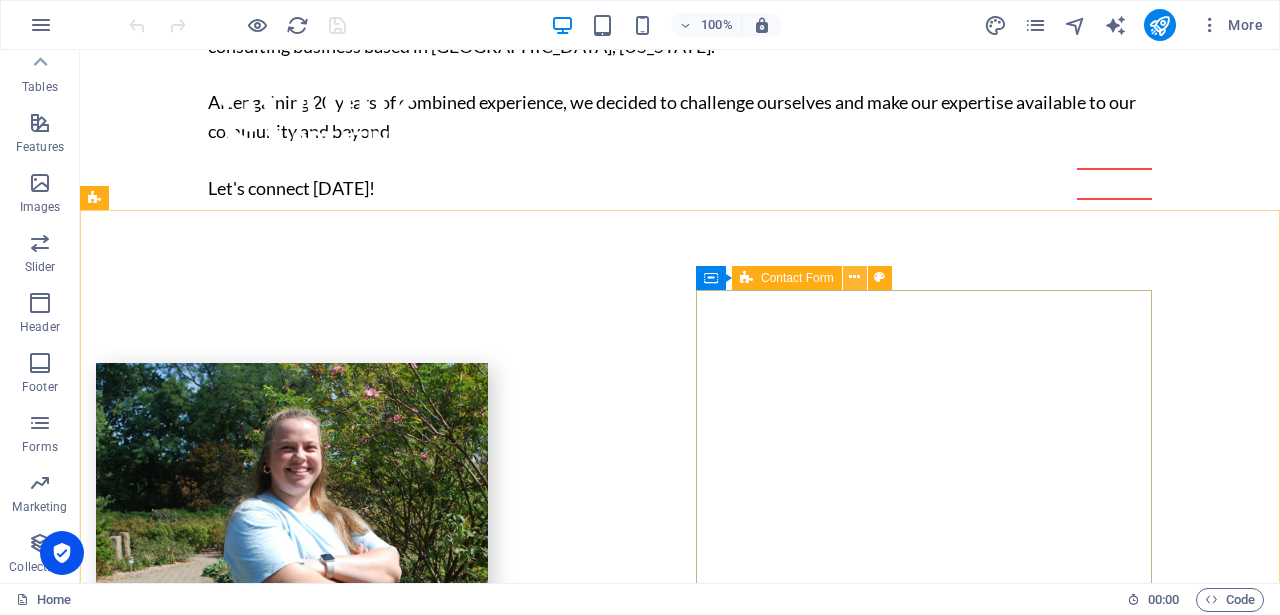 click at bounding box center [854, 277] 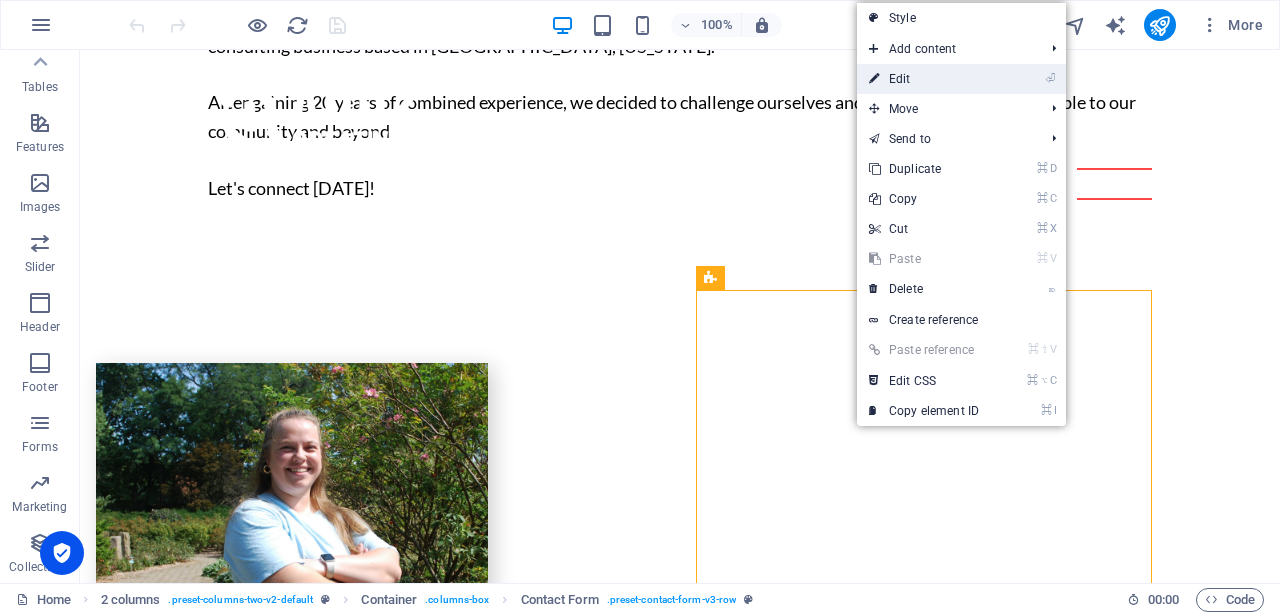 drag, startPoint x: 923, startPoint y: 78, endPoint x: 482, endPoint y: 38, distance: 442.81033 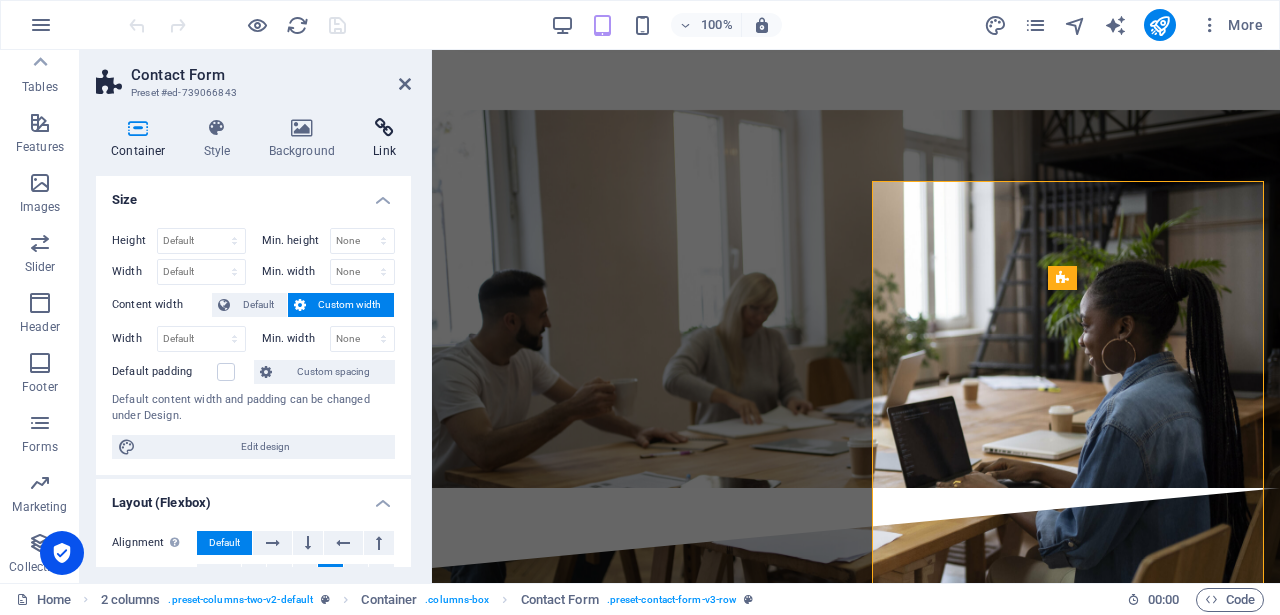click on "Link" at bounding box center (384, 139) 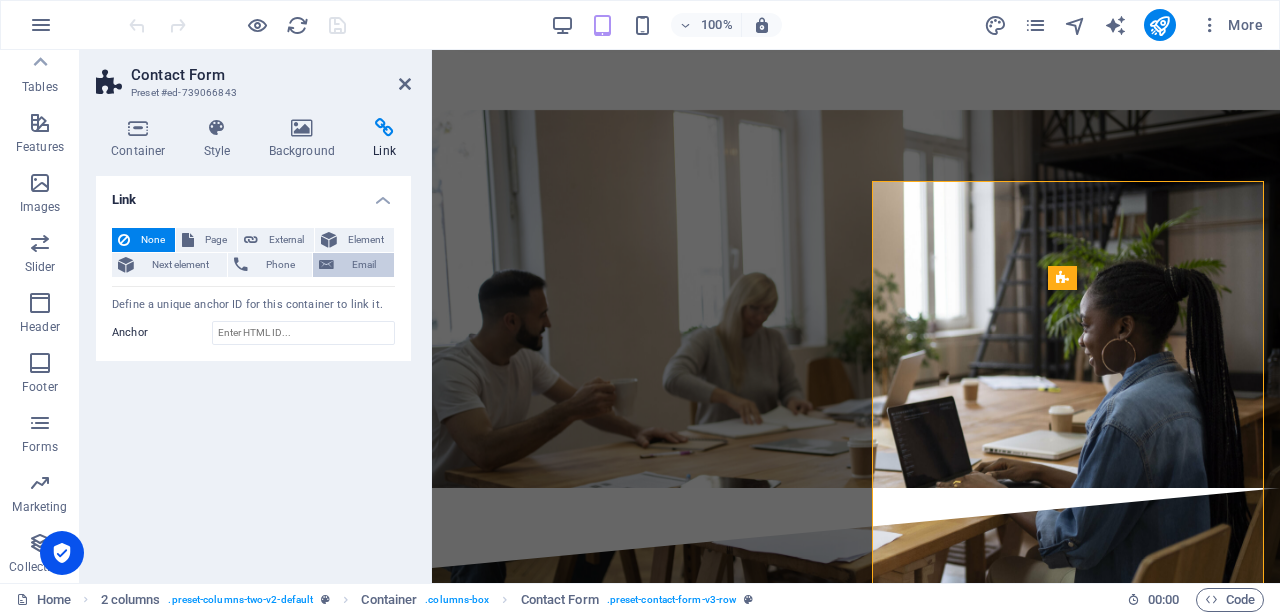 click on "Email" at bounding box center (364, 265) 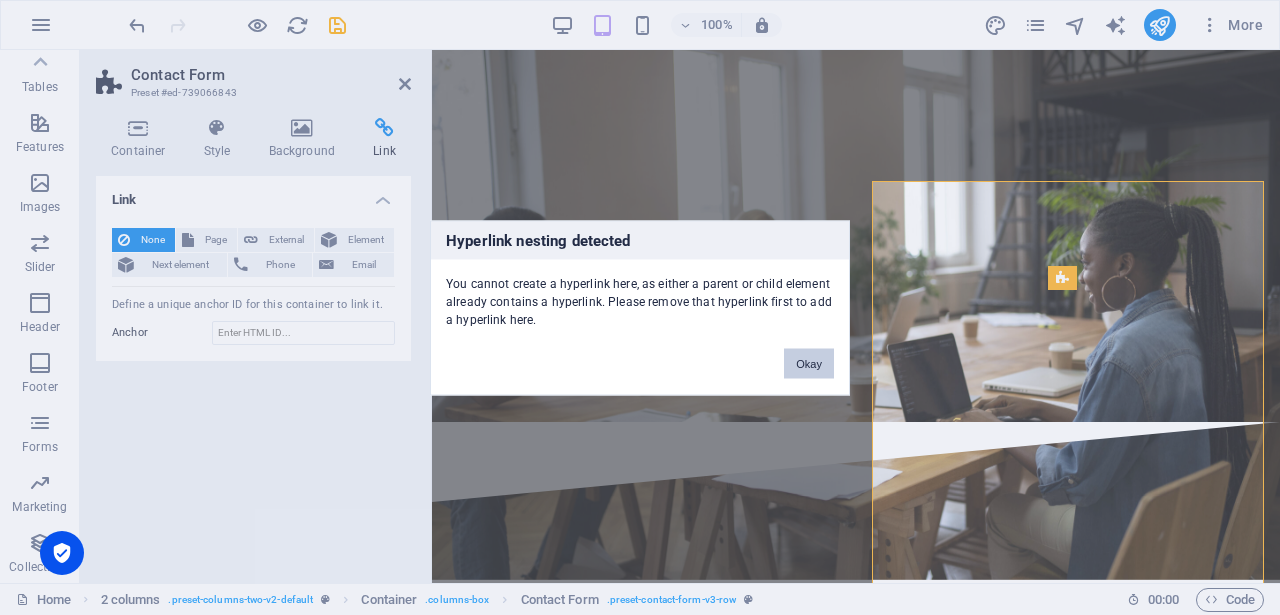 click on "Okay" at bounding box center [809, 363] 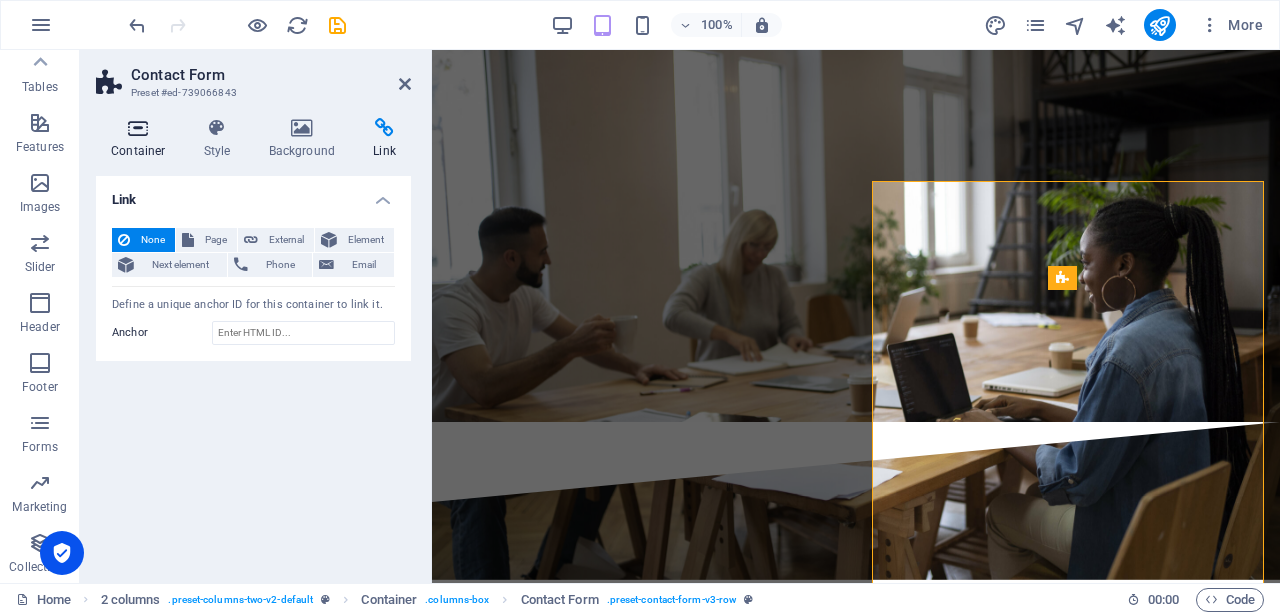 click on "Container" at bounding box center [142, 139] 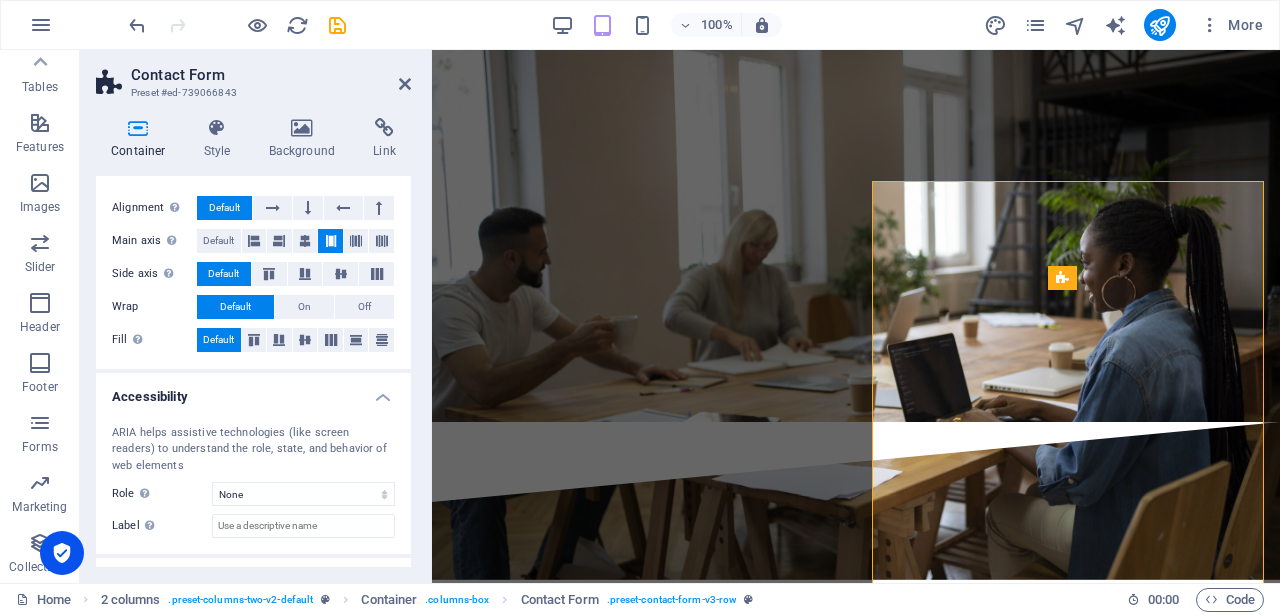 scroll, scrollTop: 418, scrollLeft: 0, axis: vertical 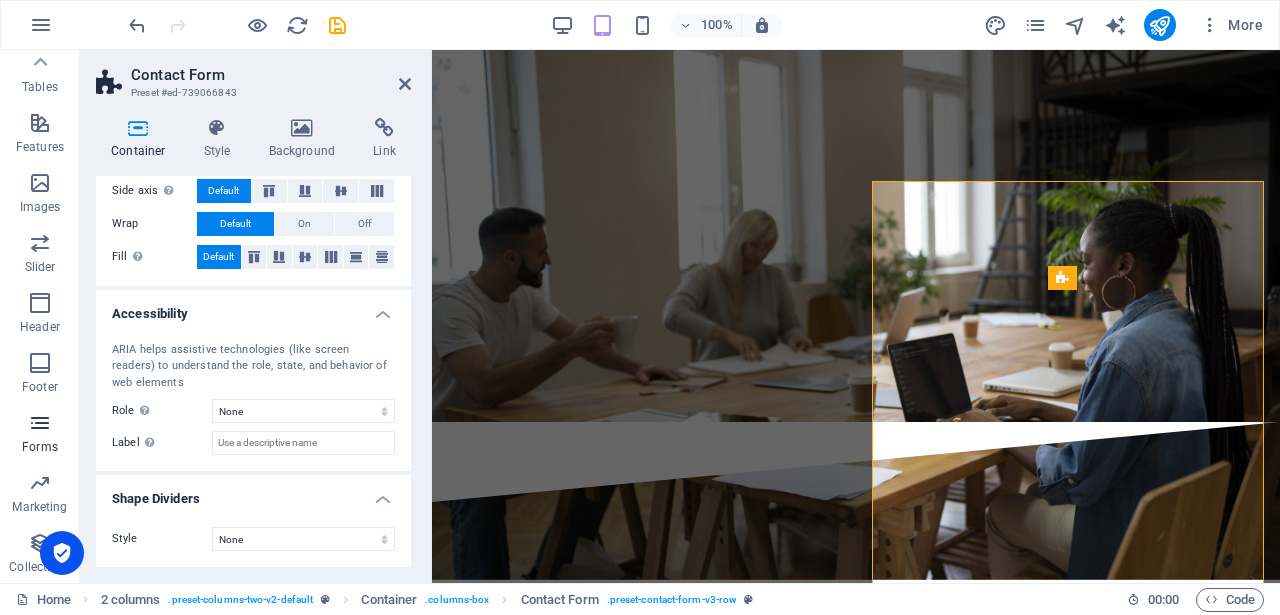 click on "Forms" at bounding box center (40, 447) 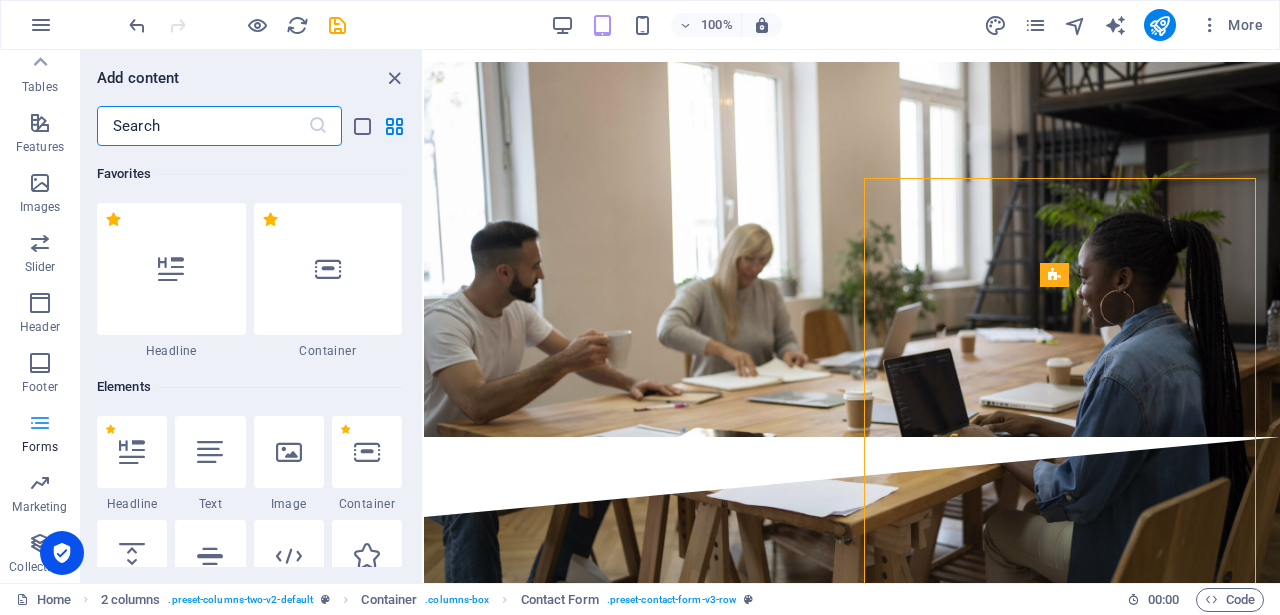 scroll, scrollTop: 5579, scrollLeft: 0, axis: vertical 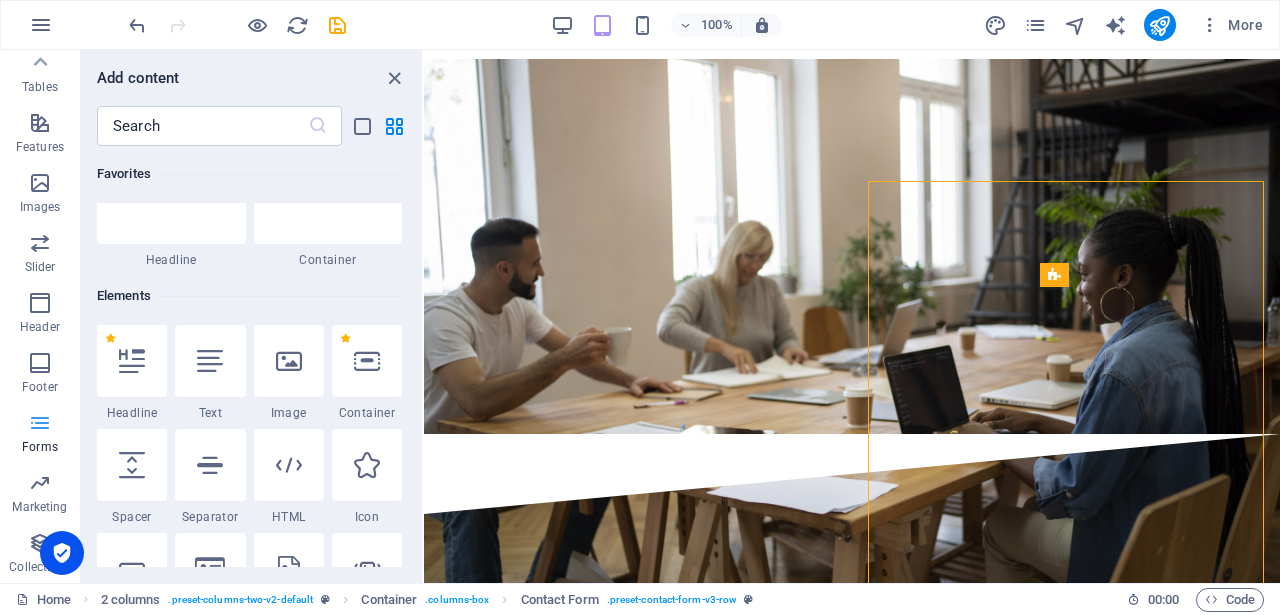 click on "Forms" at bounding box center [40, 447] 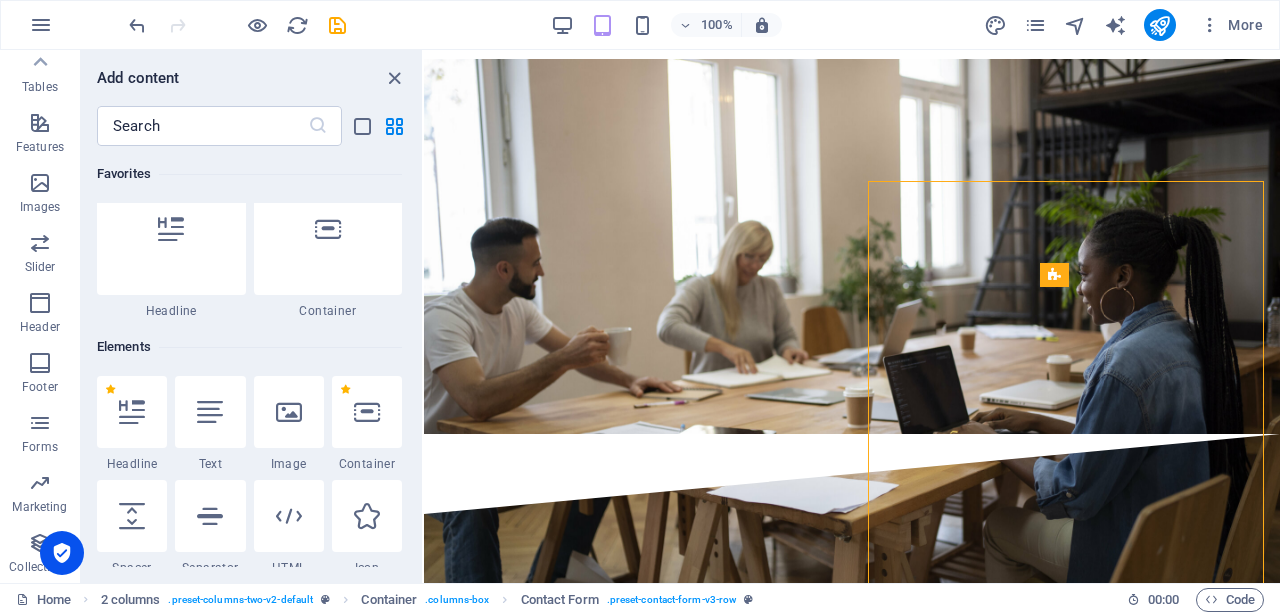scroll, scrollTop: 0, scrollLeft: 0, axis: both 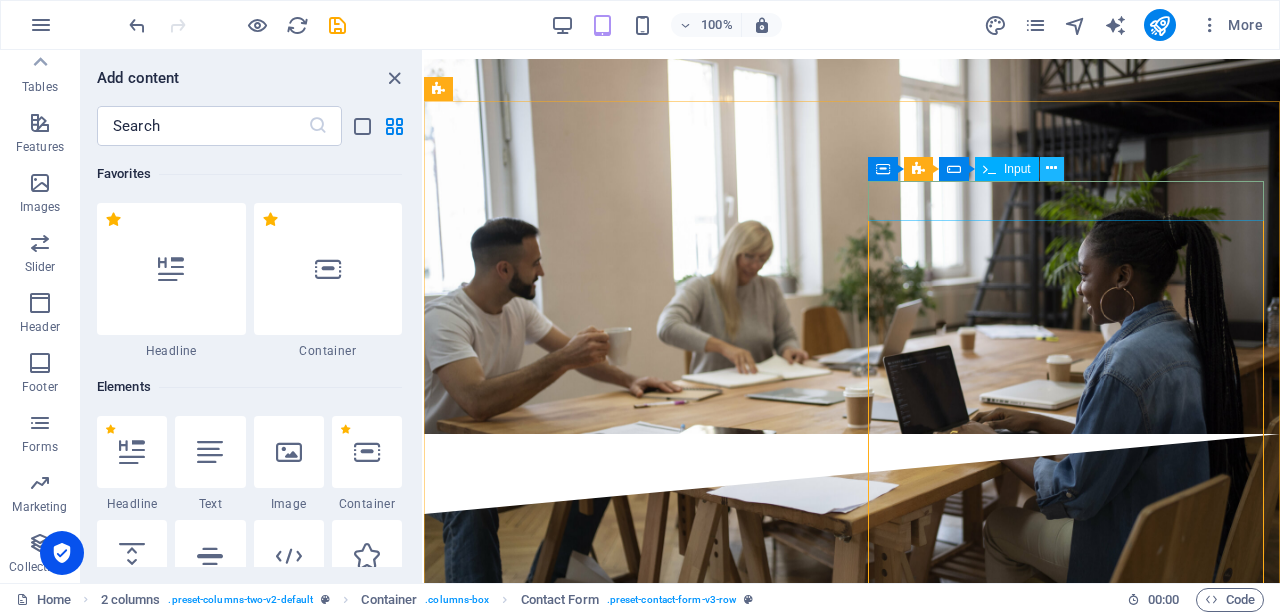 click at bounding box center (1051, 168) 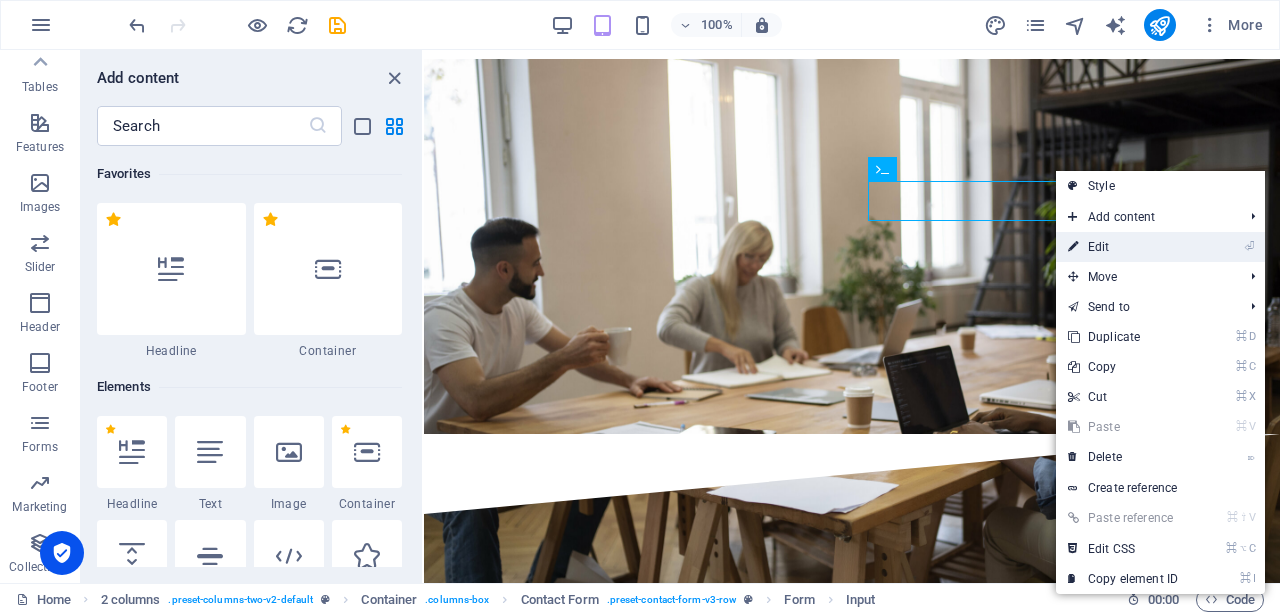 click on "⏎  Edit" at bounding box center [1123, 247] 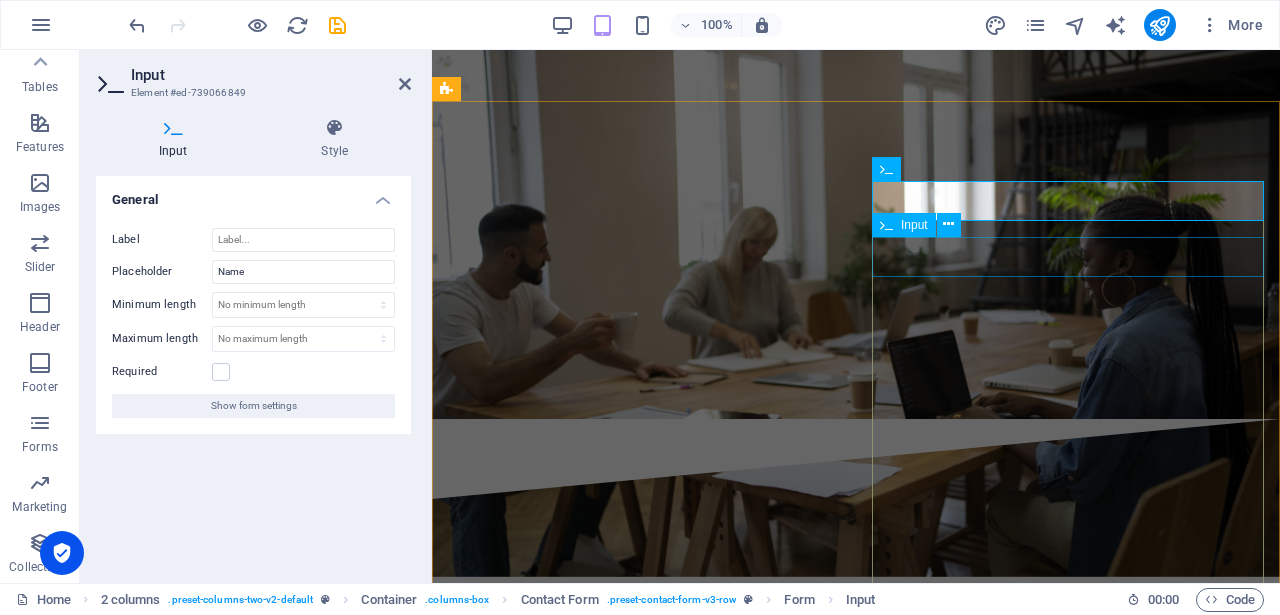 scroll, scrollTop: 5576, scrollLeft: 0, axis: vertical 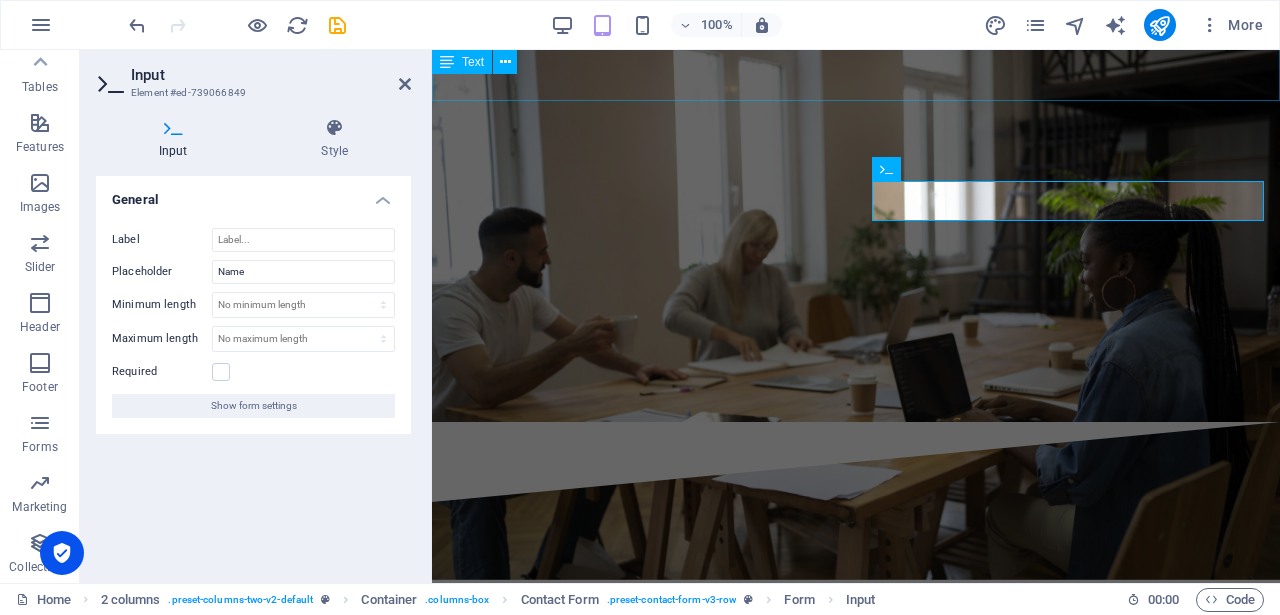 click on "If you want to ADD us to your team, fill out this form below or email us at  add2creatives@gmail.com ." at bounding box center (856, 4419) 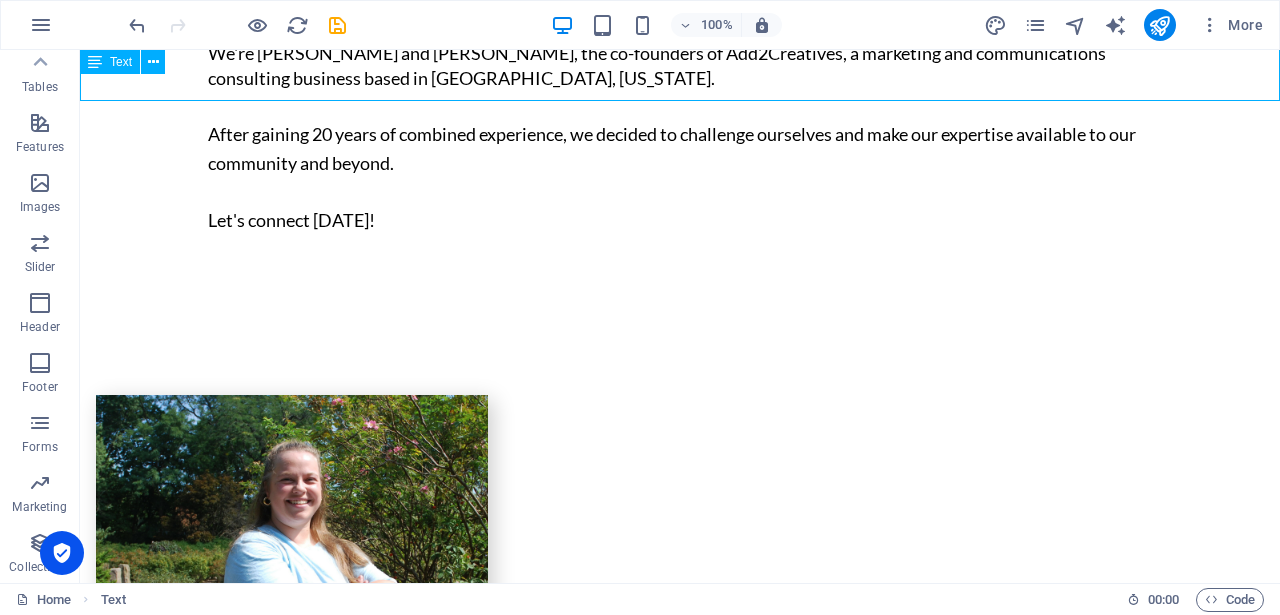 scroll, scrollTop: 5685, scrollLeft: 0, axis: vertical 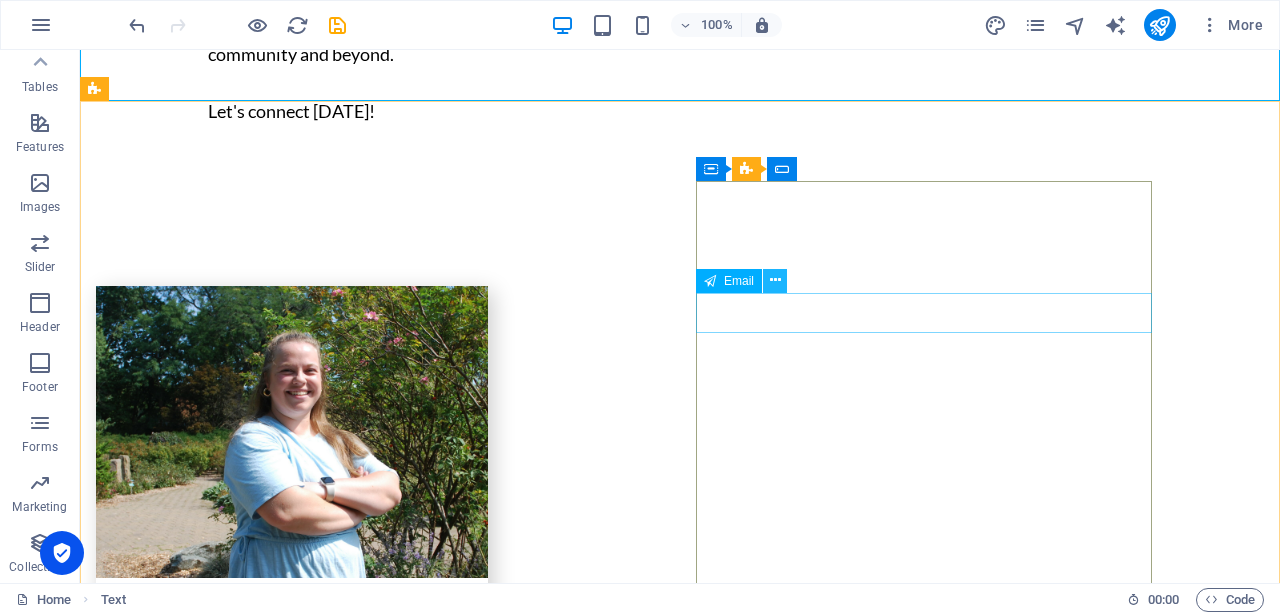 click at bounding box center [775, 280] 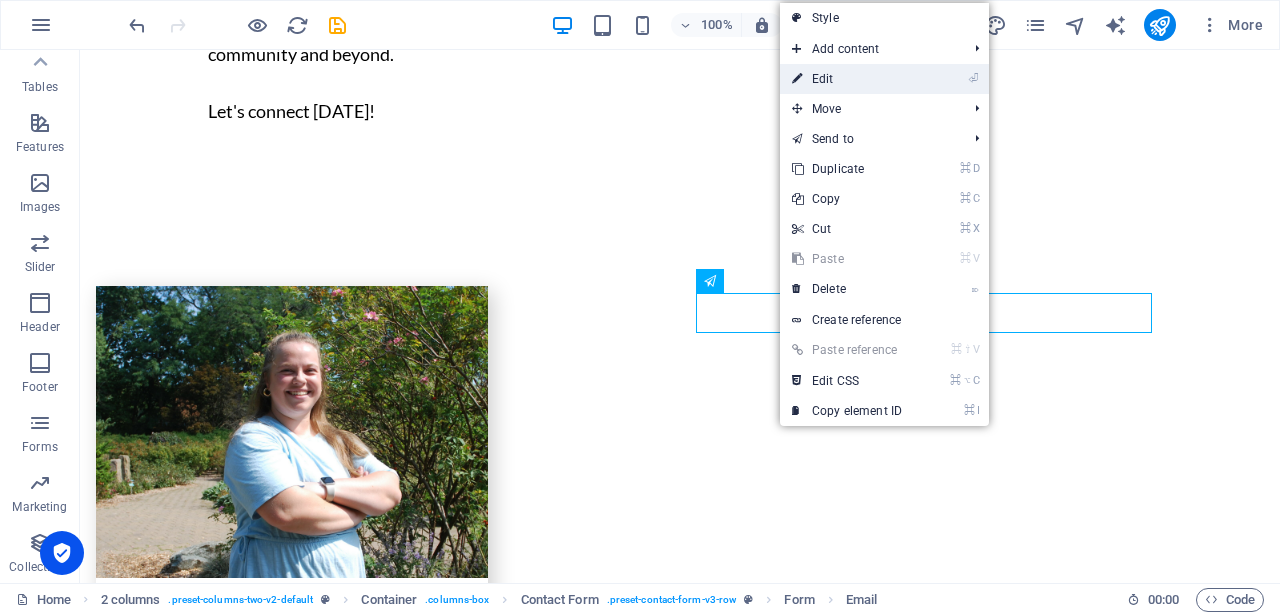 click on "⏎  Edit" at bounding box center [847, 79] 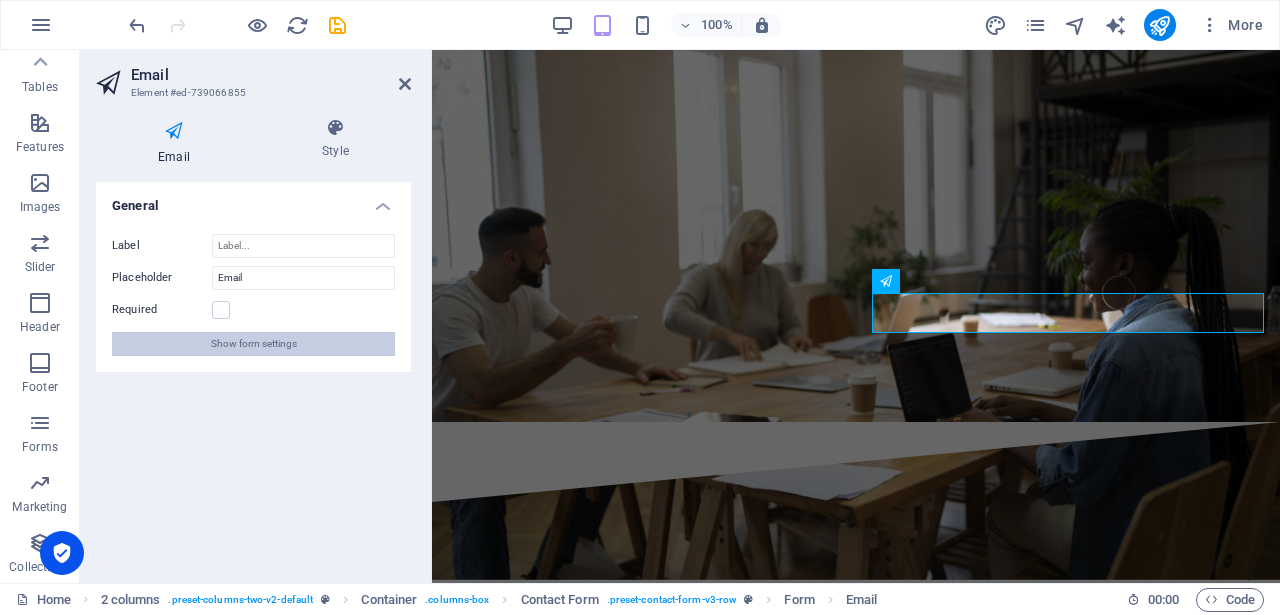 click on "Show form settings" at bounding box center (253, 344) 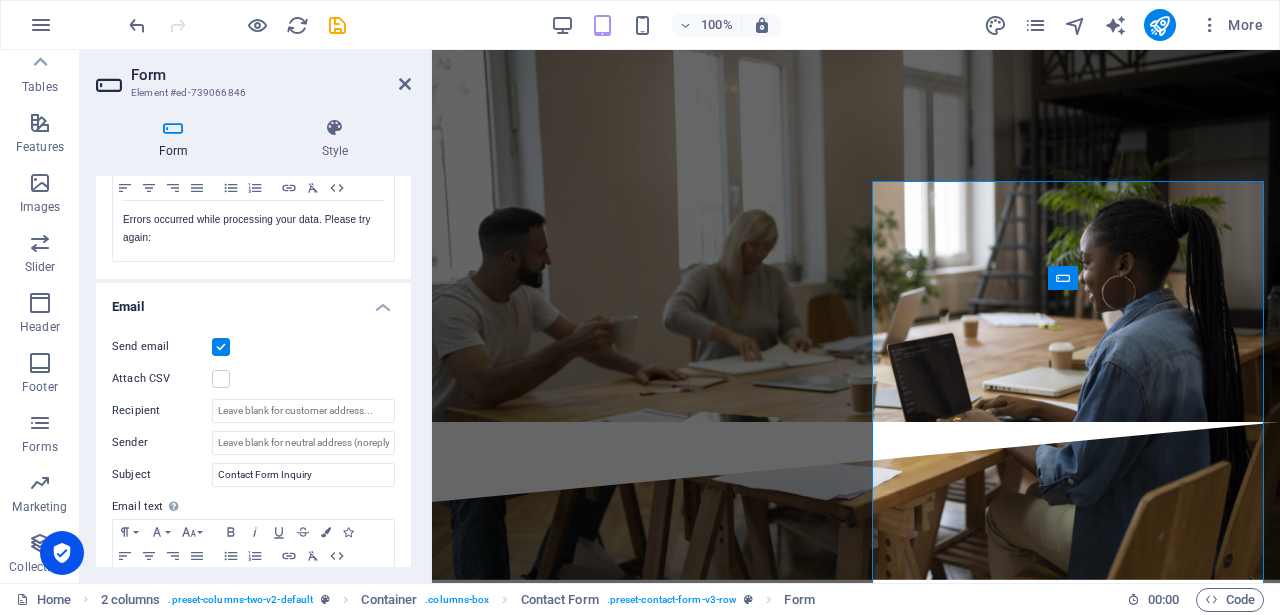 scroll, scrollTop: 414, scrollLeft: 0, axis: vertical 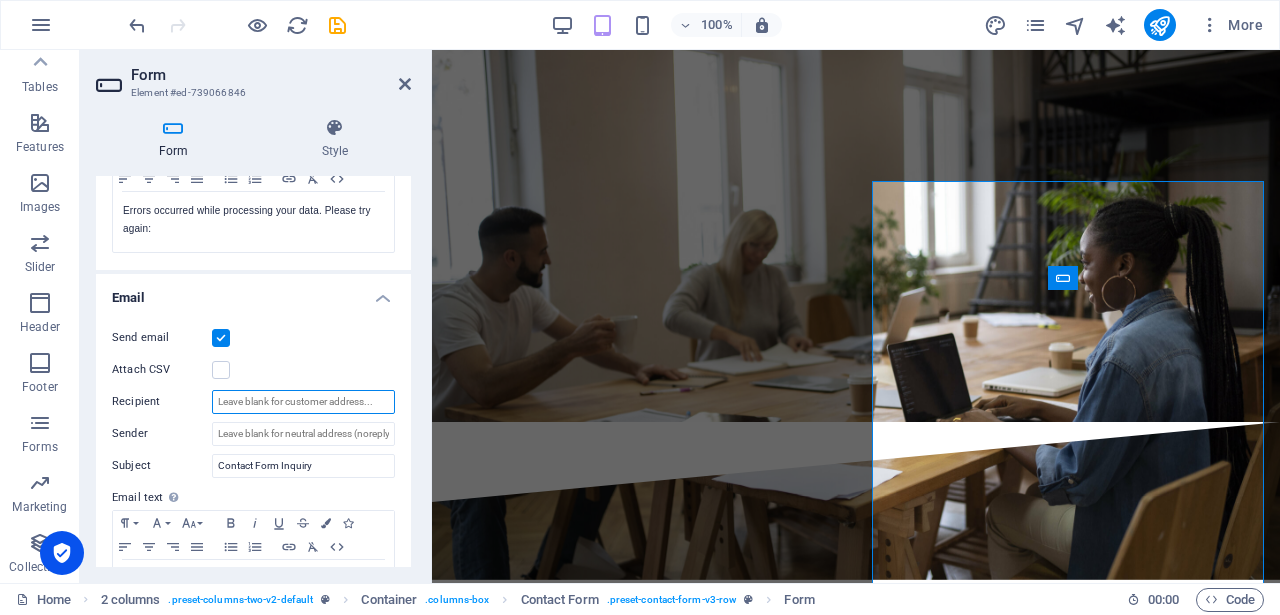 click on "Recipient" at bounding box center (303, 402) 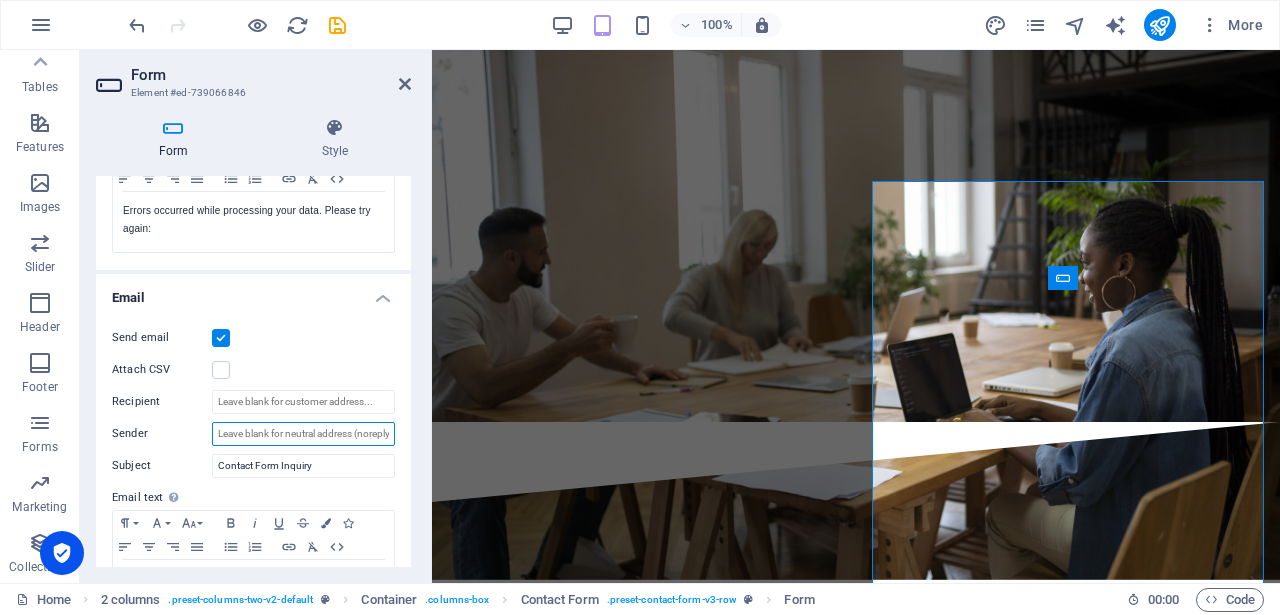 click on "Sender" at bounding box center [303, 434] 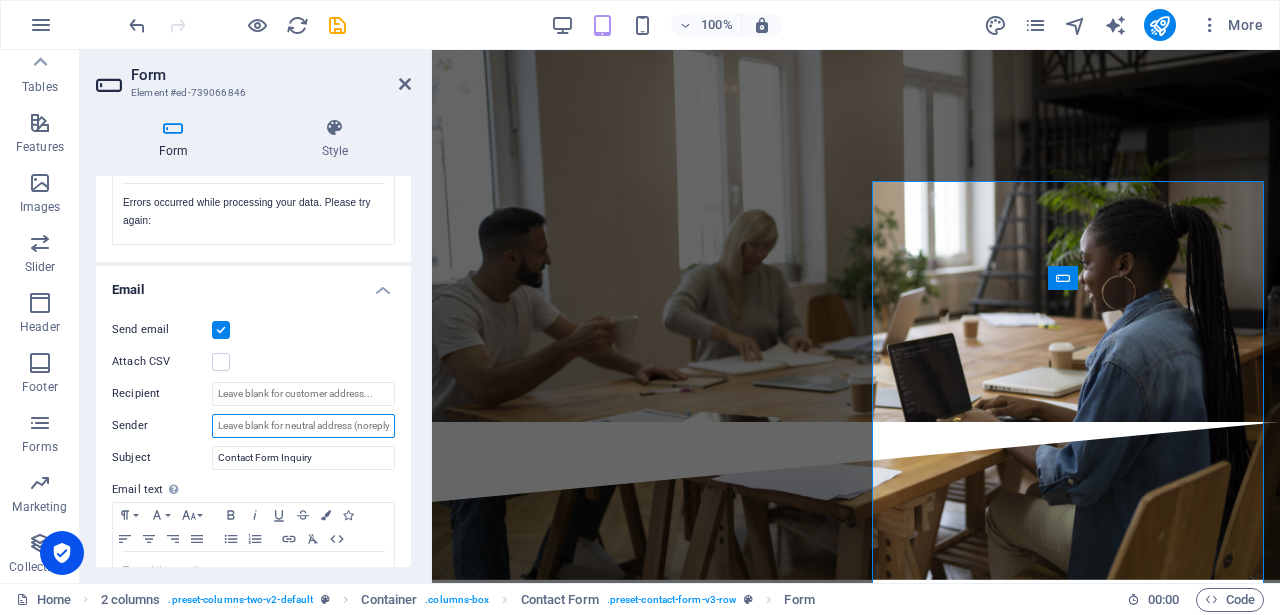 scroll, scrollTop: 420, scrollLeft: 0, axis: vertical 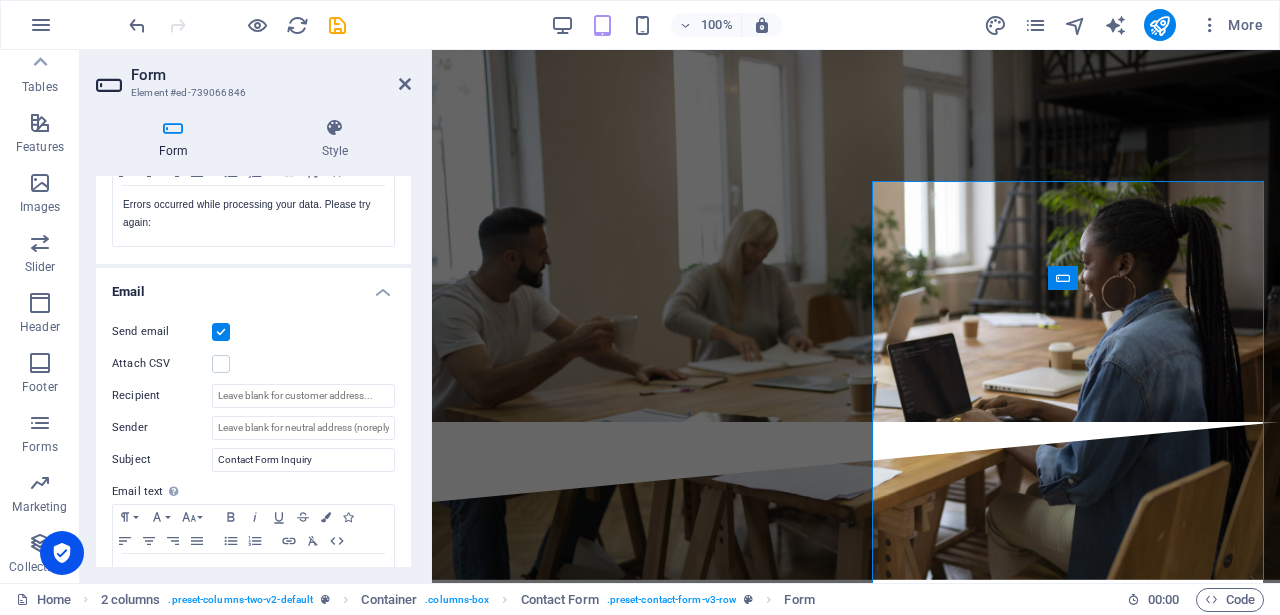 click at bounding box center (221, 332) 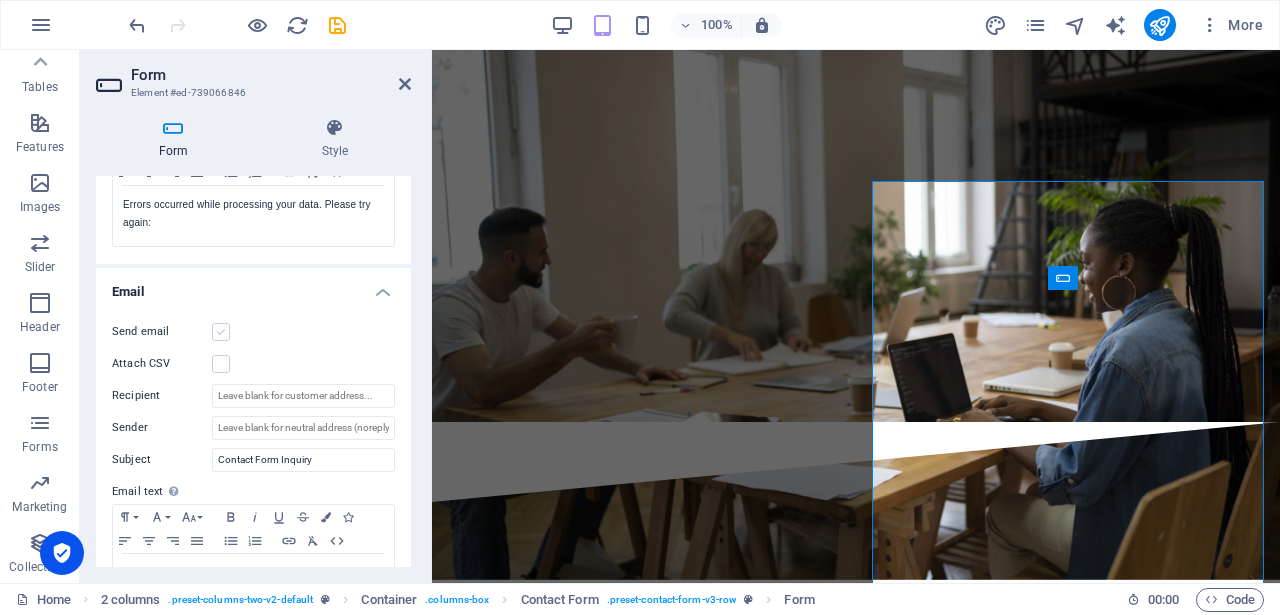 click at bounding box center [221, 332] 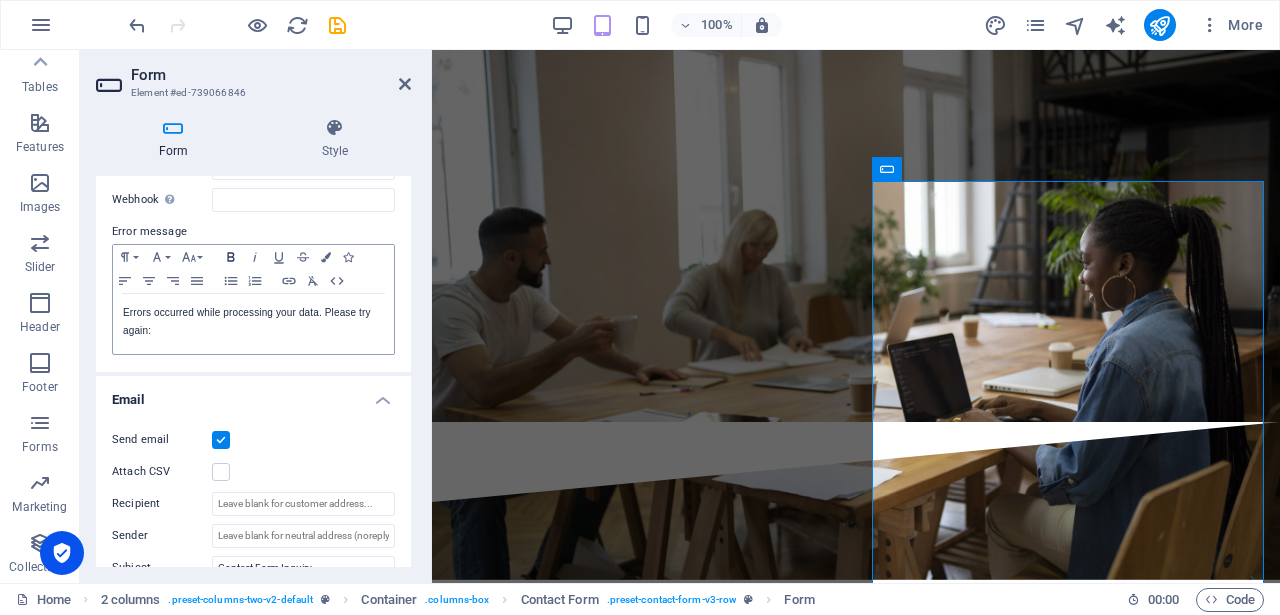 scroll, scrollTop: 318, scrollLeft: 0, axis: vertical 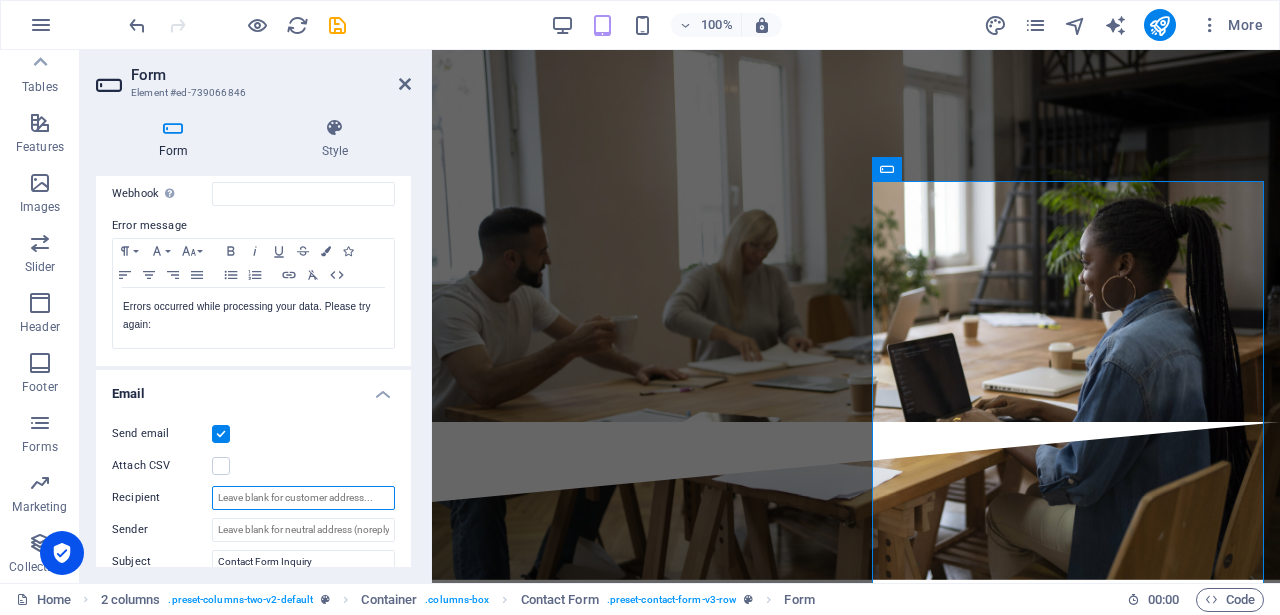 click on "Recipient" at bounding box center (303, 498) 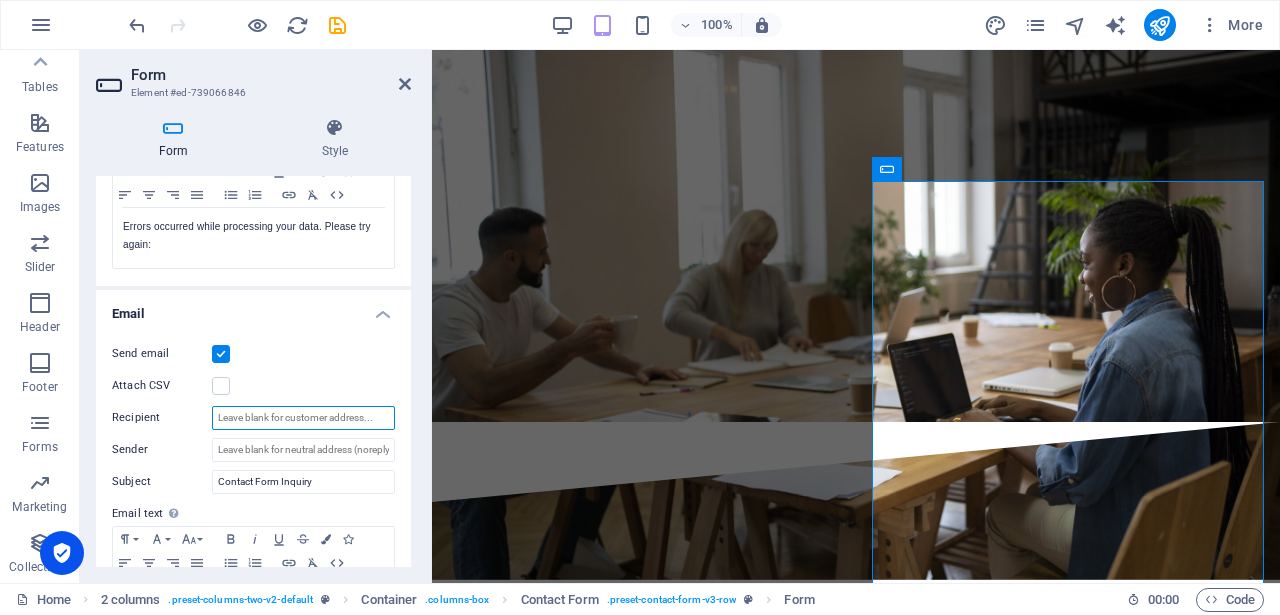 scroll, scrollTop: 410, scrollLeft: 0, axis: vertical 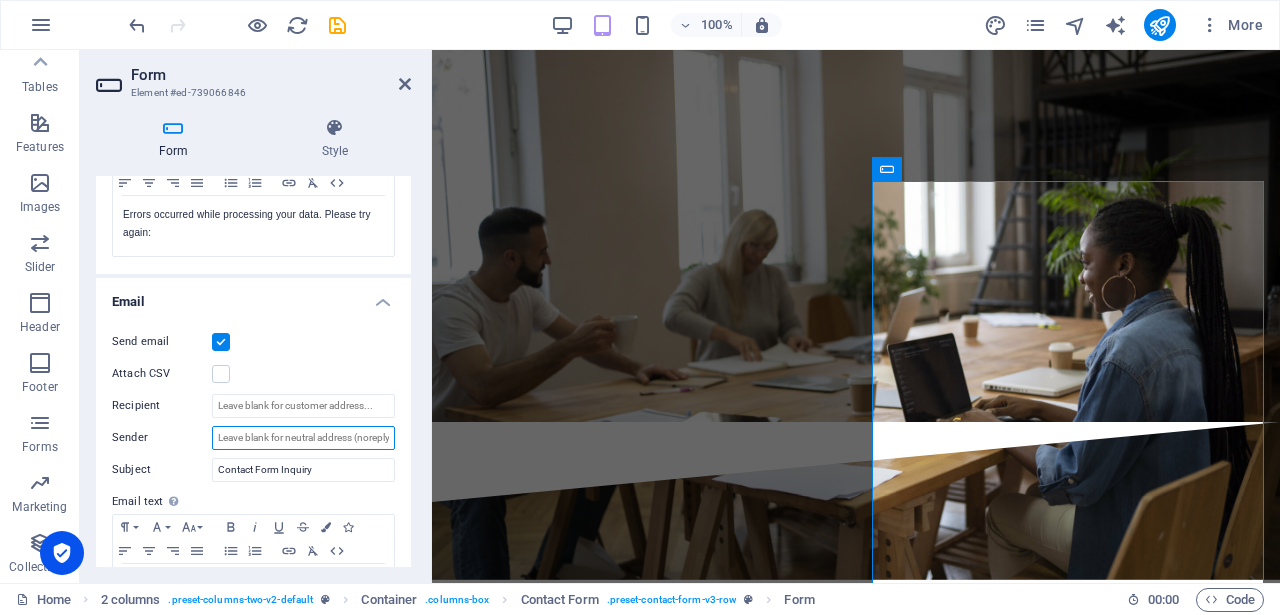 drag, startPoint x: 297, startPoint y: 441, endPoint x: 424, endPoint y: 437, distance: 127.06297 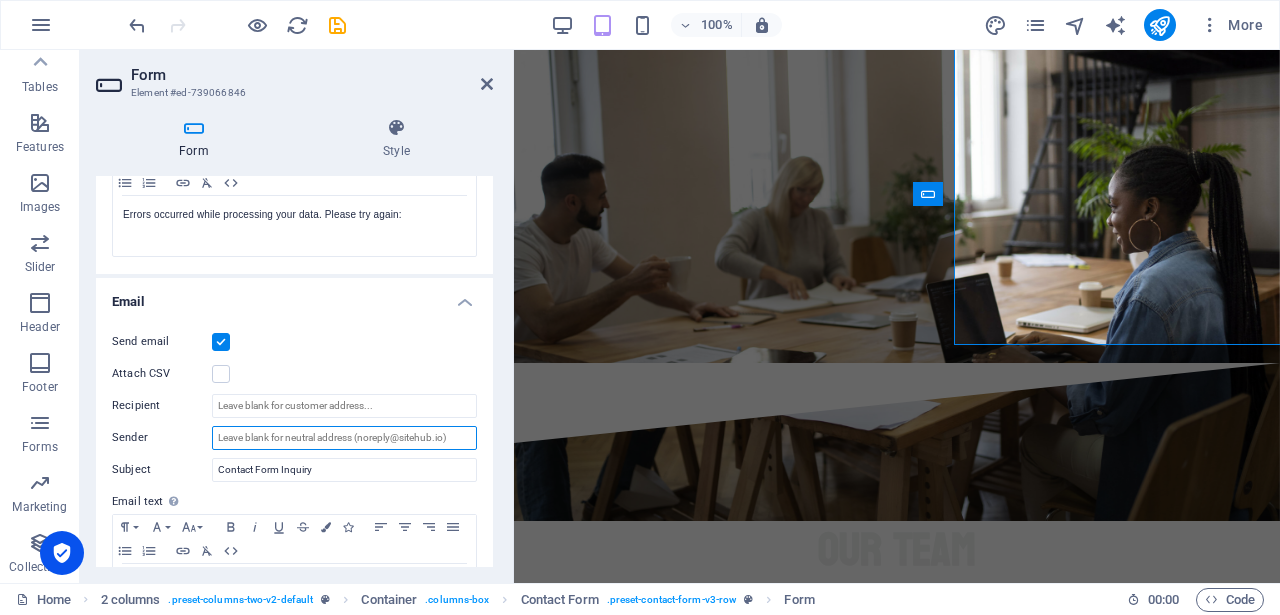 scroll, scrollTop: 6036, scrollLeft: 0, axis: vertical 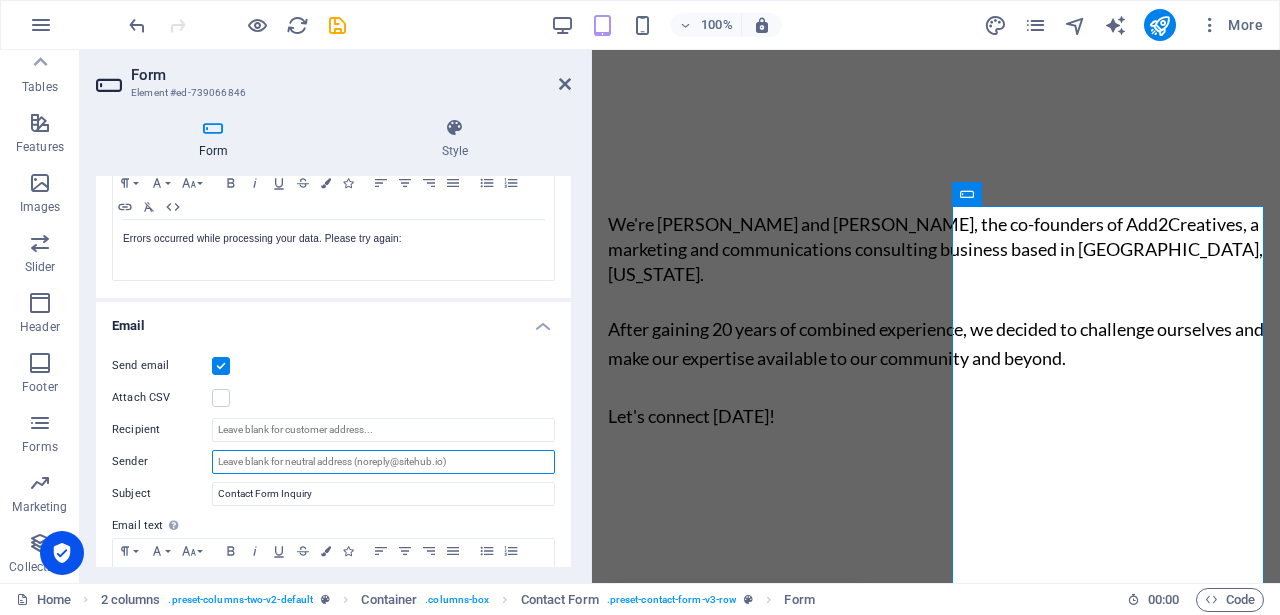 drag, startPoint x: 430, startPoint y: 437, endPoint x: 595, endPoint y: 426, distance: 165.36626 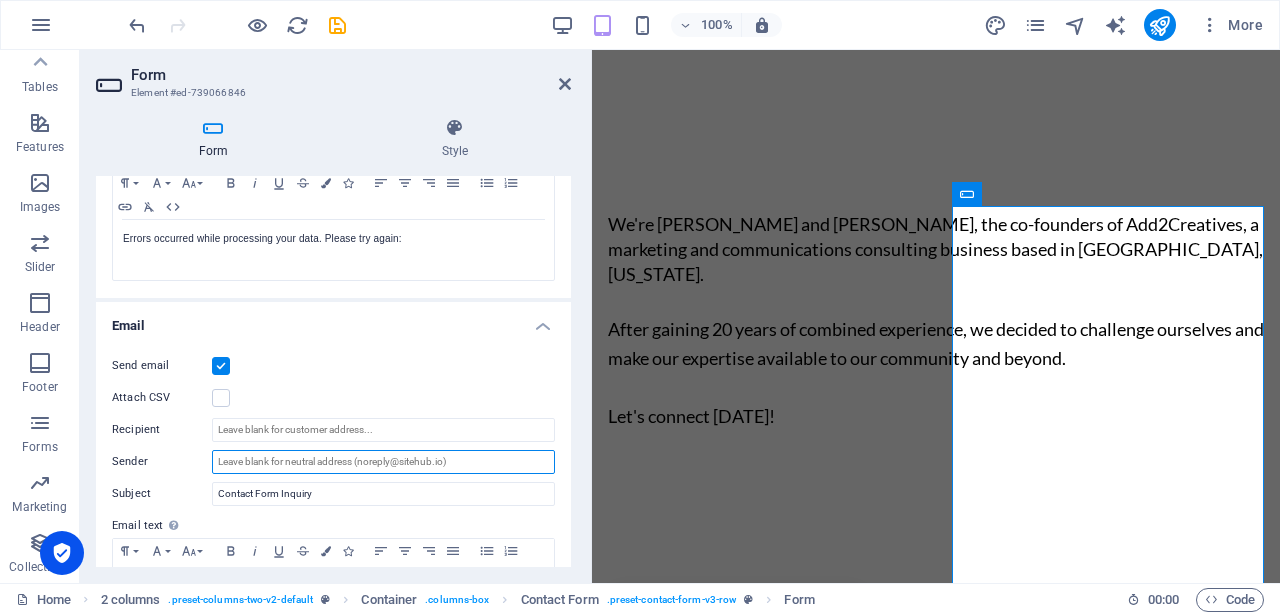 click on "Form Element #ed-739066846 Form Style General Title Define a name for the form. Contact Form Messages Success message Paragraph Format Normal Heading 1 Heading 2 Heading 3 Heading 4 Heading 5 Heading 6 Code Font Family Arial Georgia Impact Tahoma Times New Roman Verdana Font Size 8 9 10 11 12 14 18 24 30 36 48 60 72 96 Bold Italic Underline Strikethrough Colors Icons Align Left Align Center Align Right Align Justify Unordered List Ordered List Insert Link Clear Formatting HTML Thanks for your message. We'll get in touch with you soon! Shown after form was submitted successfully... Redirect Define a redirect target upon successful form submission; for example, a success page. Webhook A webhook is a push notification from this form to another server. Every time someone submits this form, the data will be pushed to your server.  Error message Paragraph Format Normal Heading 1 Heading 2 Heading 3 Heading 4 Heading 5 Heading 6 Code Font Family Arial Georgia Impact Tahoma Times New Roman Verdana Font Size 8 9 10 11" at bounding box center [680, 316] 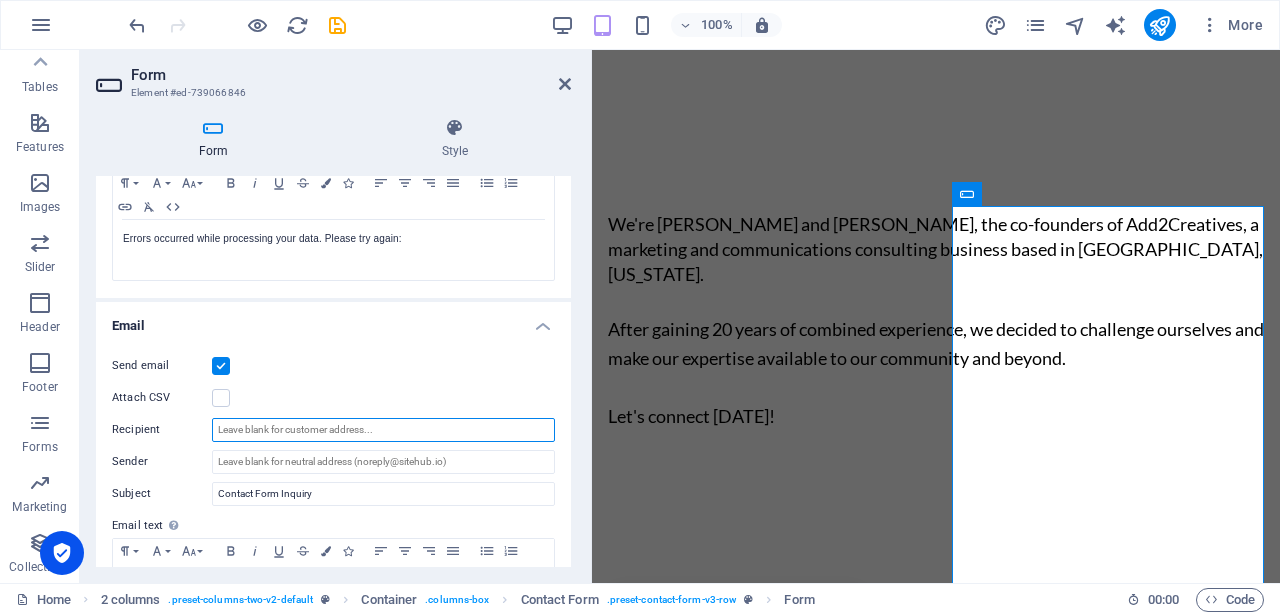 click on "Recipient" at bounding box center [383, 430] 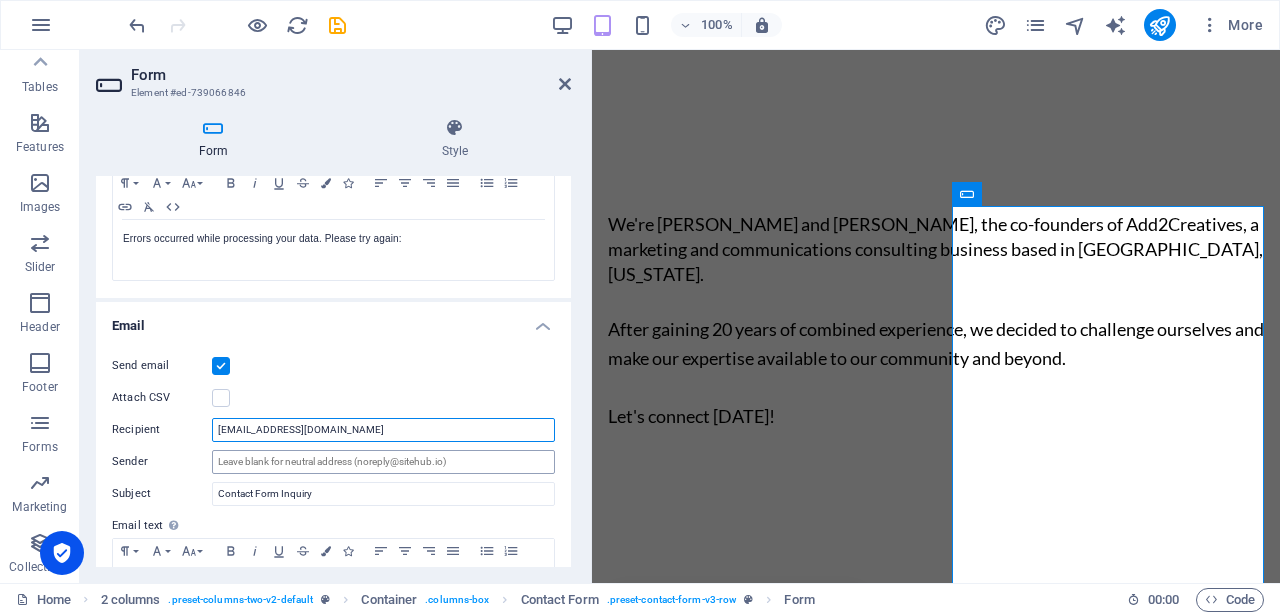 type on "[EMAIL_ADDRESS][DOMAIN_NAME]" 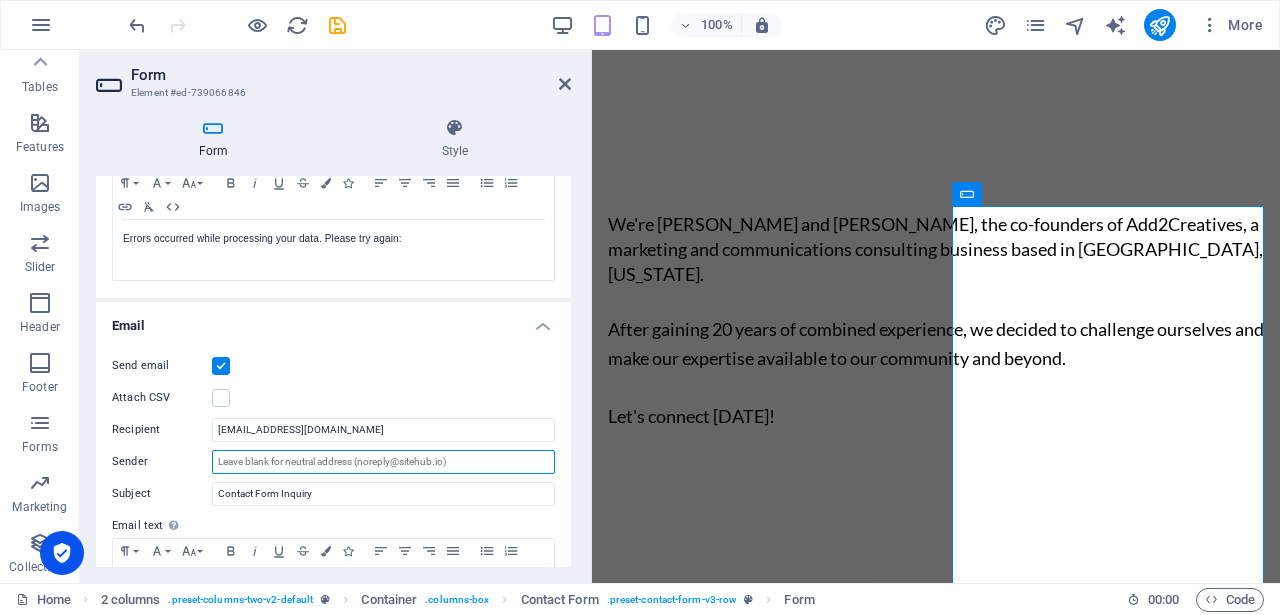 click on "Sender" at bounding box center [383, 462] 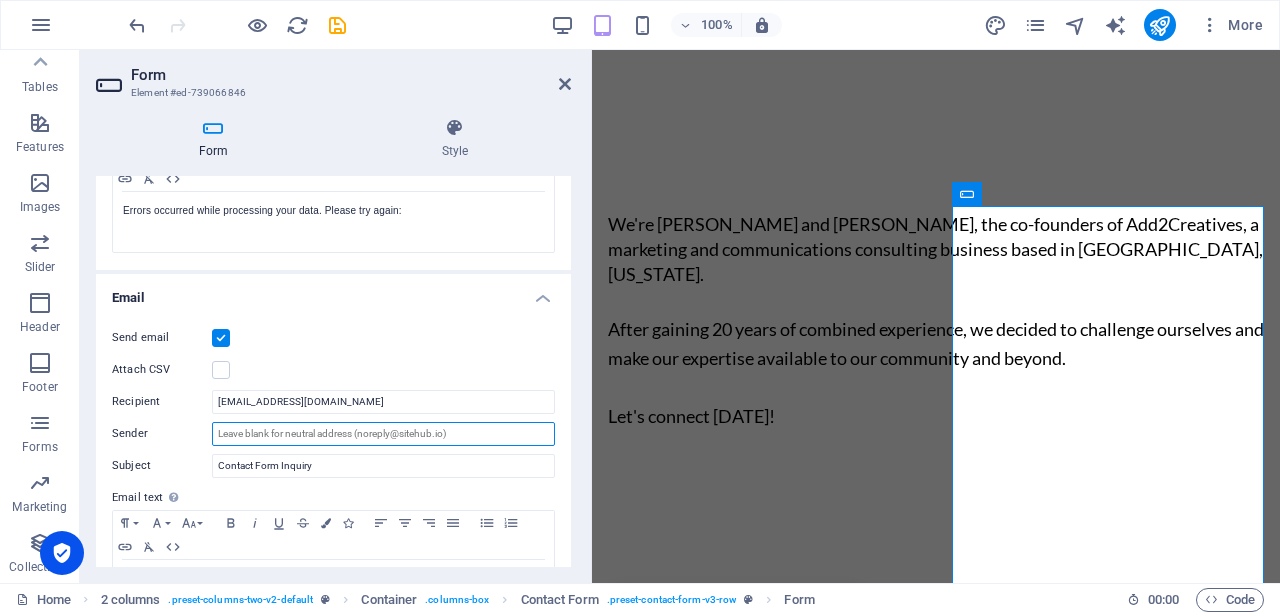 scroll, scrollTop: 432, scrollLeft: 0, axis: vertical 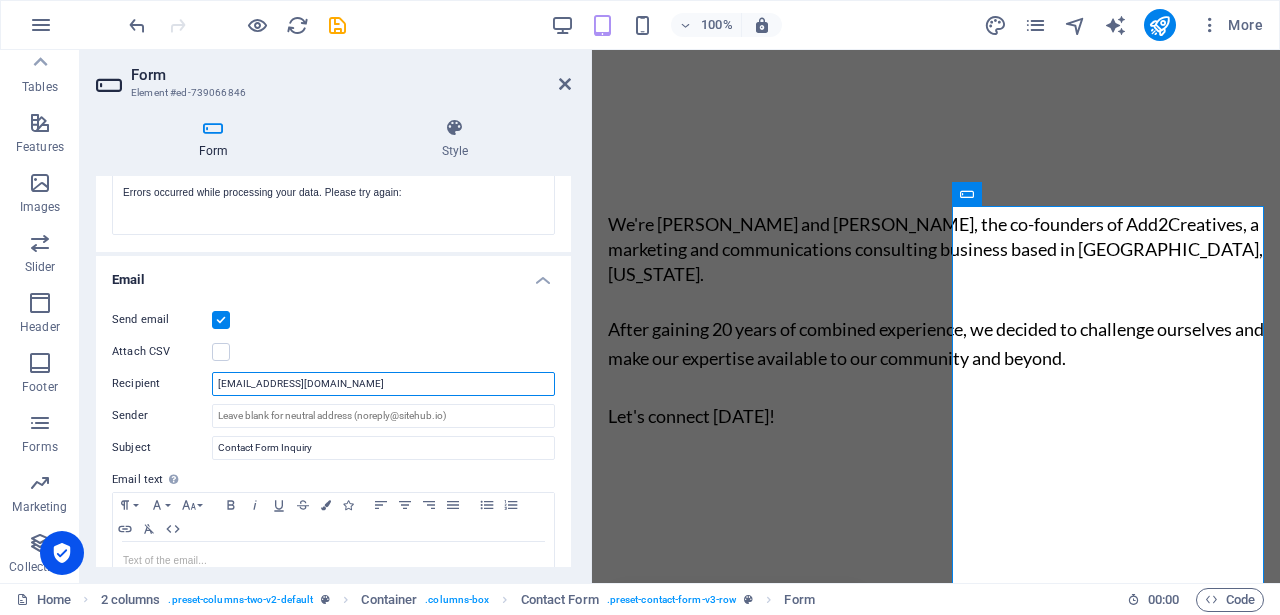 click on "[EMAIL_ADDRESS][DOMAIN_NAME]" at bounding box center [383, 384] 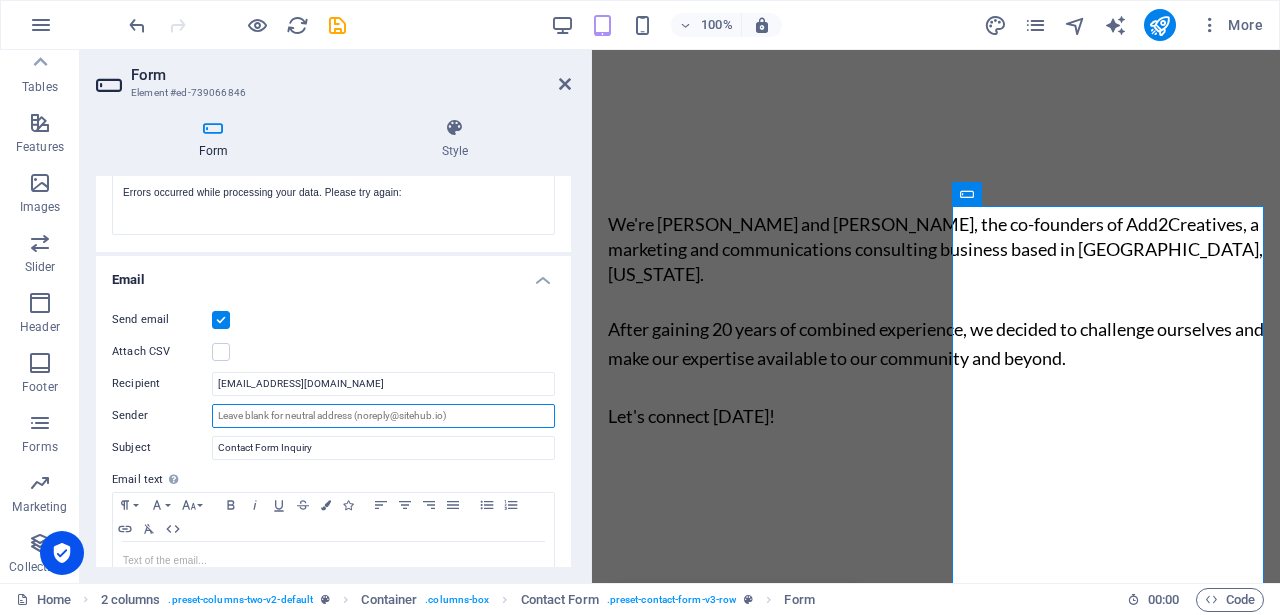 click on "Sender" at bounding box center [383, 416] 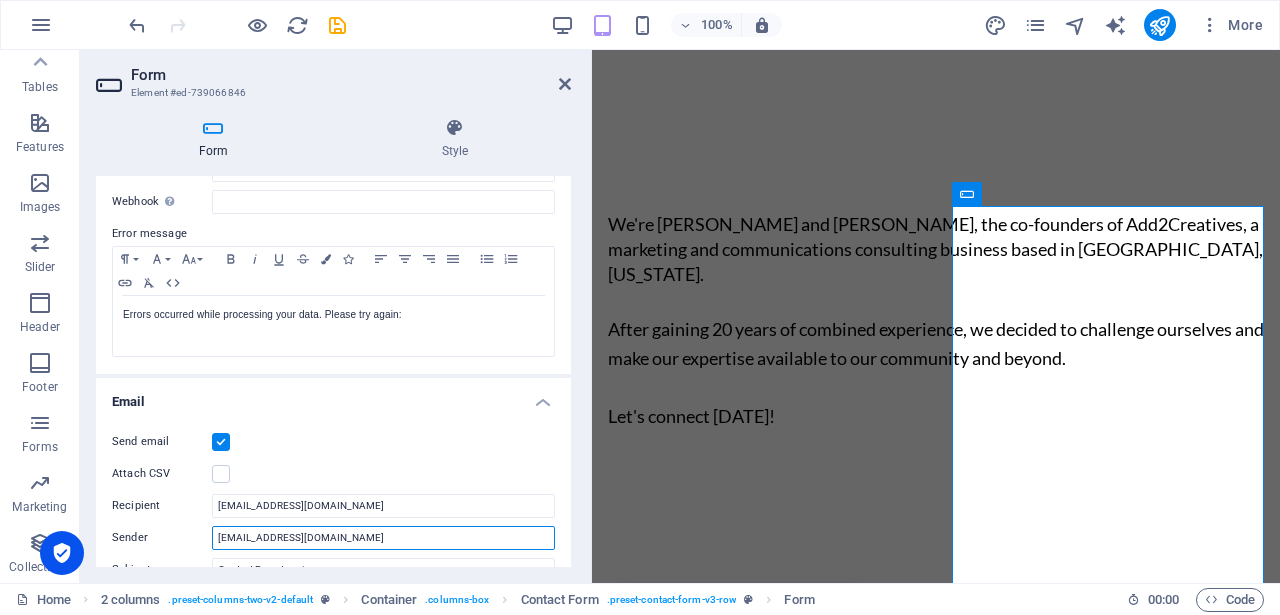 scroll, scrollTop: 0, scrollLeft: 0, axis: both 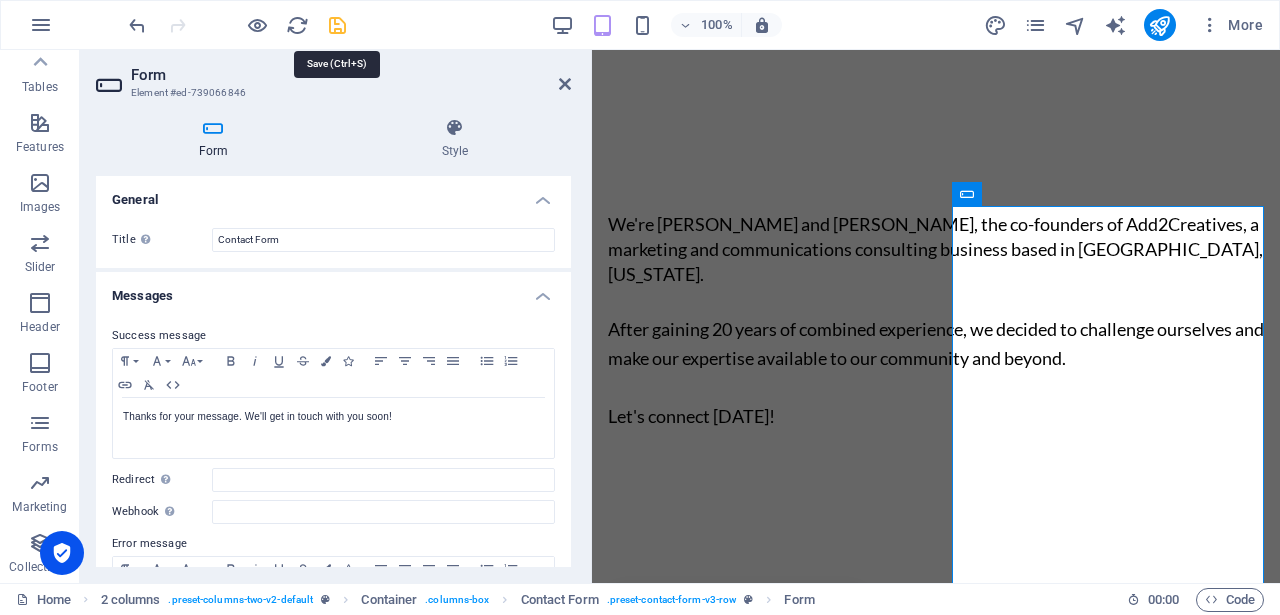 type on "[EMAIL_ADDRESS][DOMAIN_NAME]" 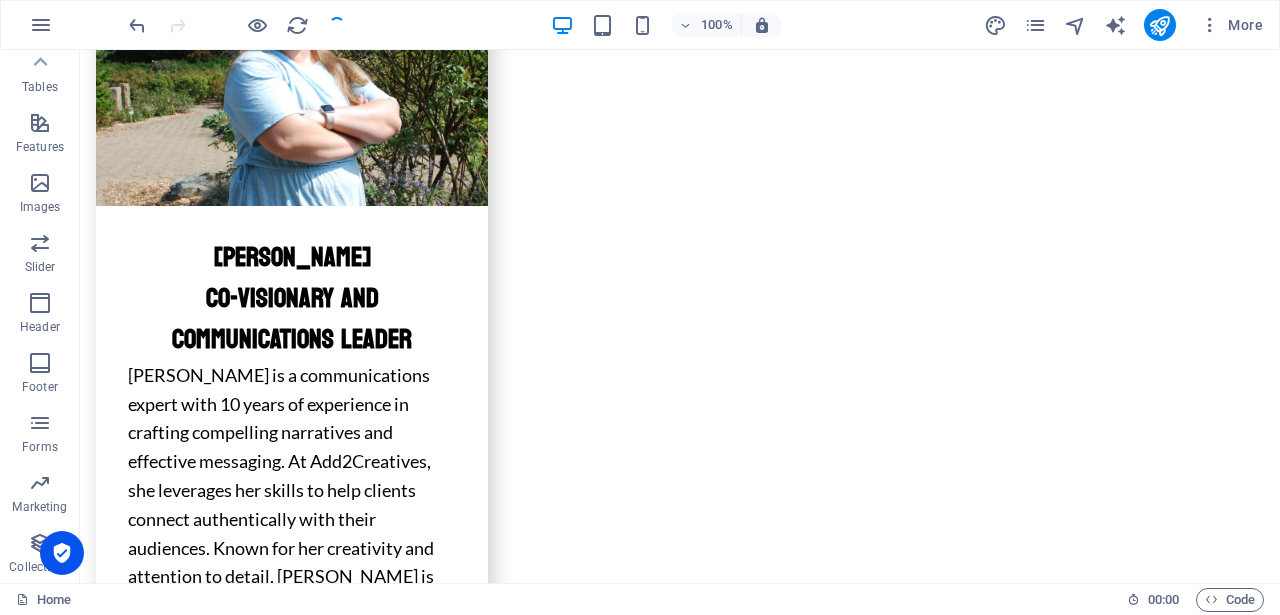 scroll, scrollTop: 5685, scrollLeft: 0, axis: vertical 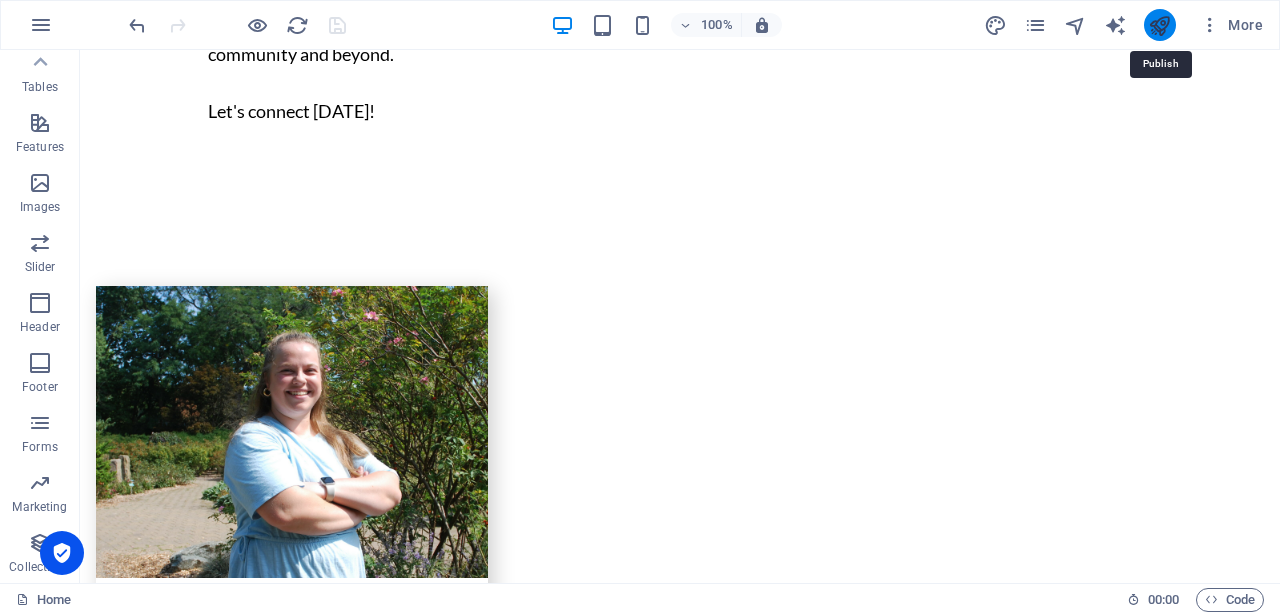 click at bounding box center (1159, 25) 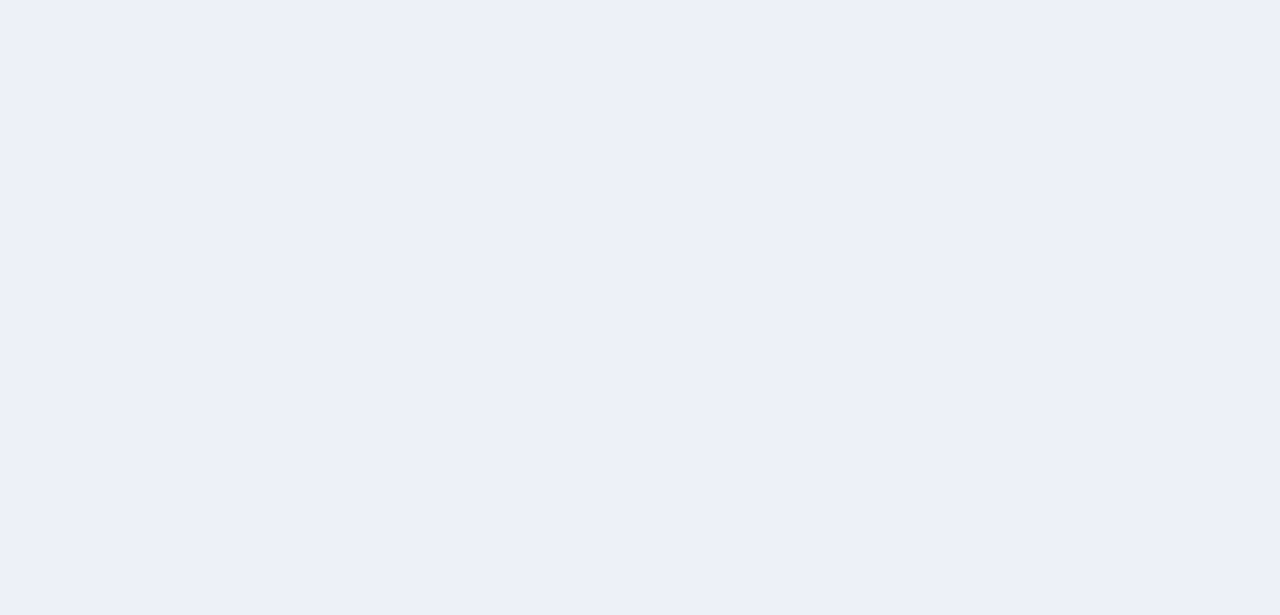 scroll, scrollTop: 0, scrollLeft: 0, axis: both 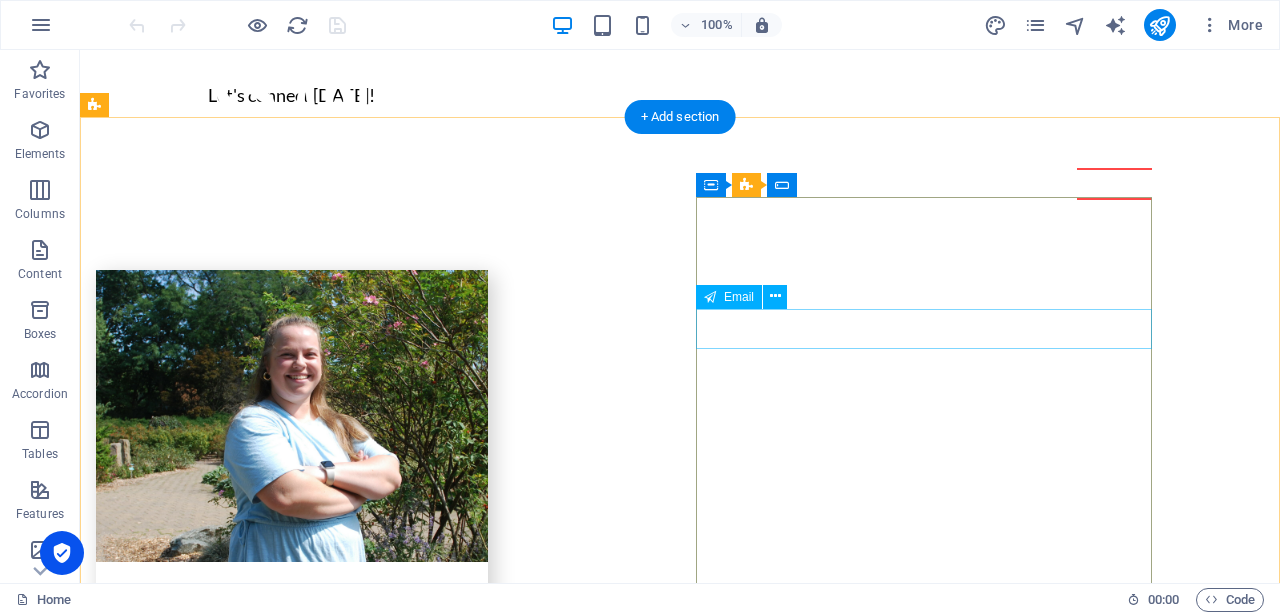 click at bounding box center (324, 4156) 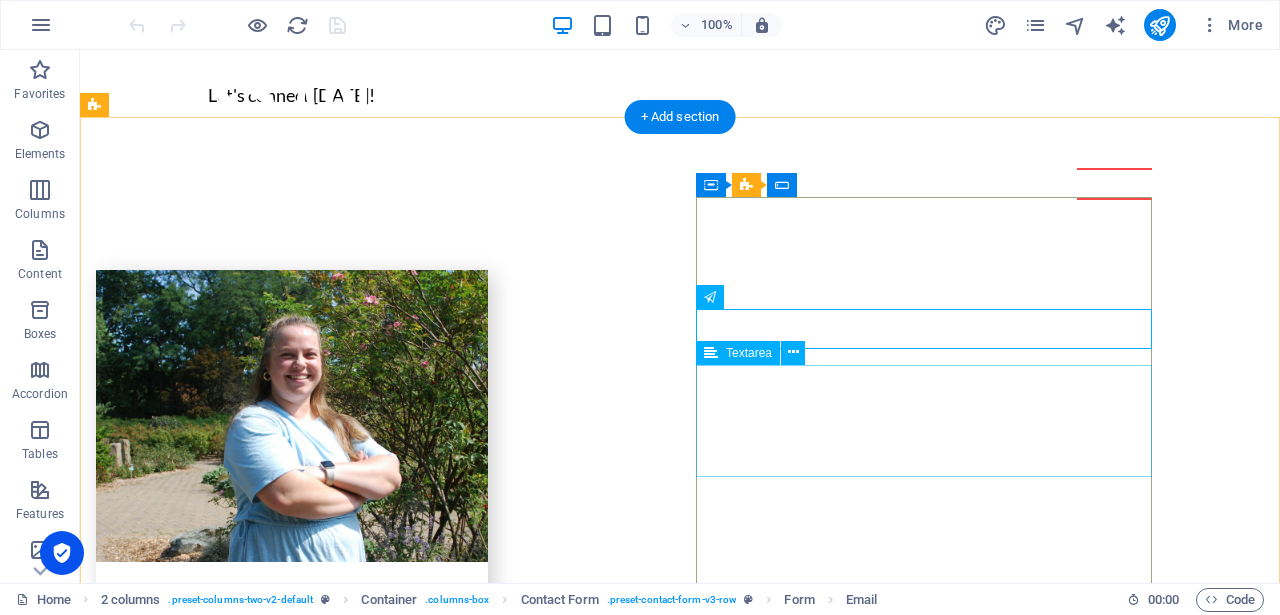 click at bounding box center (324, 4251) 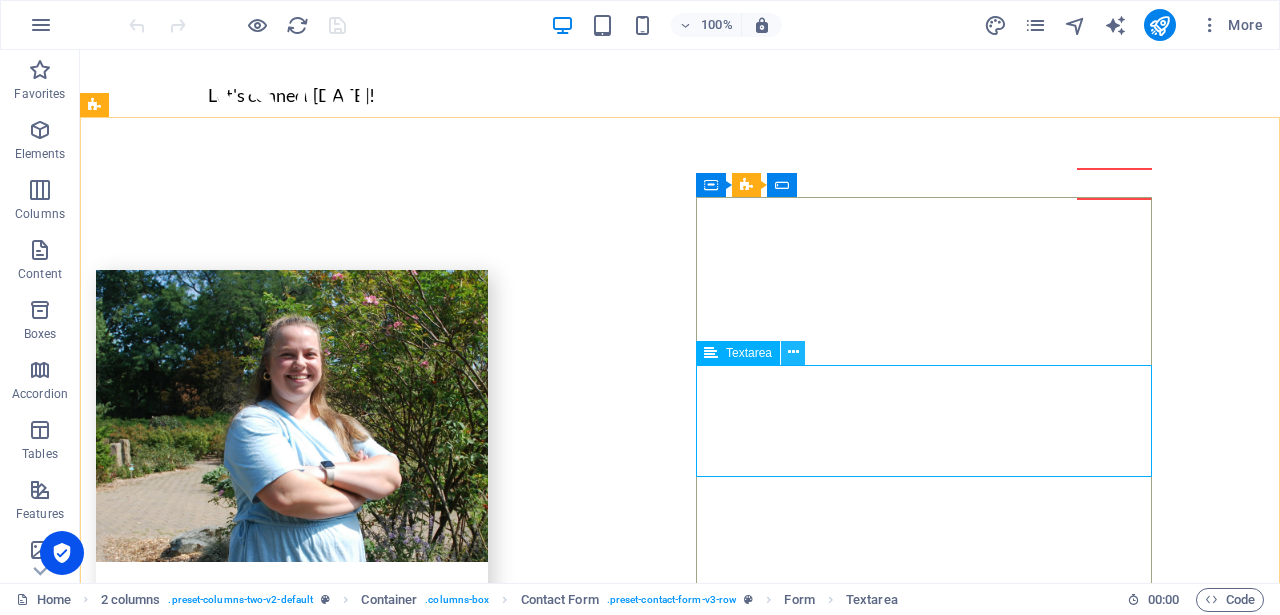 click at bounding box center [793, 352] 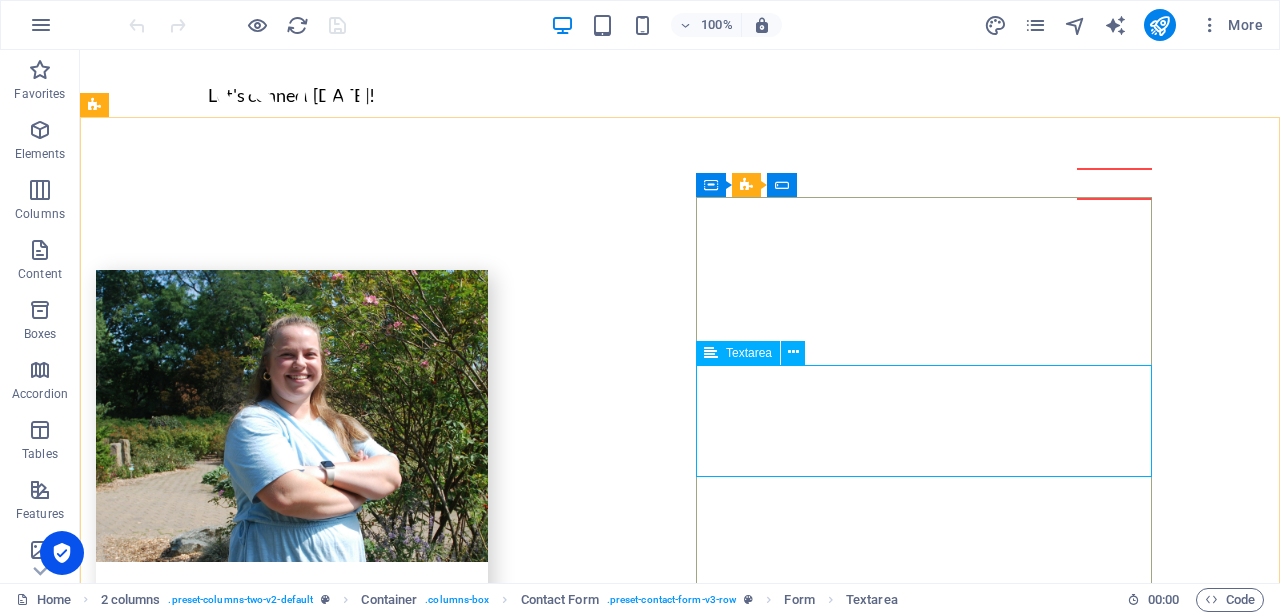 click on "Textarea" at bounding box center (749, 353) 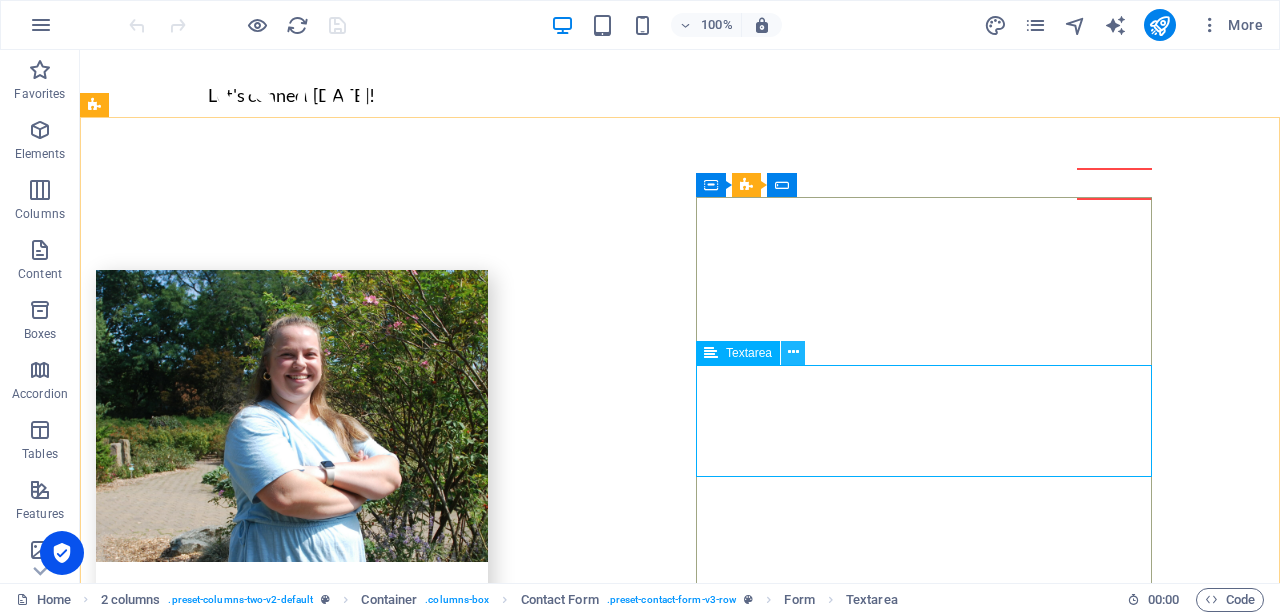 click at bounding box center [793, 352] 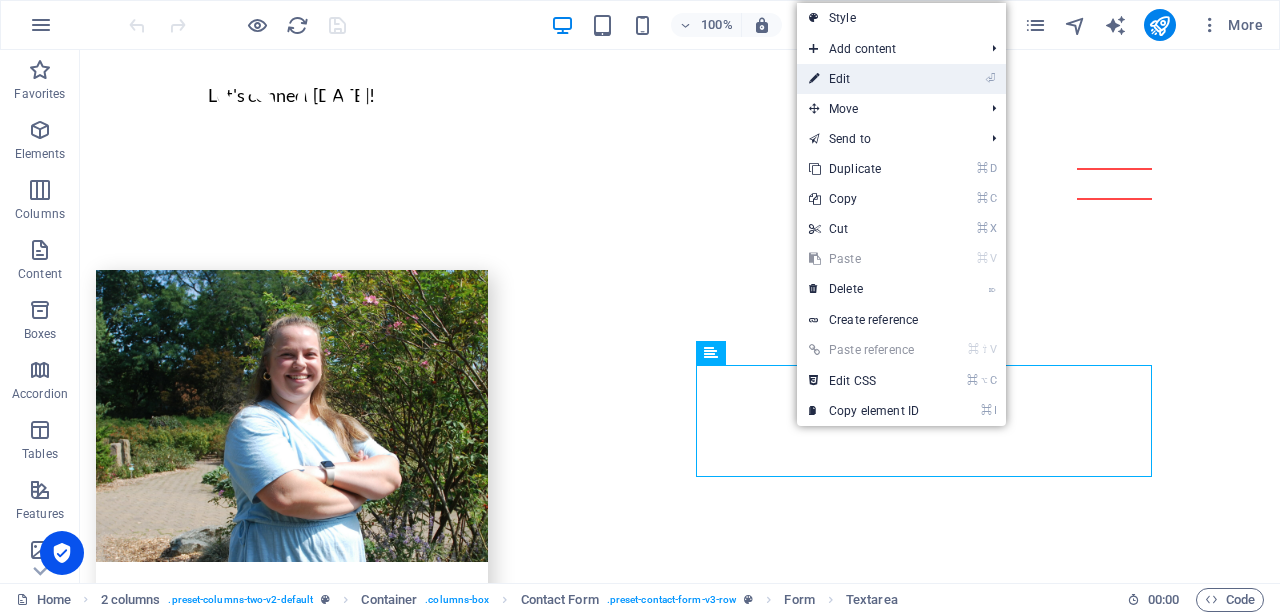 click on "⏎  Edit" at bounding box center (864, 79) 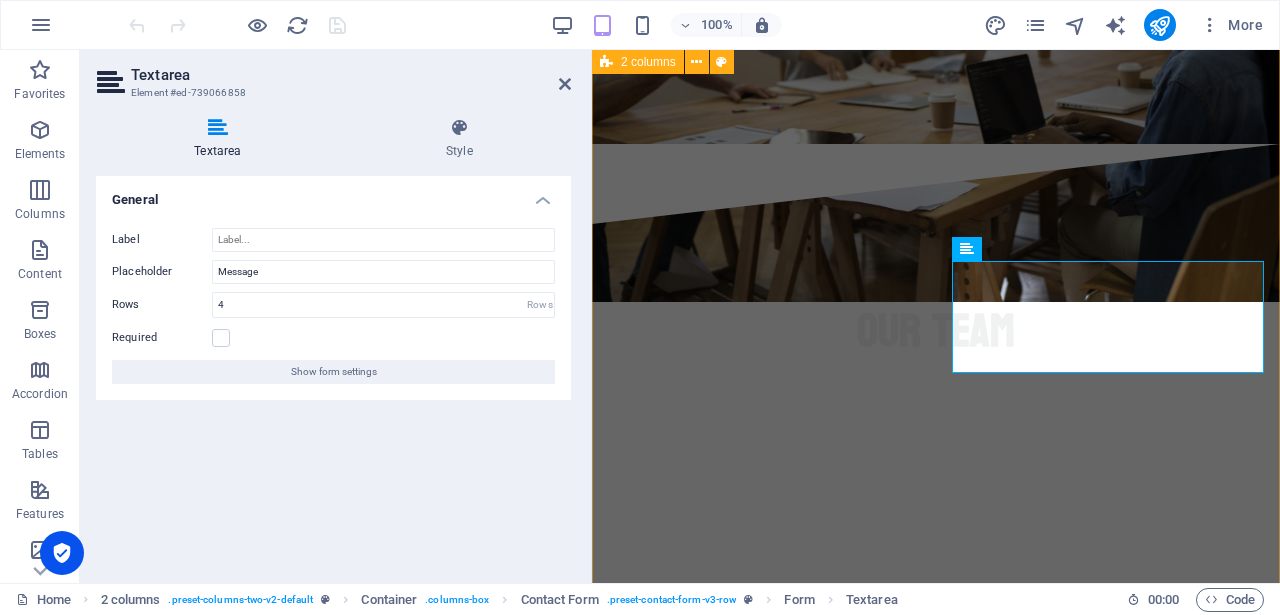 scroll, scrollTop: 6170, scrollLeft: 0, axis: vertical 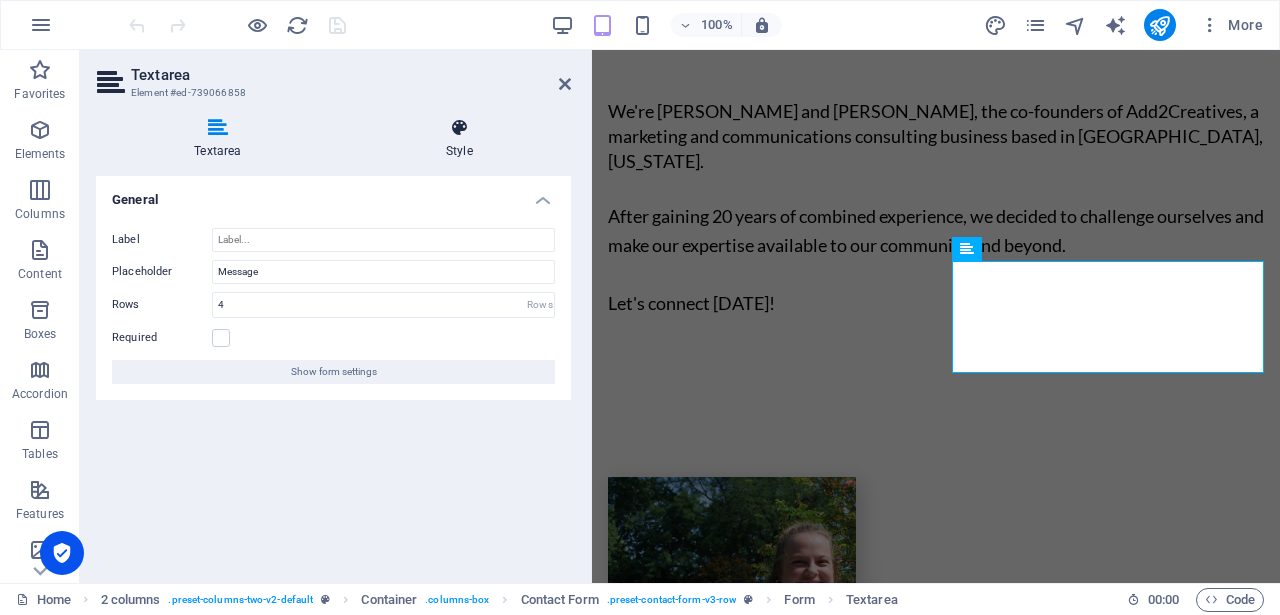 click at bounding box center [459, 128] 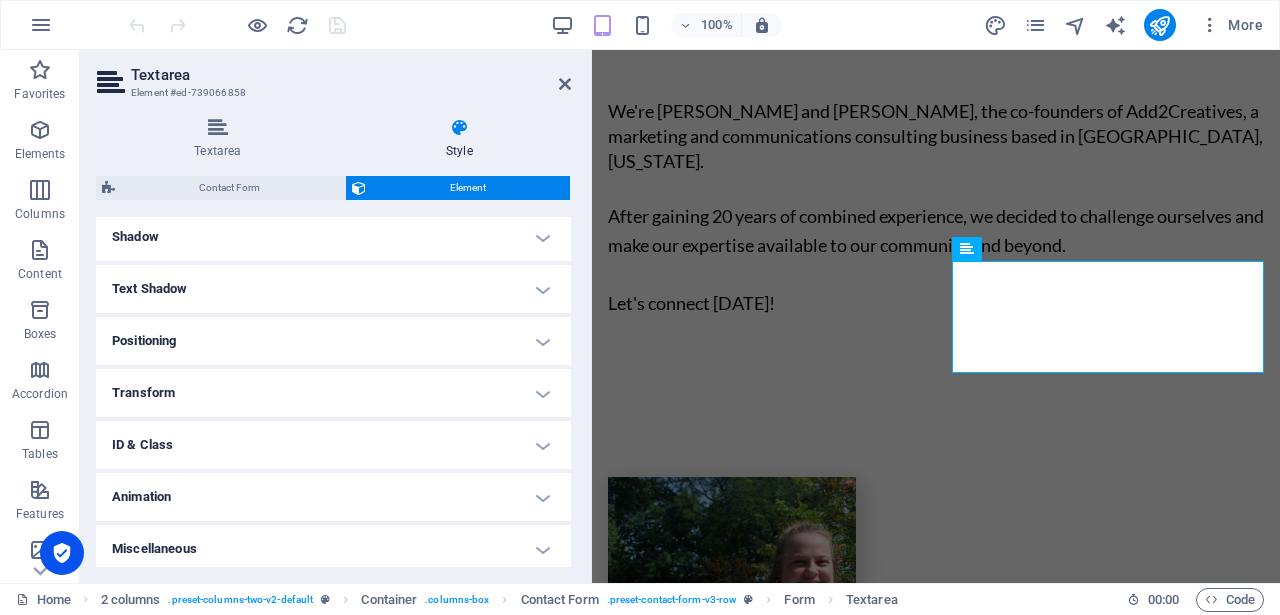 scroll, scrollTop: 495, scrollLeft: 0, axis: vertical 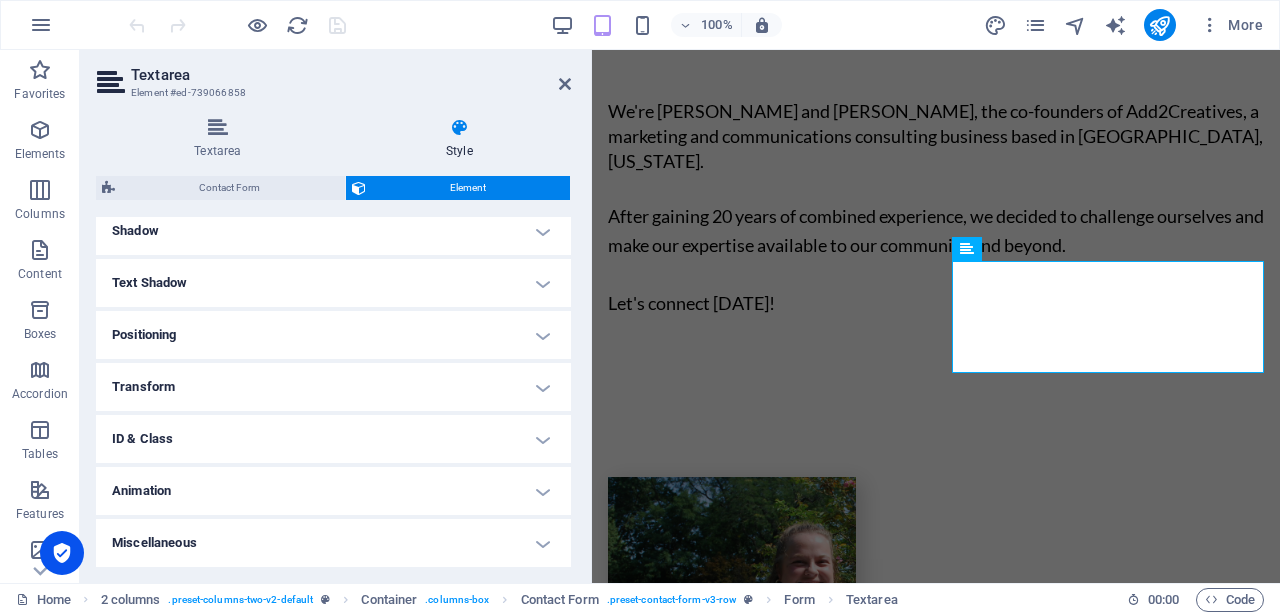 click on "Miscellaneous" at bounding box center [333, 543] 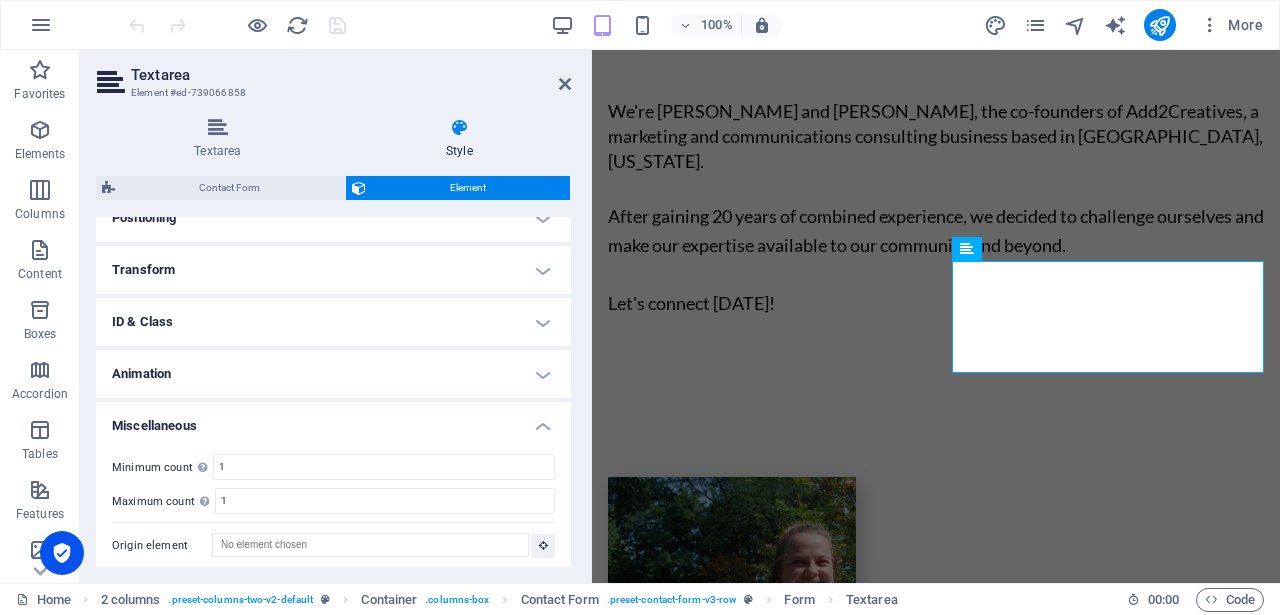 scroll, scrollTop: 619, scrollLeft: 0, axis: vertical 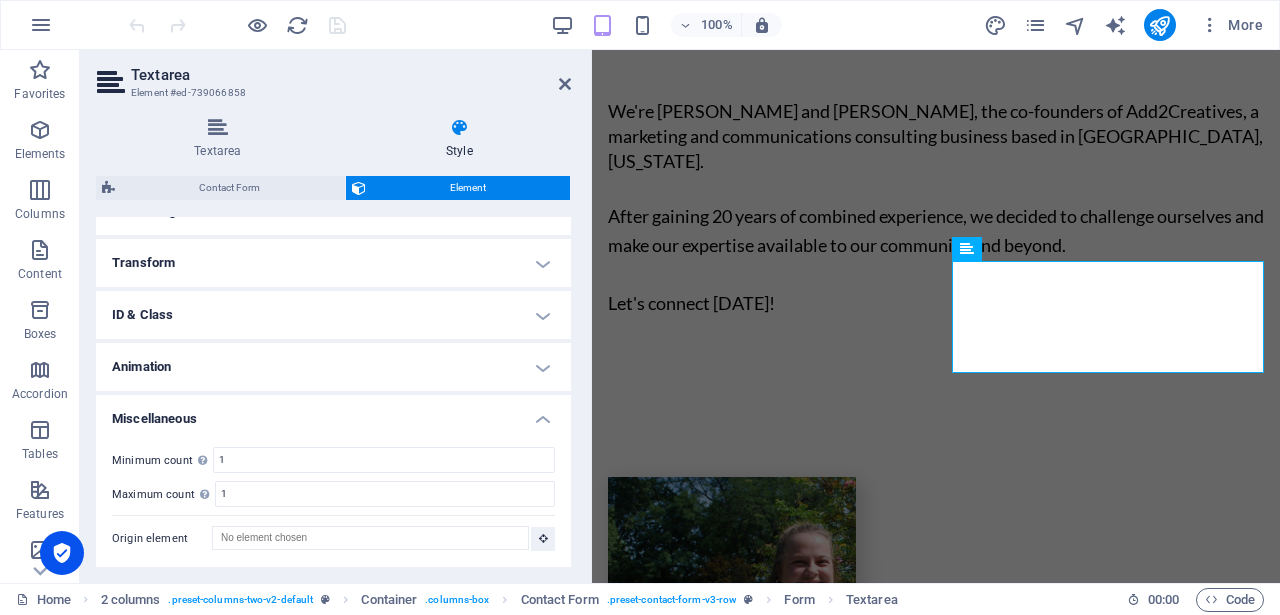 click on "Animation" at bounding box center [333, 367] 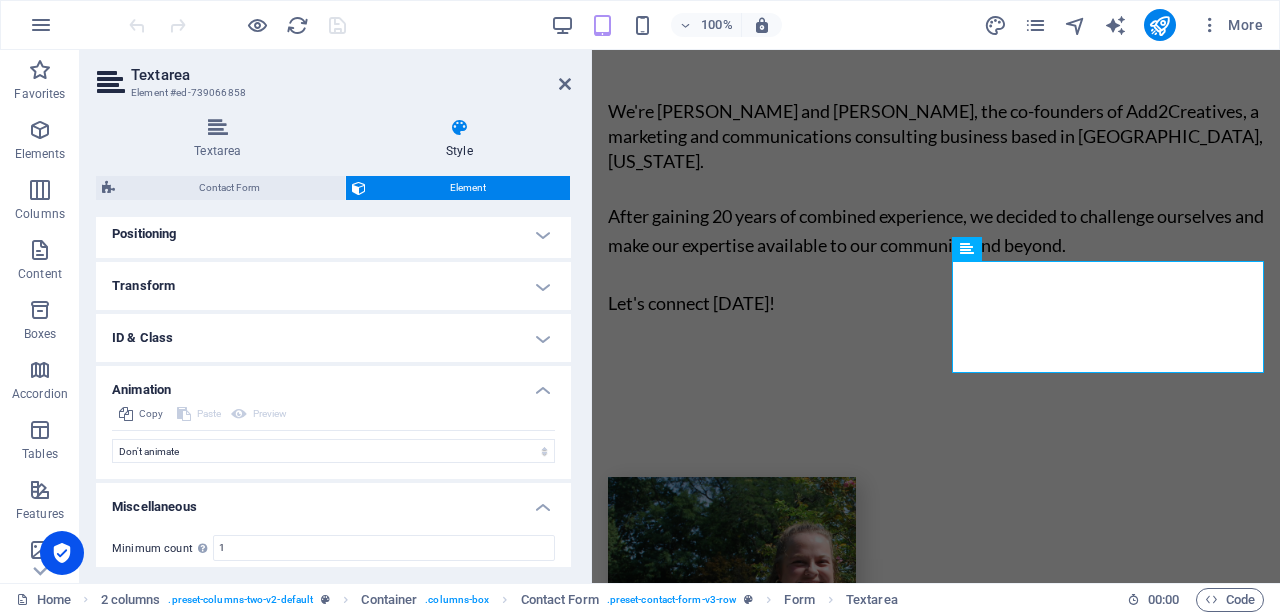 scroll, scrollTop: 575, scrollLeft: 0, axis: vertical 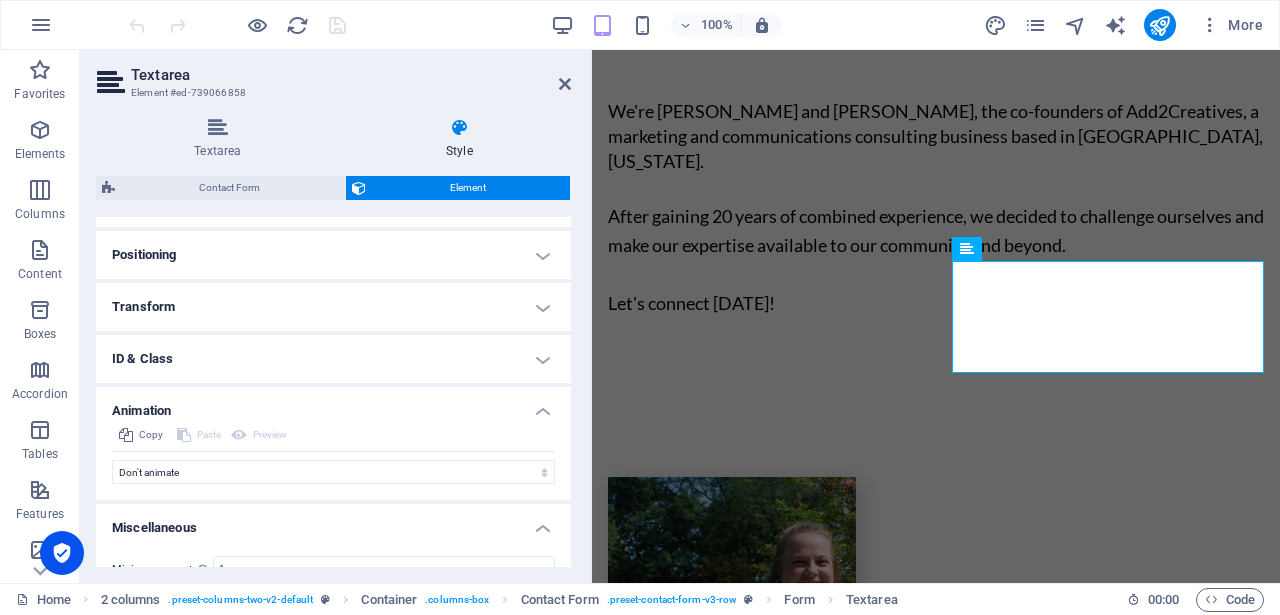 click on "ID & Class" at bounding box center [333, 359] 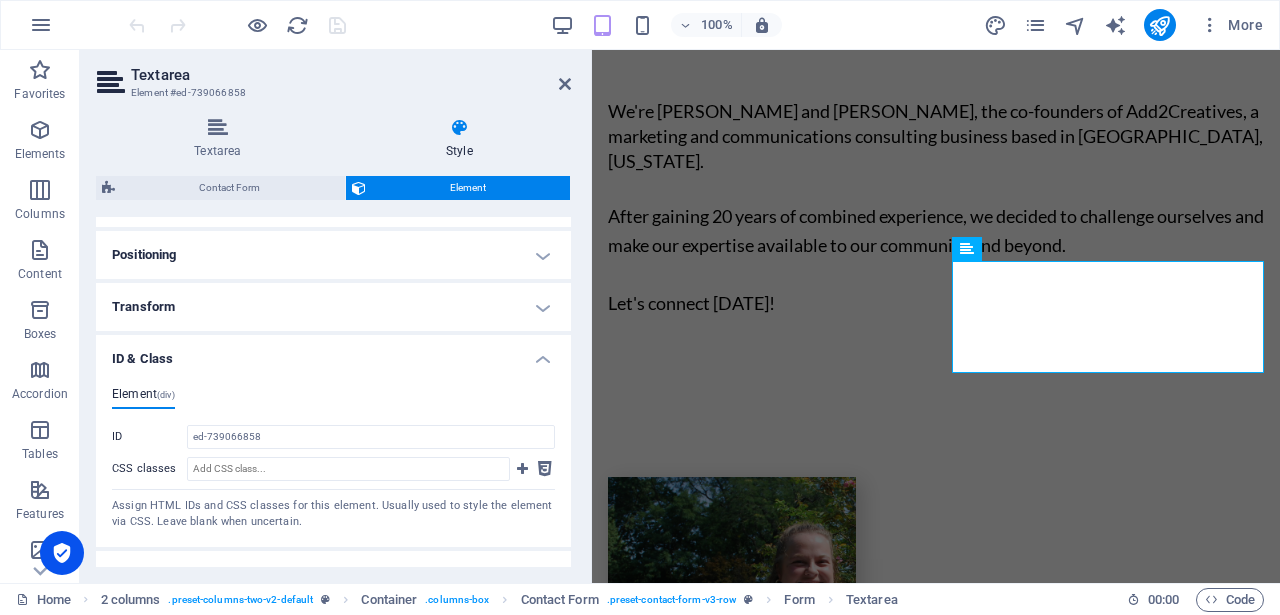 click on "ID & Class" at bounding box center (333, 353) 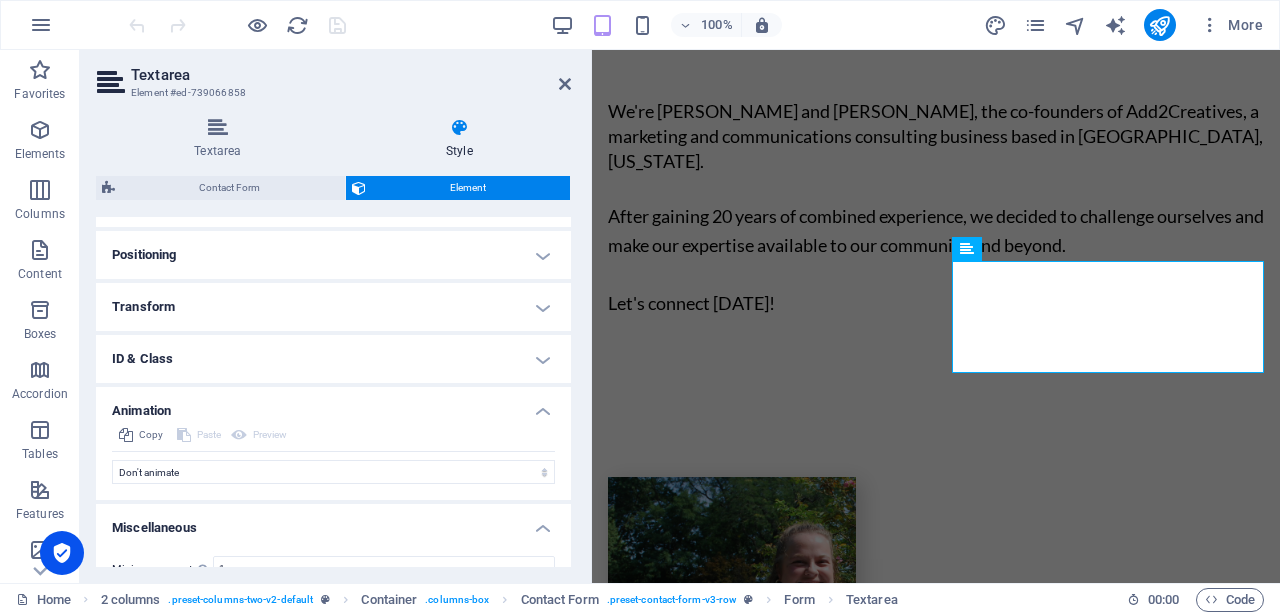 click on "Transform" at bounding box center [333, 307] 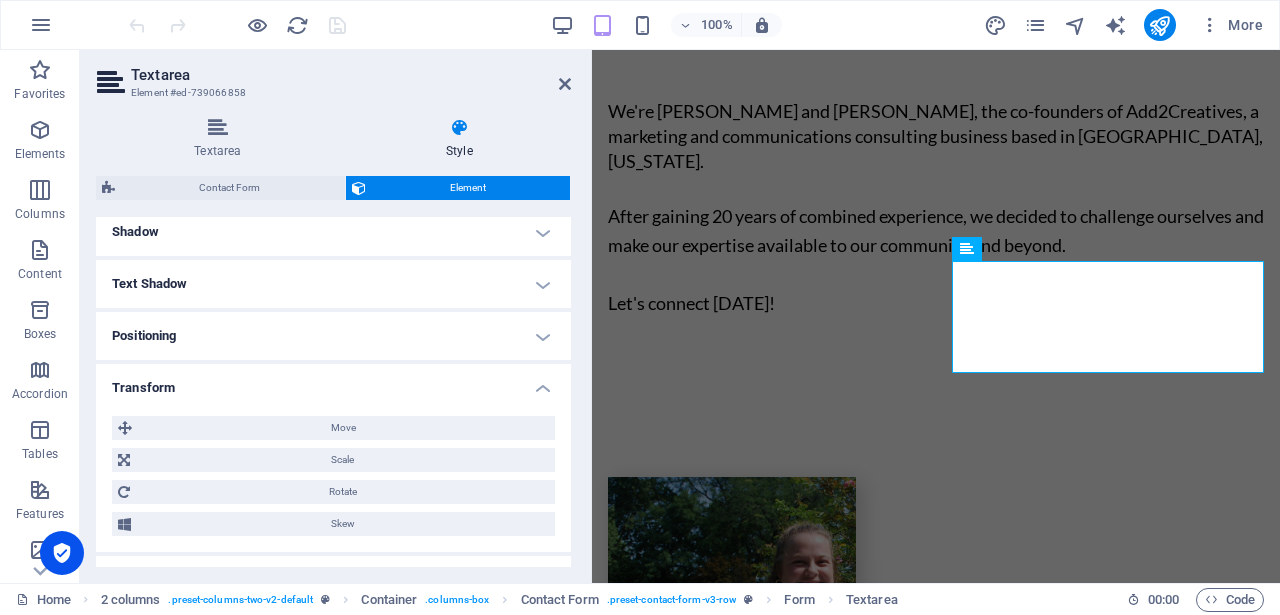 scroll, scrollTop: 493, scrollLeft: 0, axis: vertical 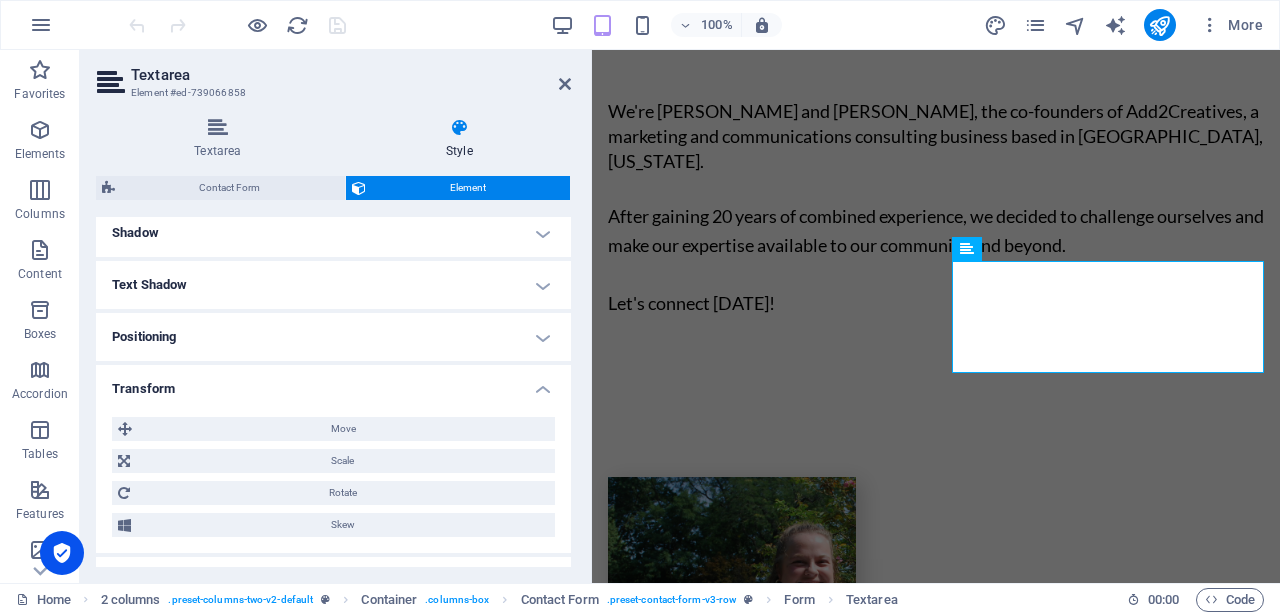 click on "Positioning" at bounding box center (333, 337) 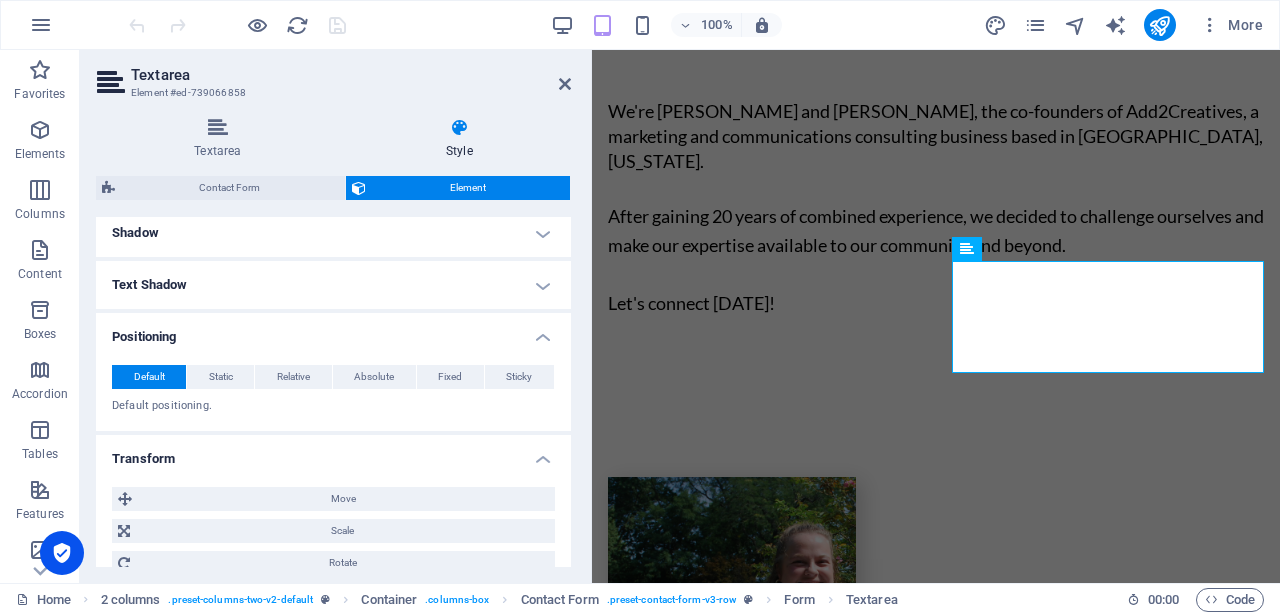 click on "Text Shadow" at bounding box center (333, 285) 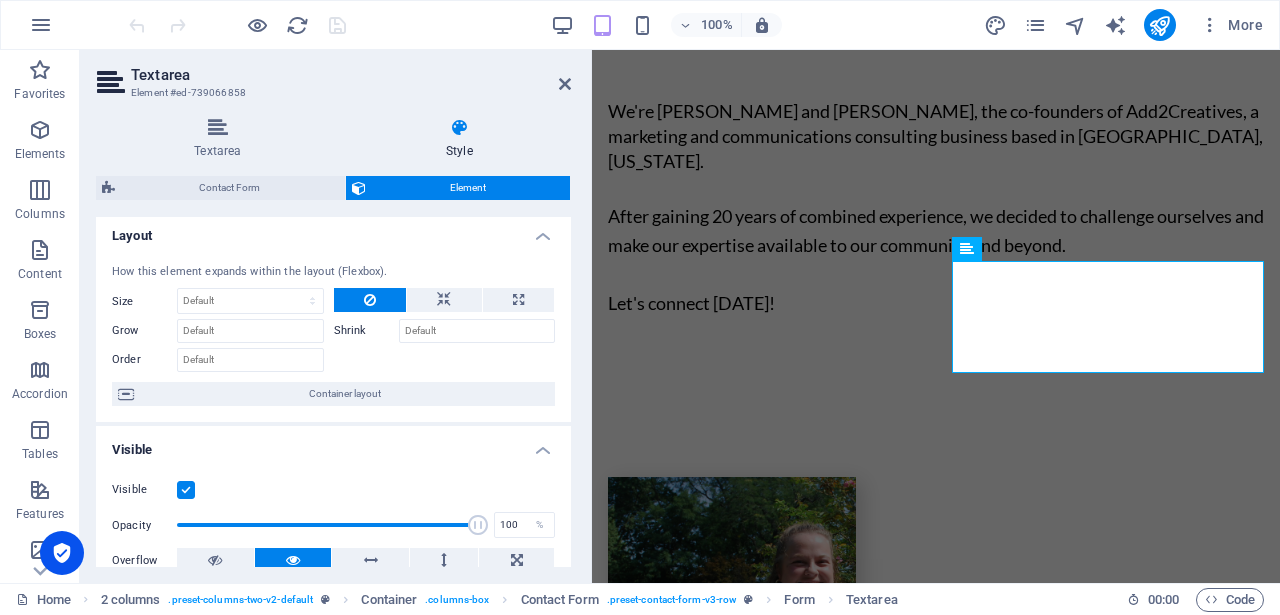 scroll, scrollTop: 0, scrollLeft: 0, axis: both 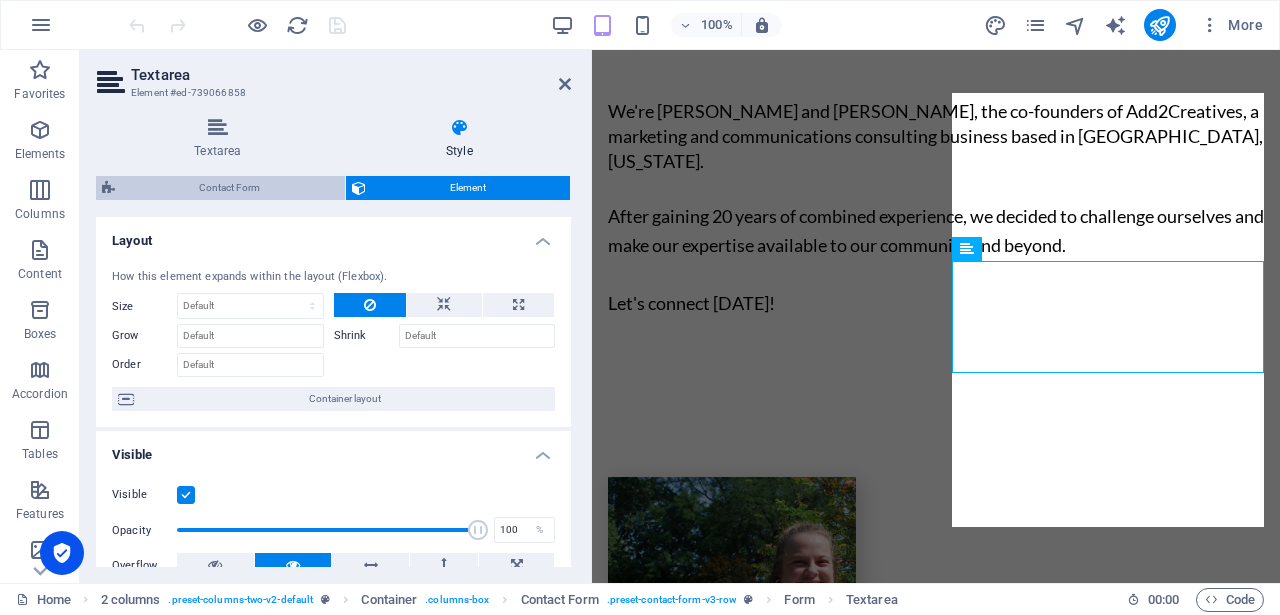 click on "Contact Form" at bounding box center (230, 188) 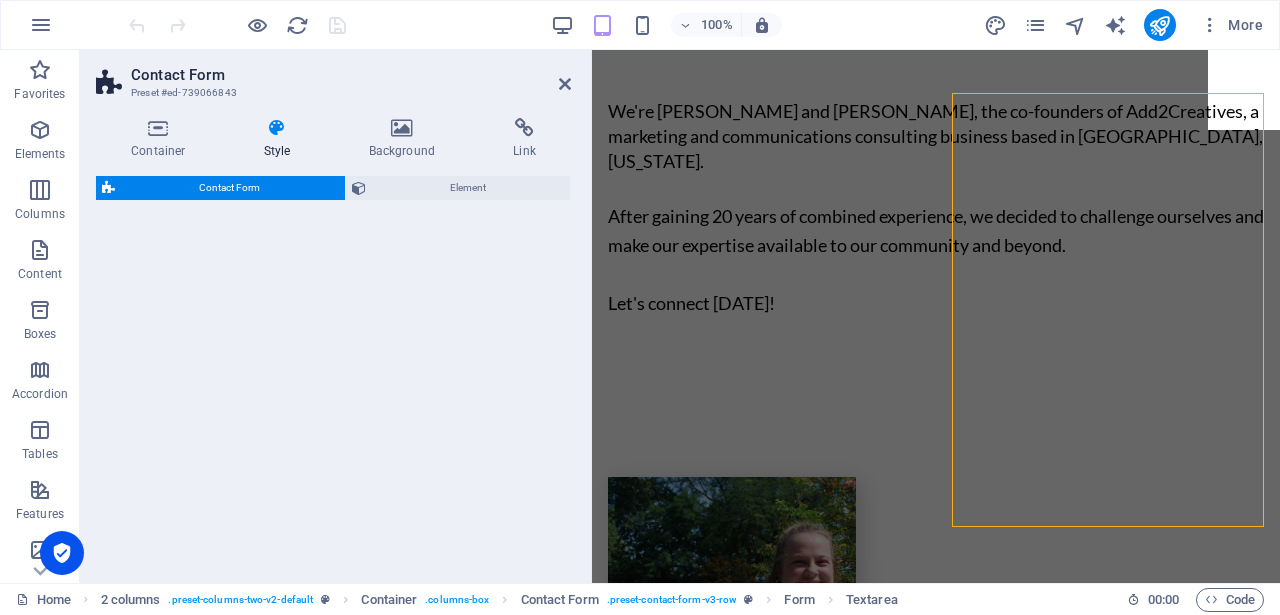 select on "rem" 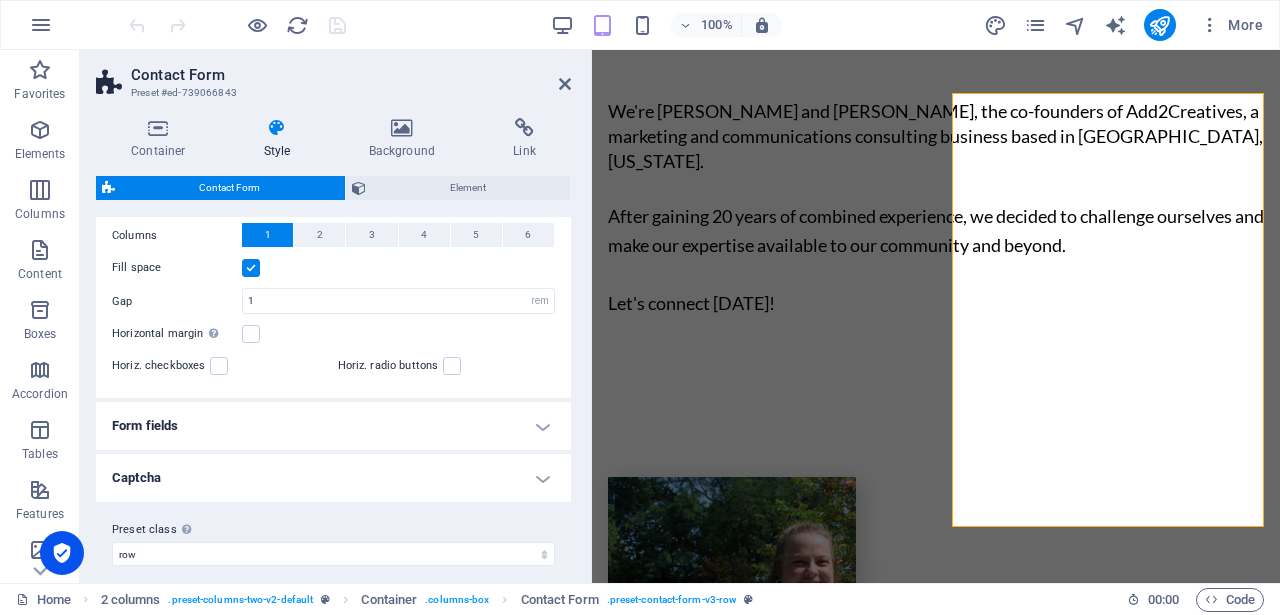 scroll, scrollTop: 415, scrollLeft: 0, axis: vertical 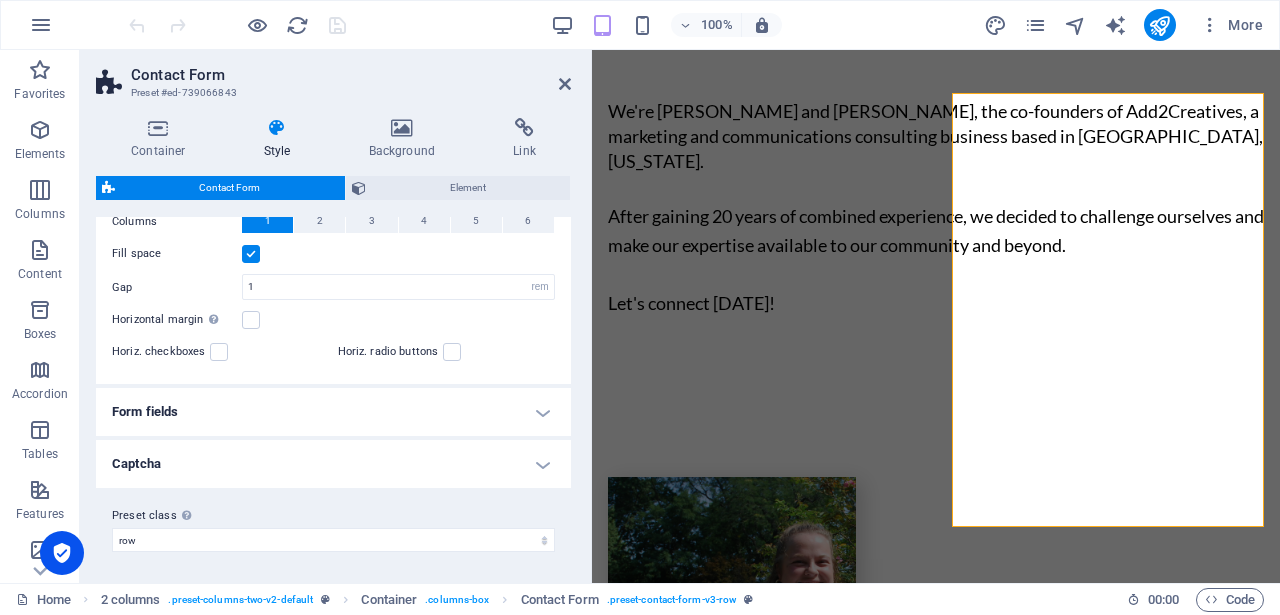 click on "Form fields" at bounding box center [333, 412] 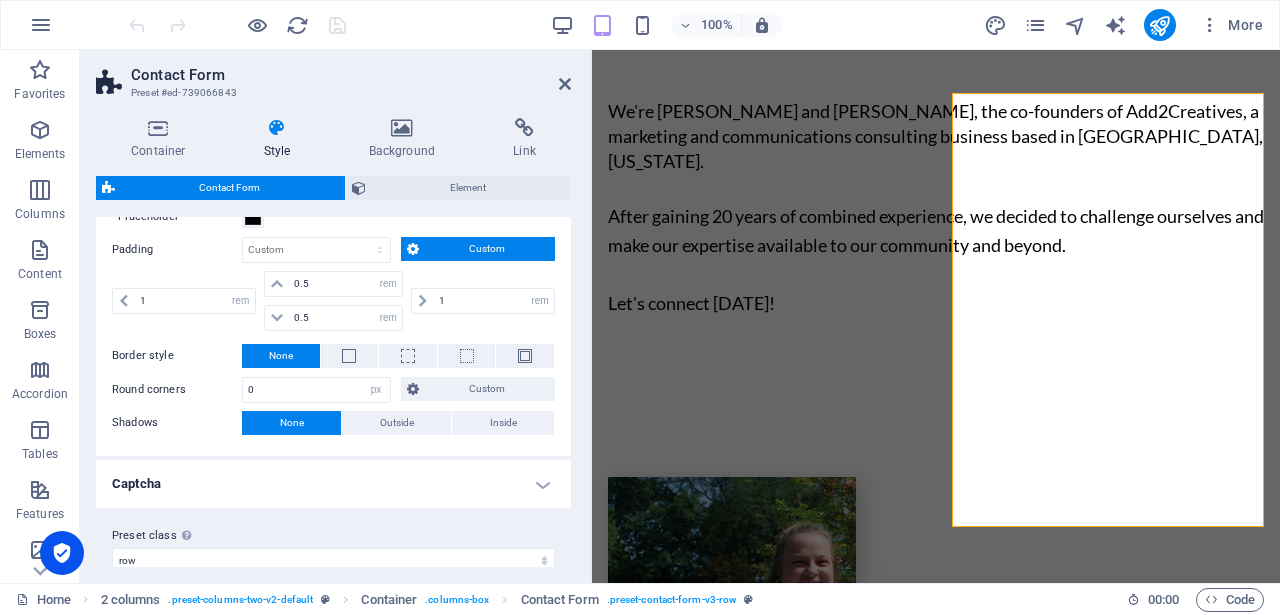 scroll, scrollTop: 827, scrollLeft: 0, axis: vertical 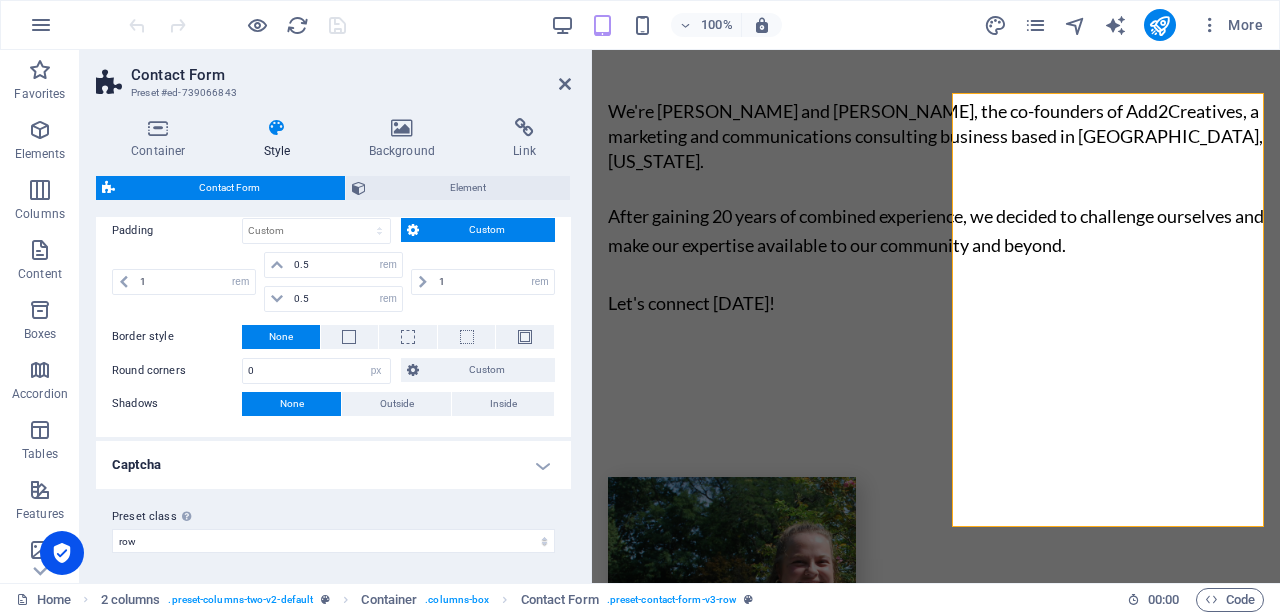 click on "Captcha" at bounding box center [333, 465] 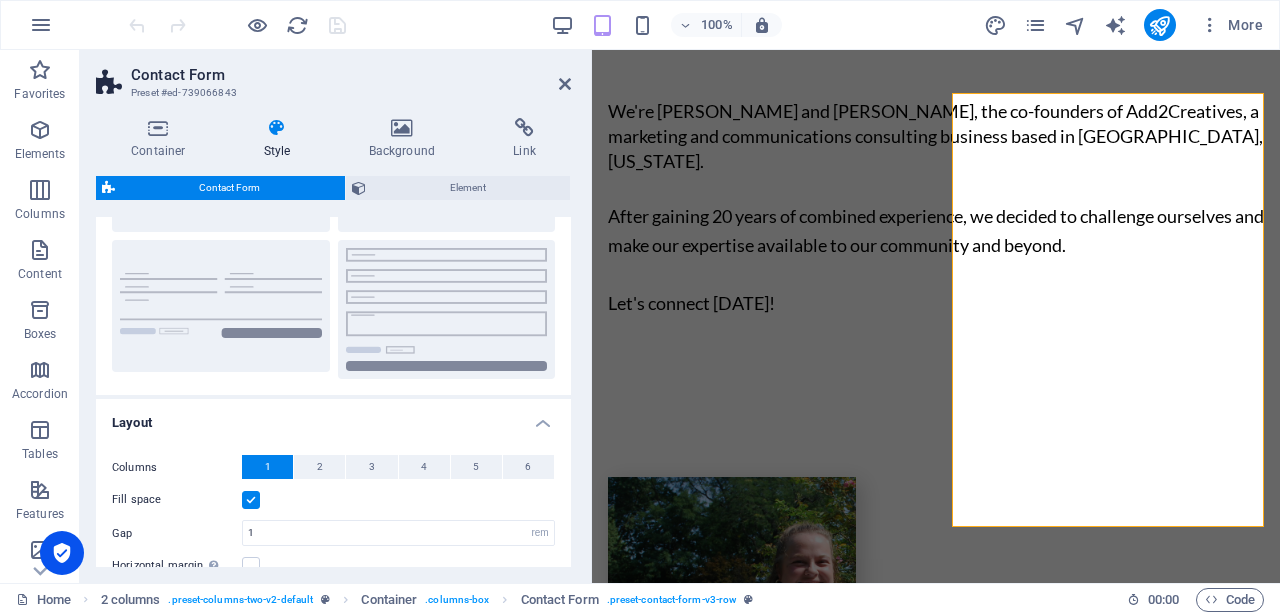 scroll, scrollTop: 0, scrollLeft: 0, axis: both 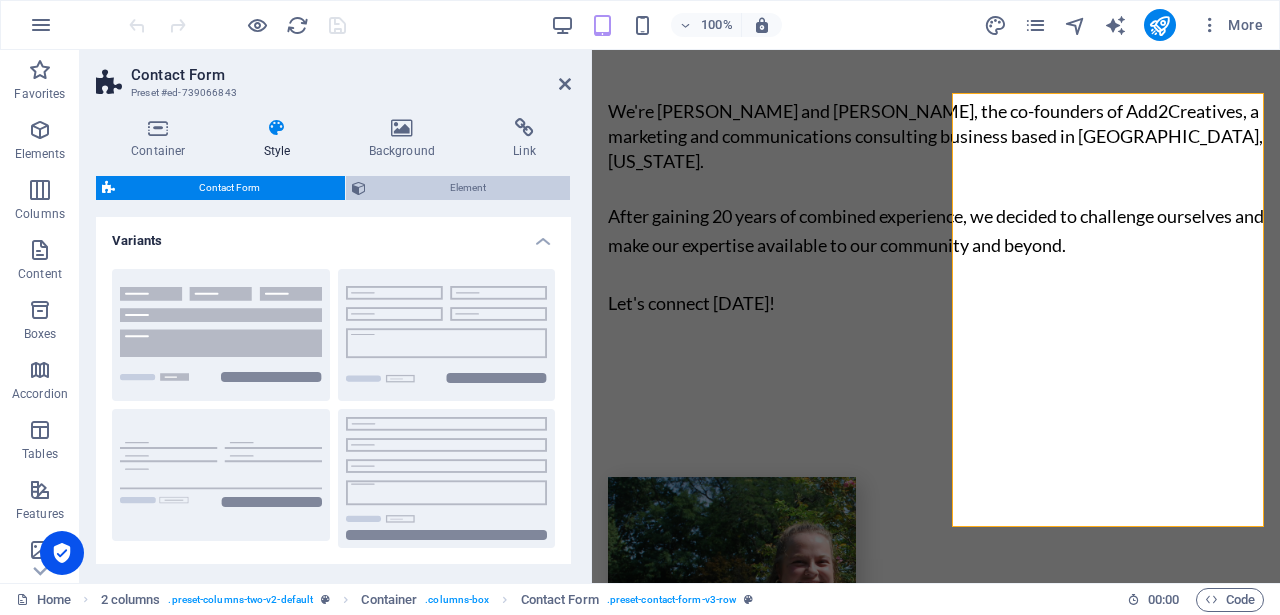 click on "Element" at bounding box center (468, 188) 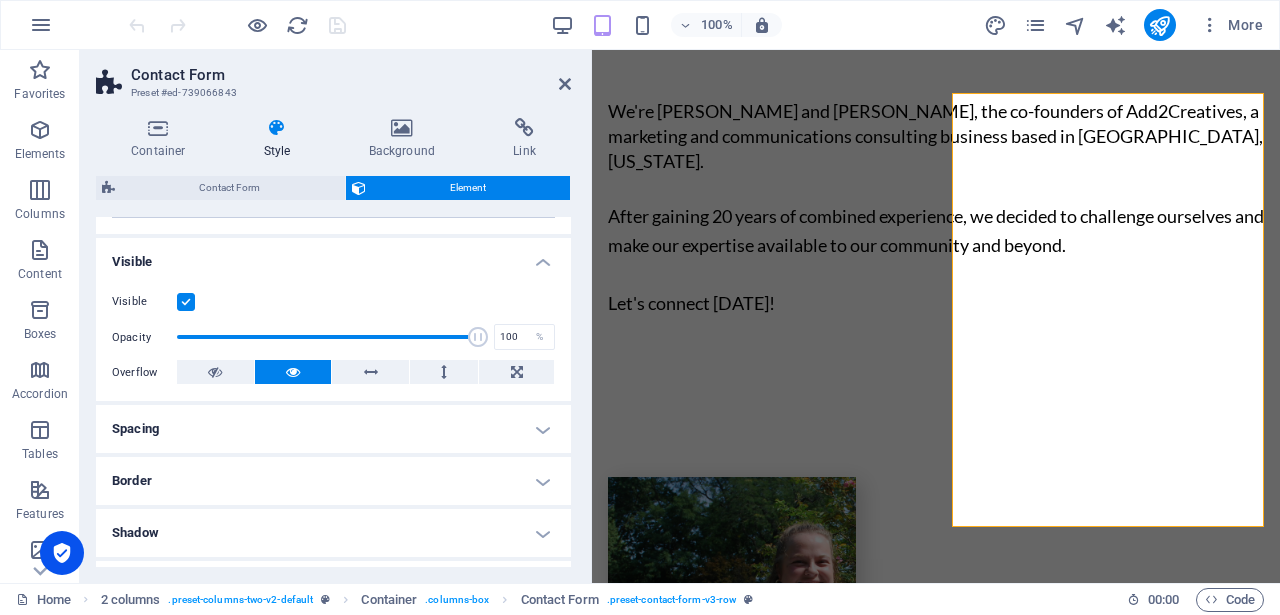 scroll, scrollTop: 0, scrollLeft: 0, axis: both 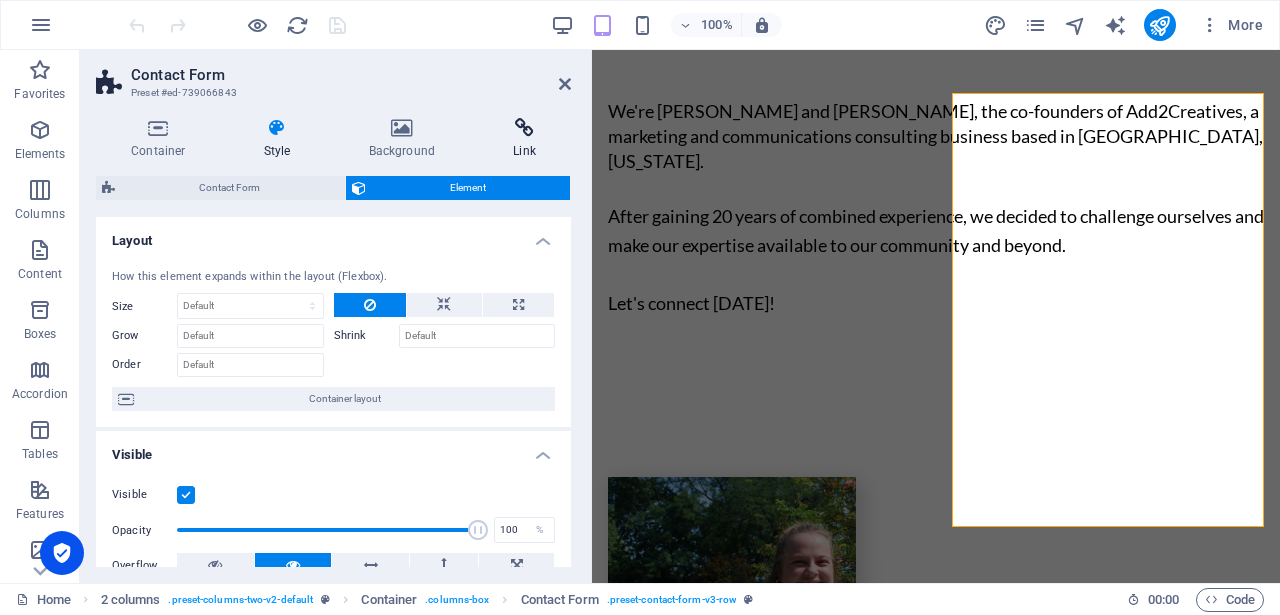 click at bounding box center (524, 128) 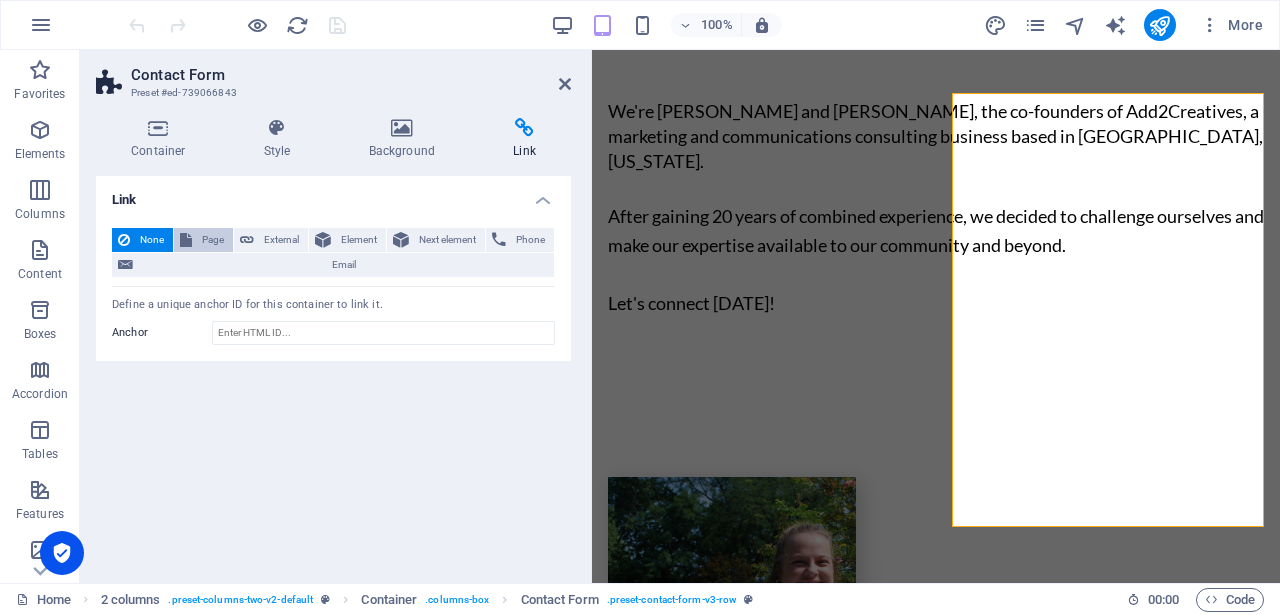 click on "Page" at bounding box center [212, 240] 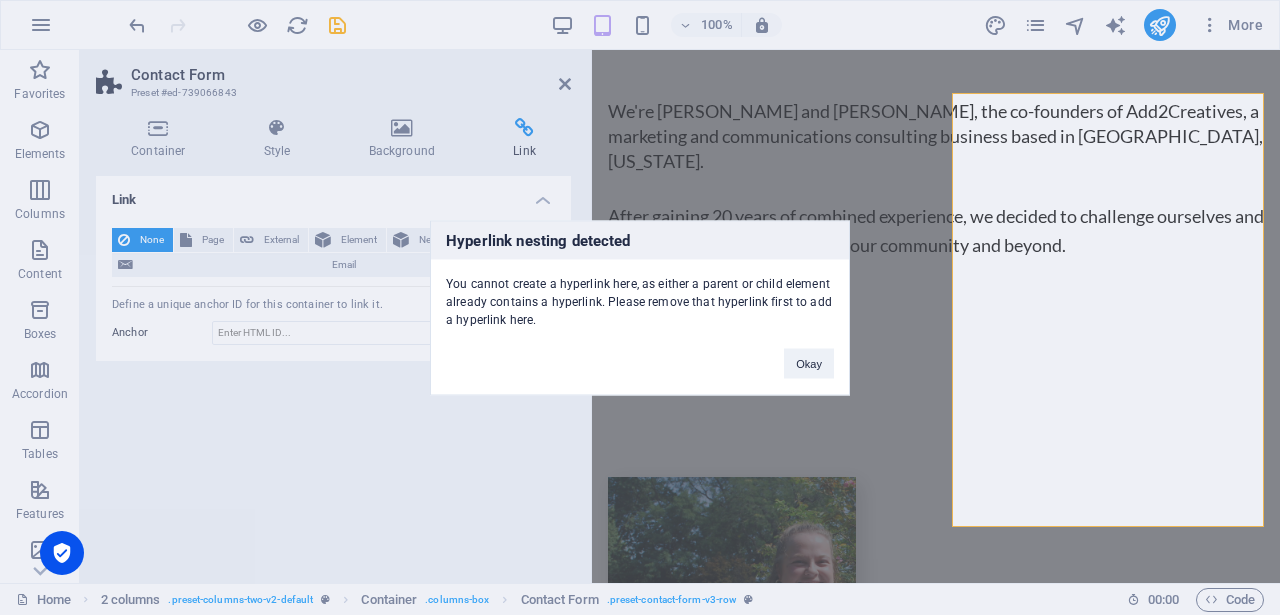 click on "Hyperlink nesting detected You cannot create a hyperlink here, as either a parent or child element already contains a hyperlink. Please remove that hyperlink first to add a hyperlink here. Okay" at bounding box center (640, 307) 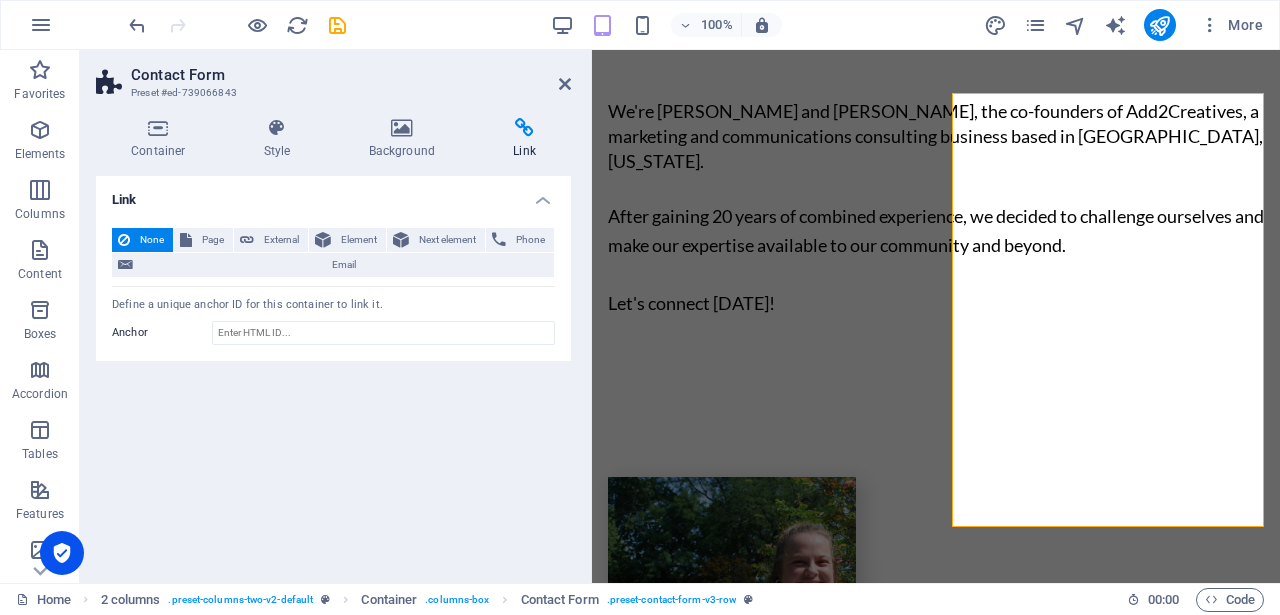 click on "Contact Form Preset #ed-739066843" at bounding box center [333, 76] 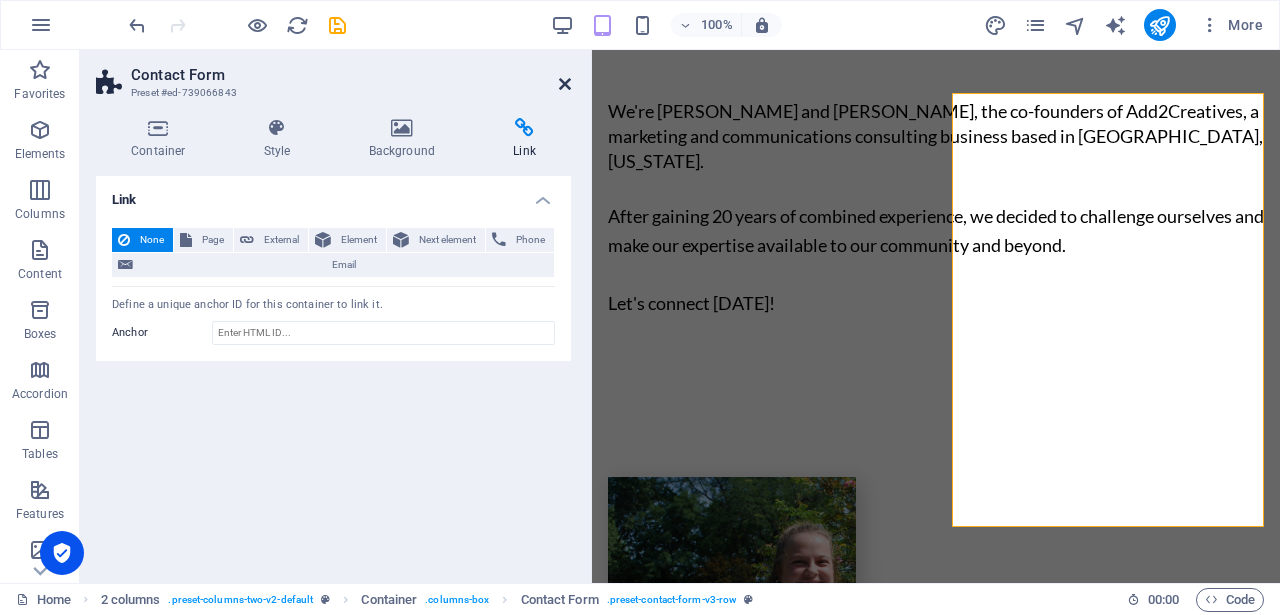 click at bounding box center (565, 84) 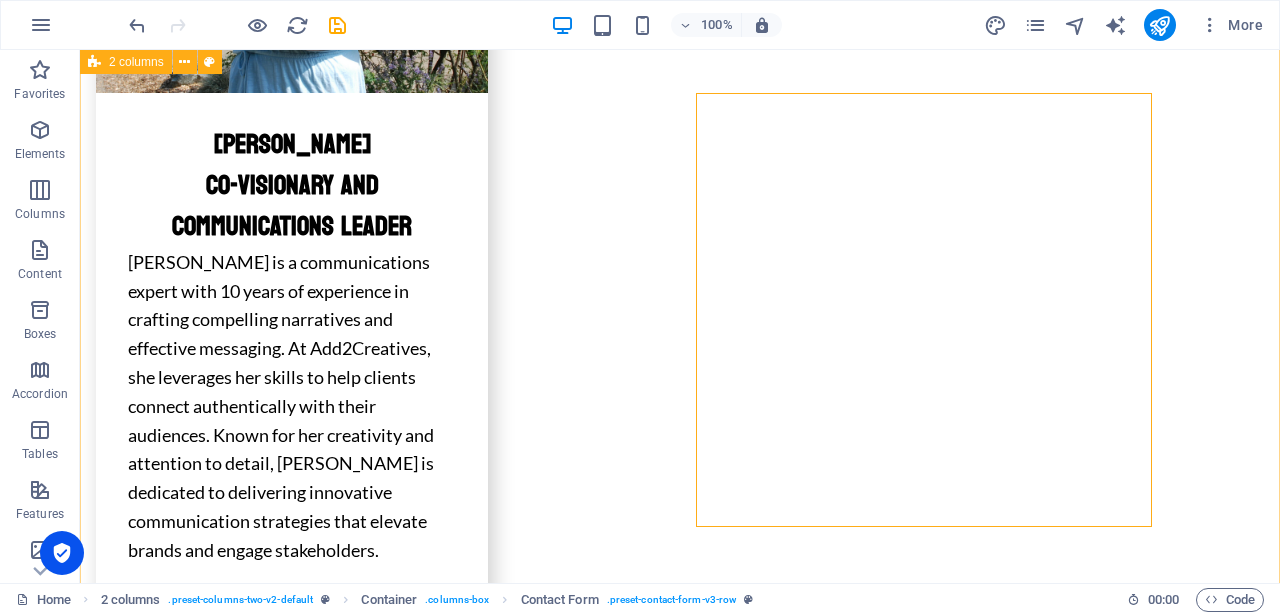 scroll, scrollTop: 5773, scrollLeft: 0, axis: vertical 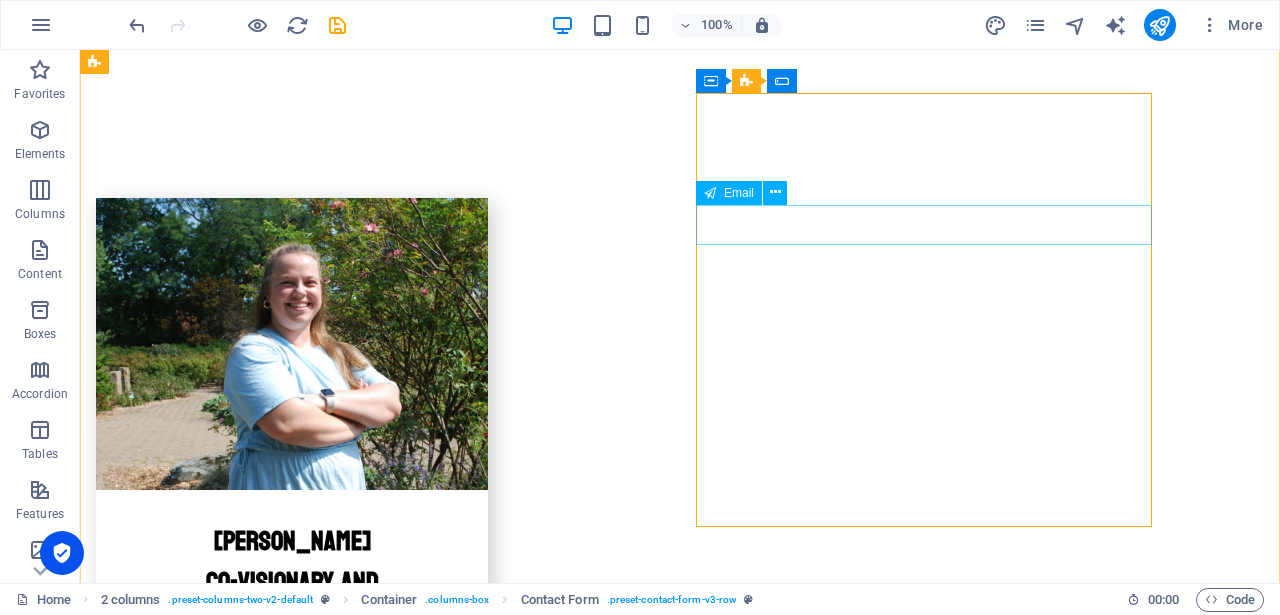 click on "Email" at bounding box center (739, 193) 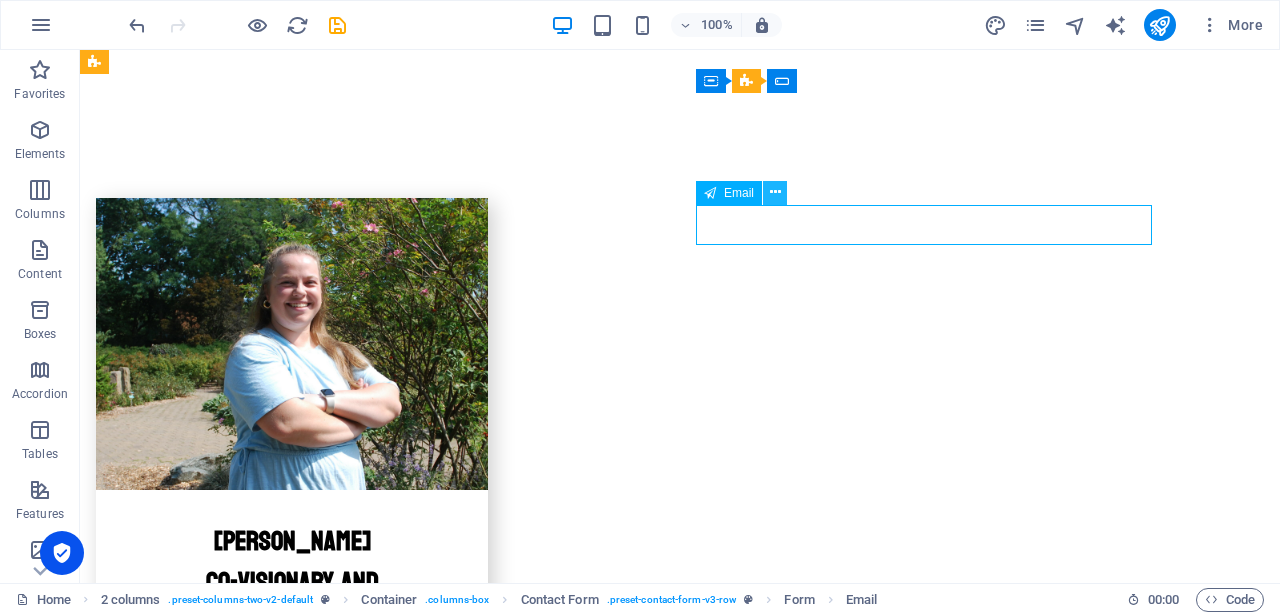 click at bounding box center (775, 192) 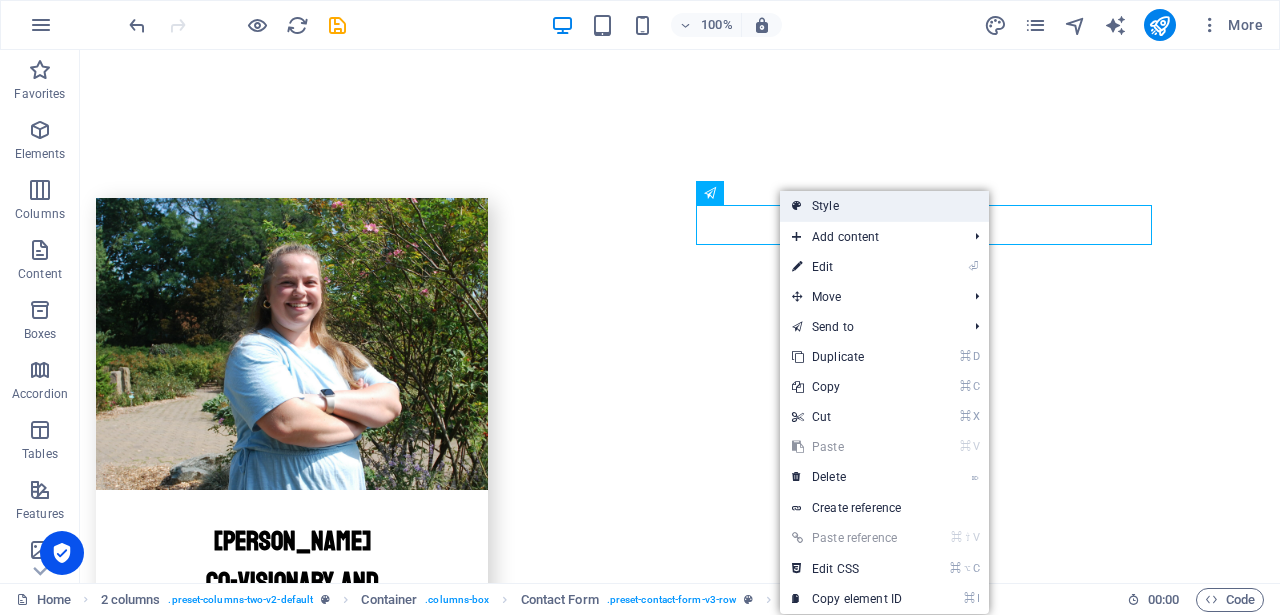 click on "Style" at bounding box center (884, 206) 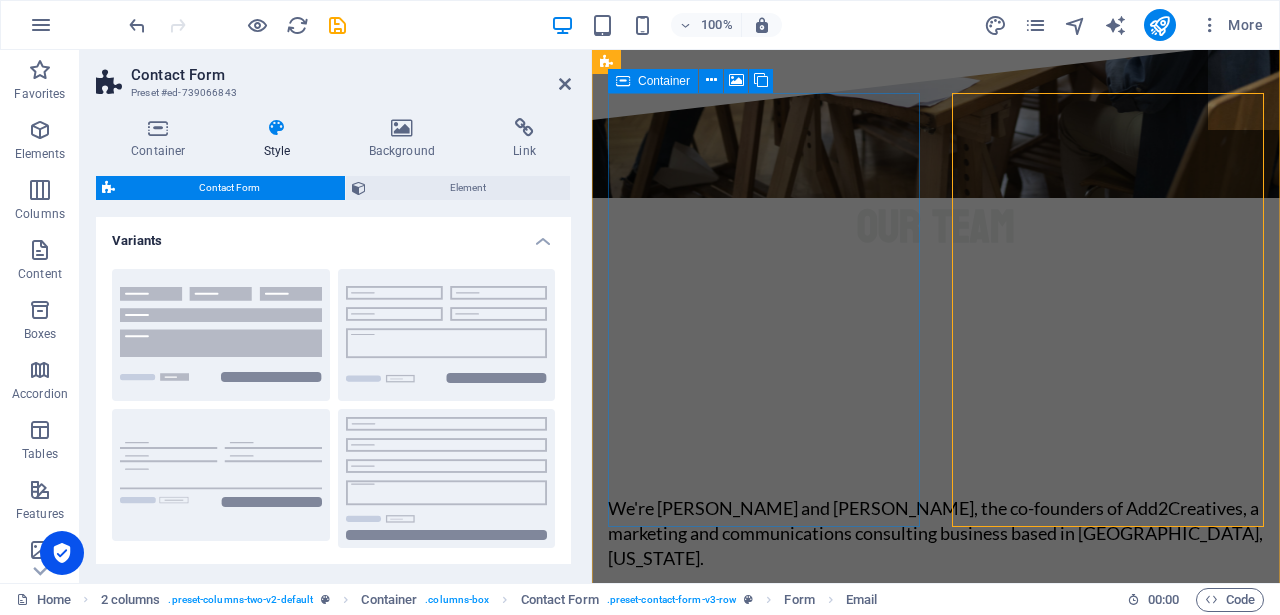 scroll, scrollTop: 6170, scrollLeft: 0, axis: vertical 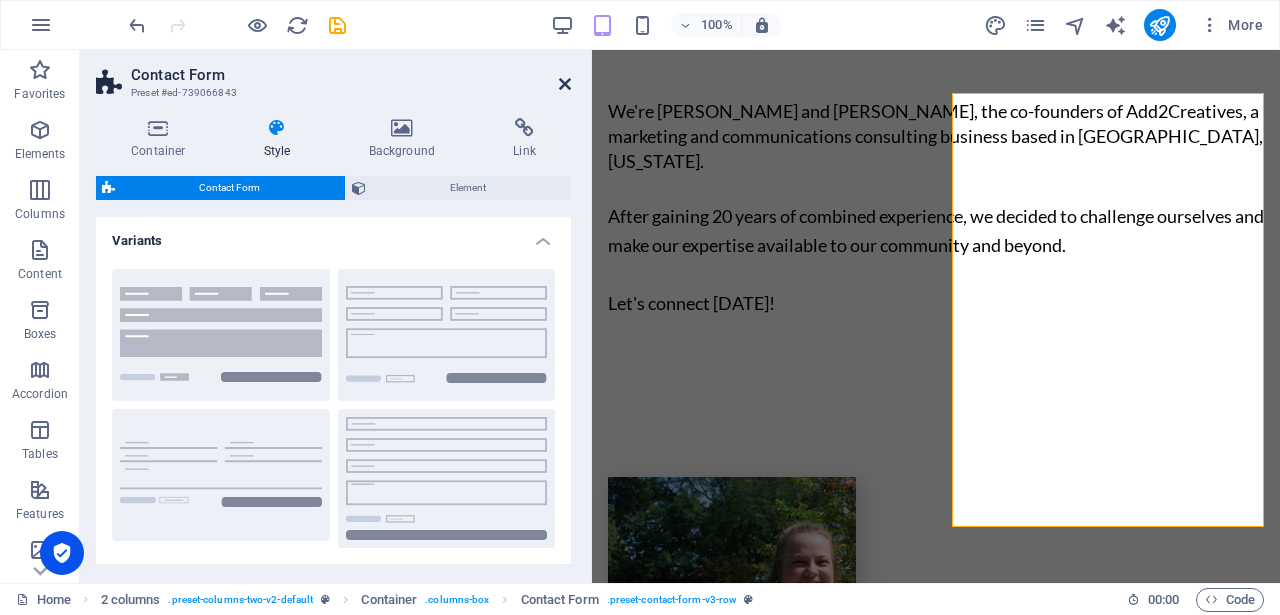 click at bounding box center (565, 84) 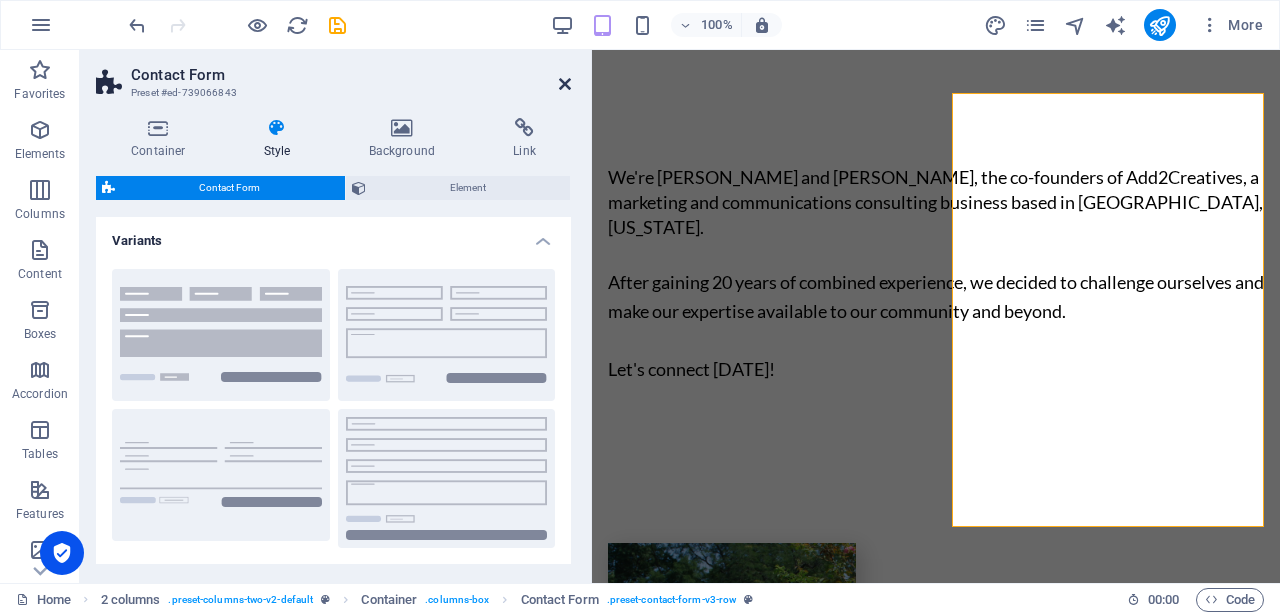 scroll, scrollTop: 5773, scrollLeft: 0, axis: vertical 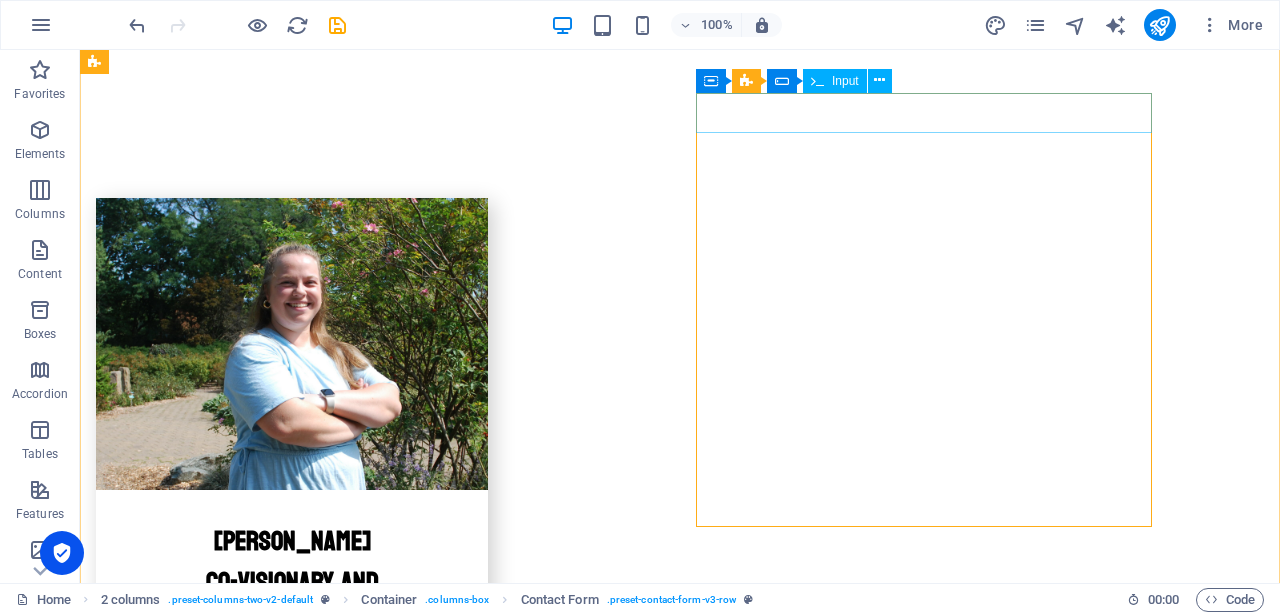 click on "Input" at bounding box center (845, 81) 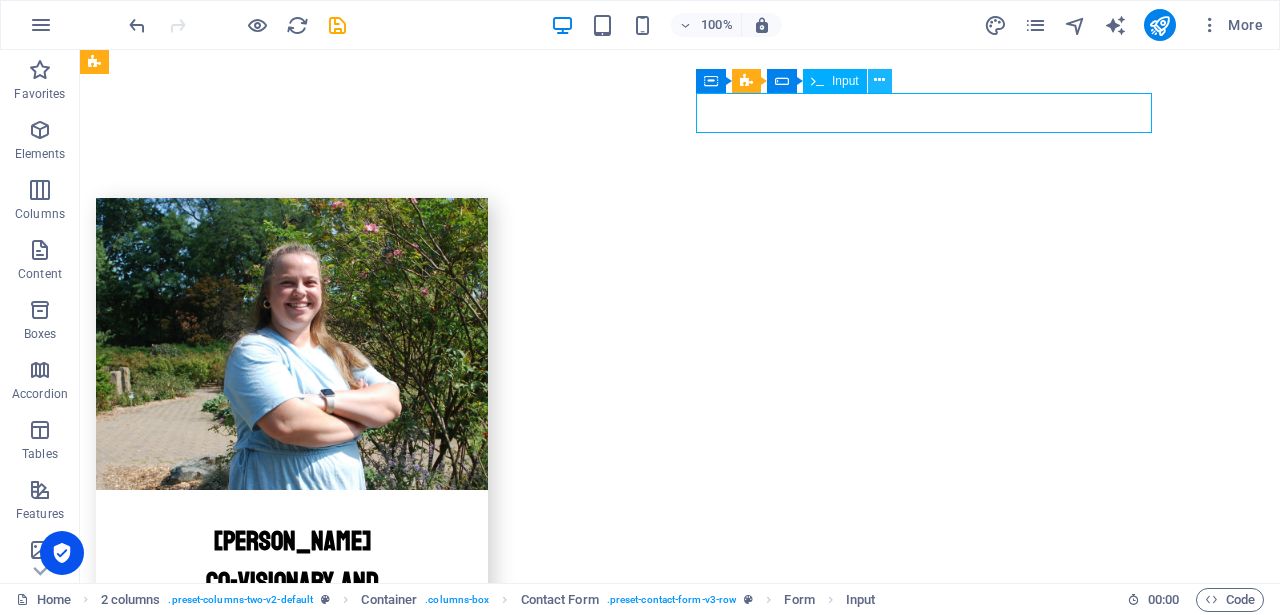 click at bounding box center [880, 81] 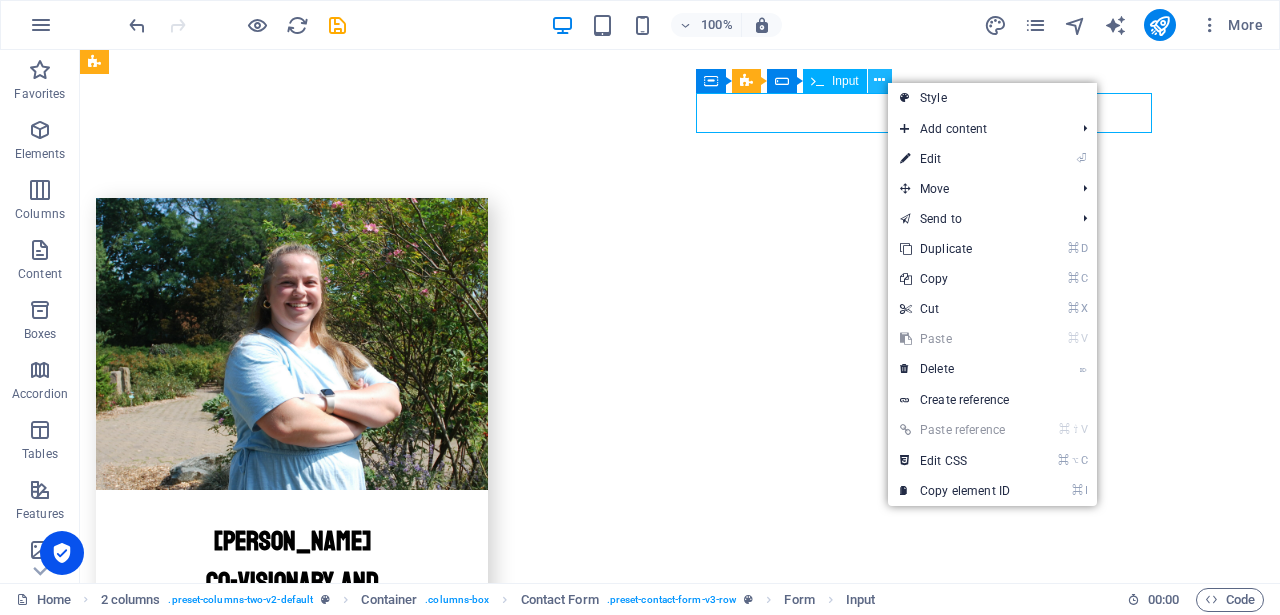 click at bounding box center (880, 81) 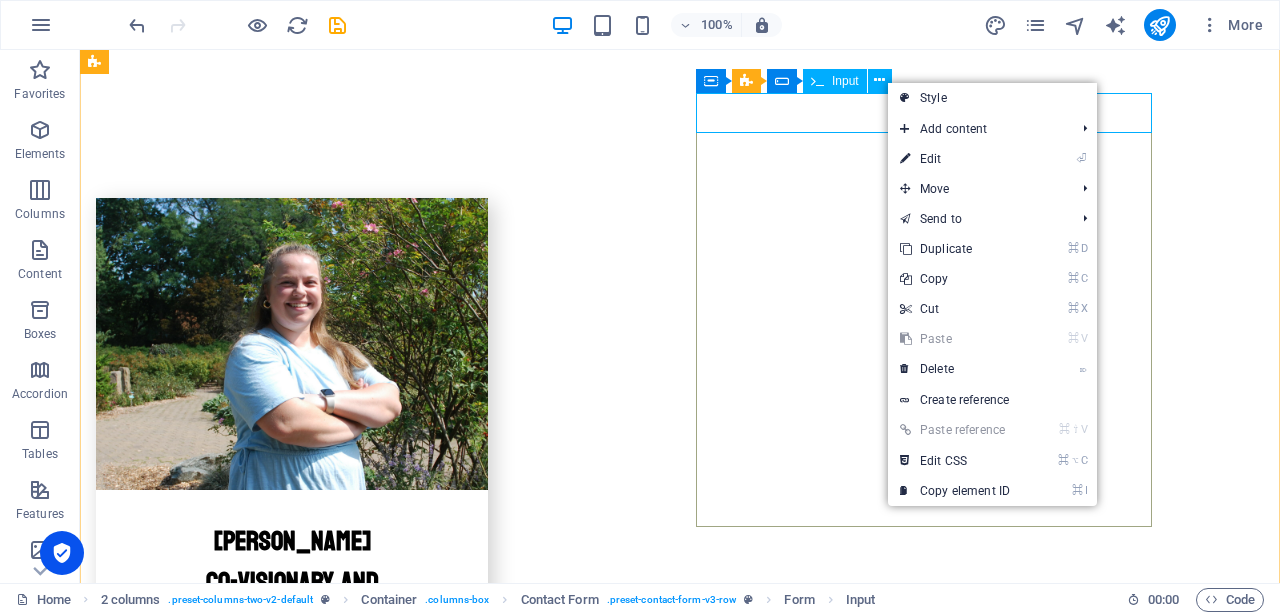 click at bounding box center [324, 3972] 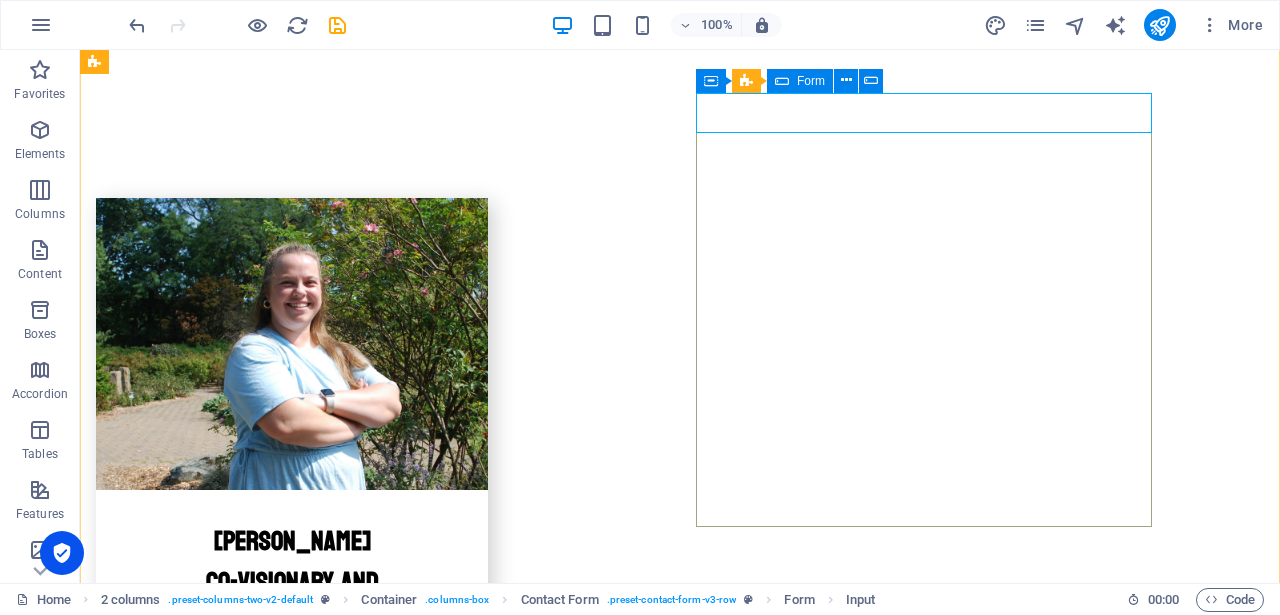 click at bounding box center (782, 81) 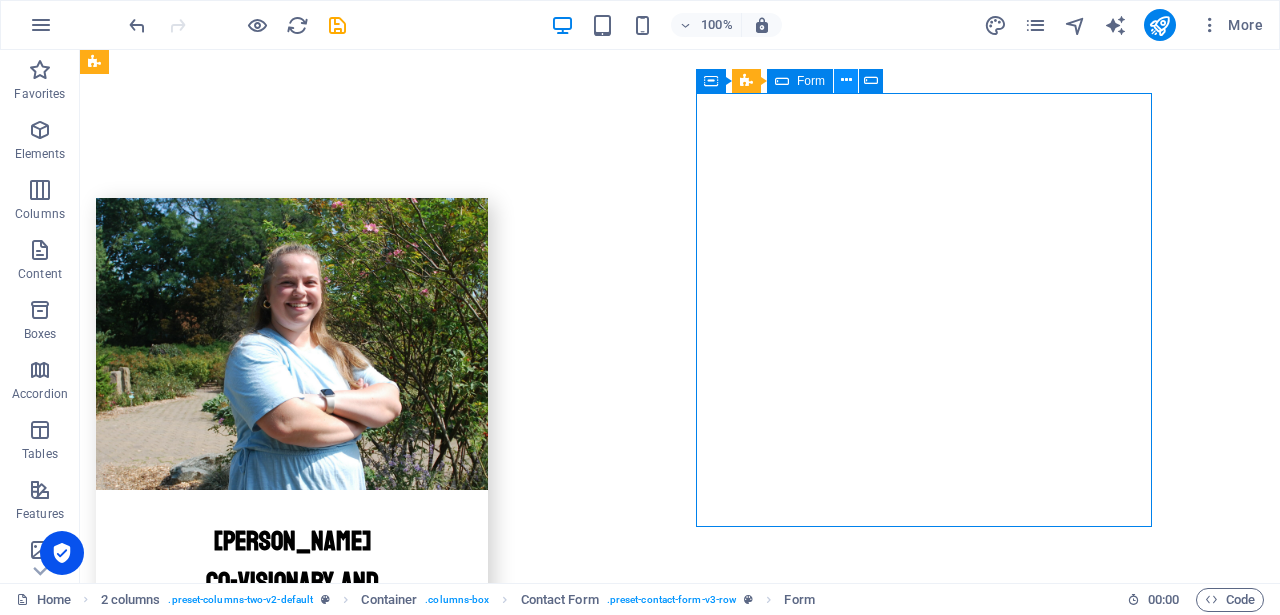 click at bounding box center [846, 81] 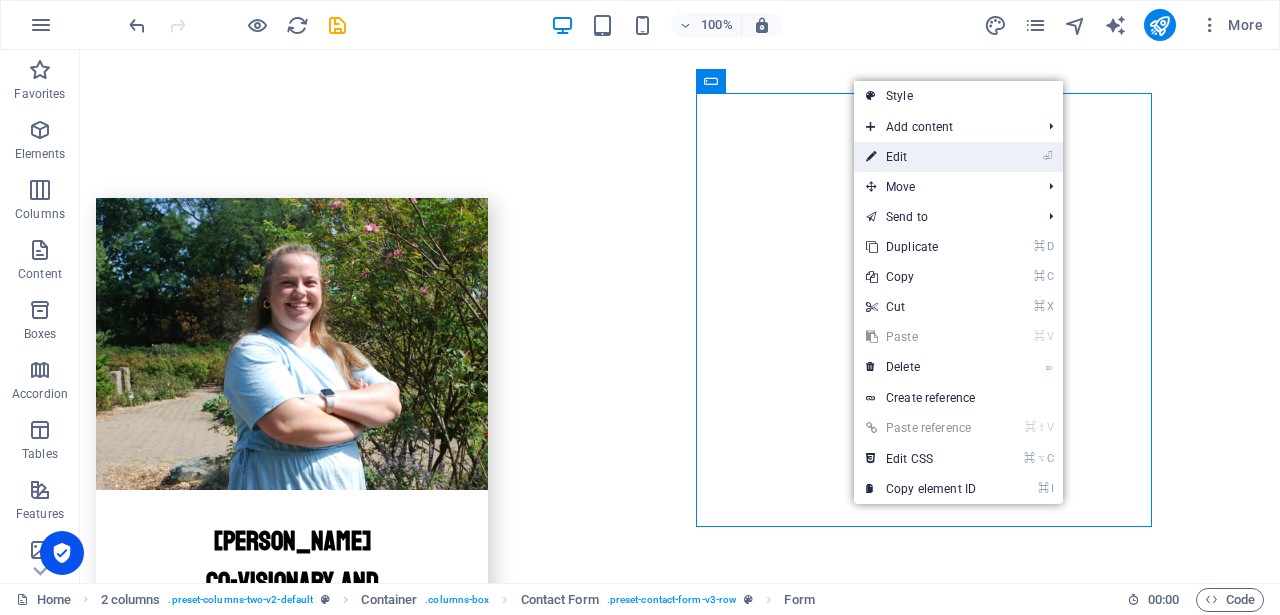 click on "⏎  Edit" at bounding box center [921, 157] 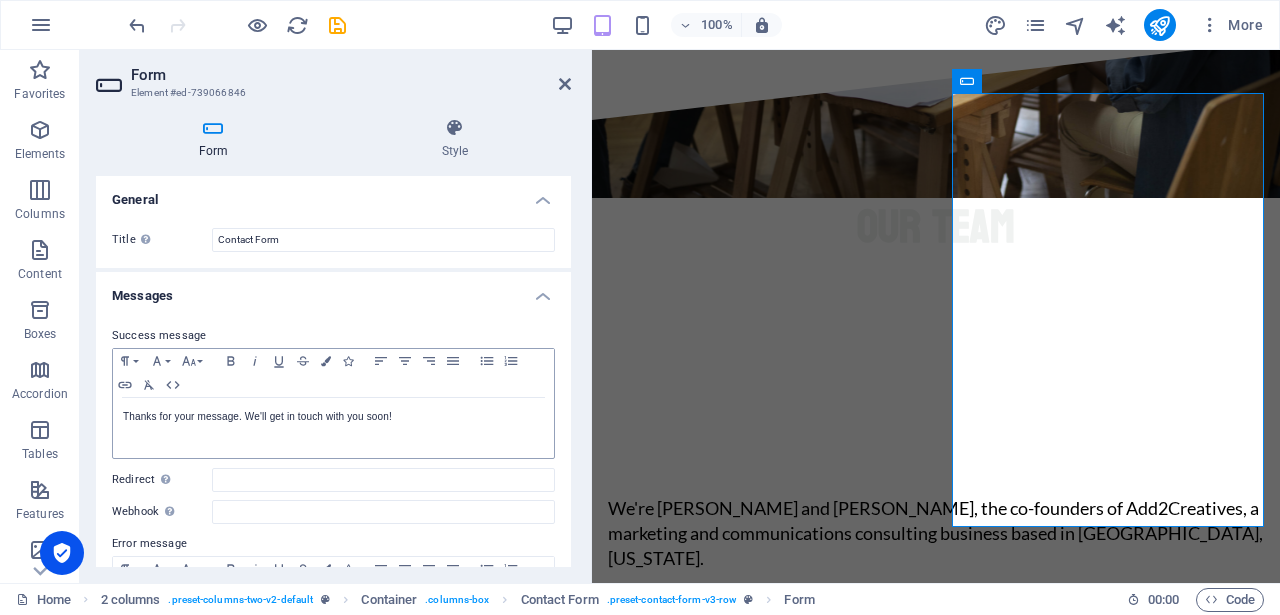scroll, scrollTop: 6170, scrollLeft: 0, axis: vertical 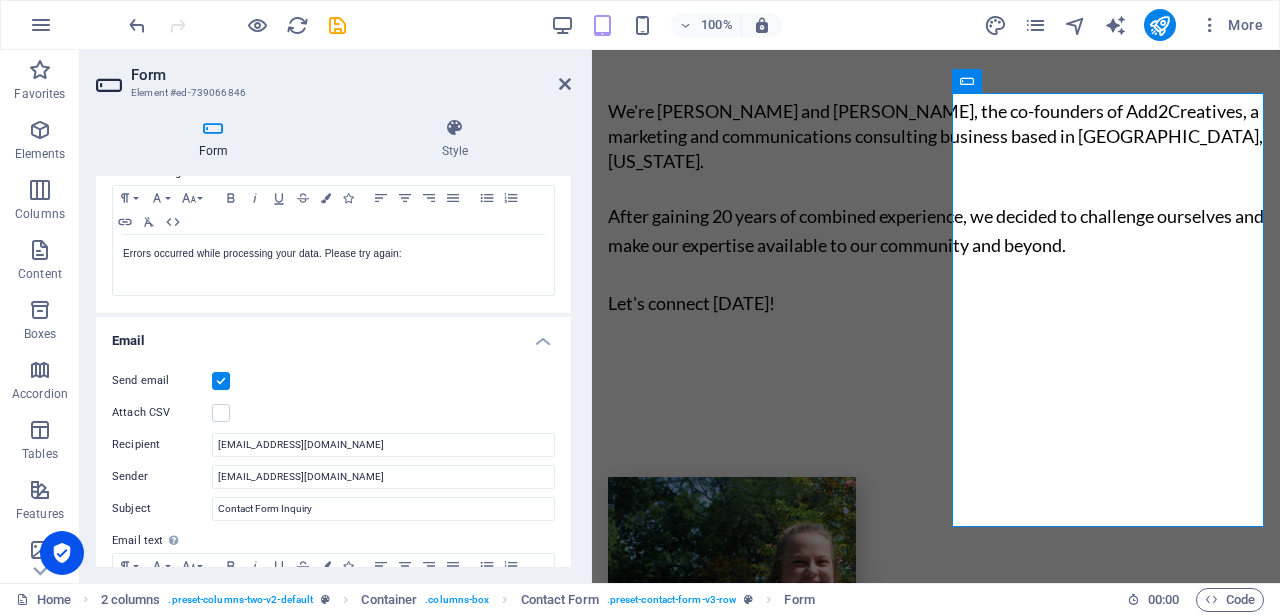 click at bounding box center [221, 381] 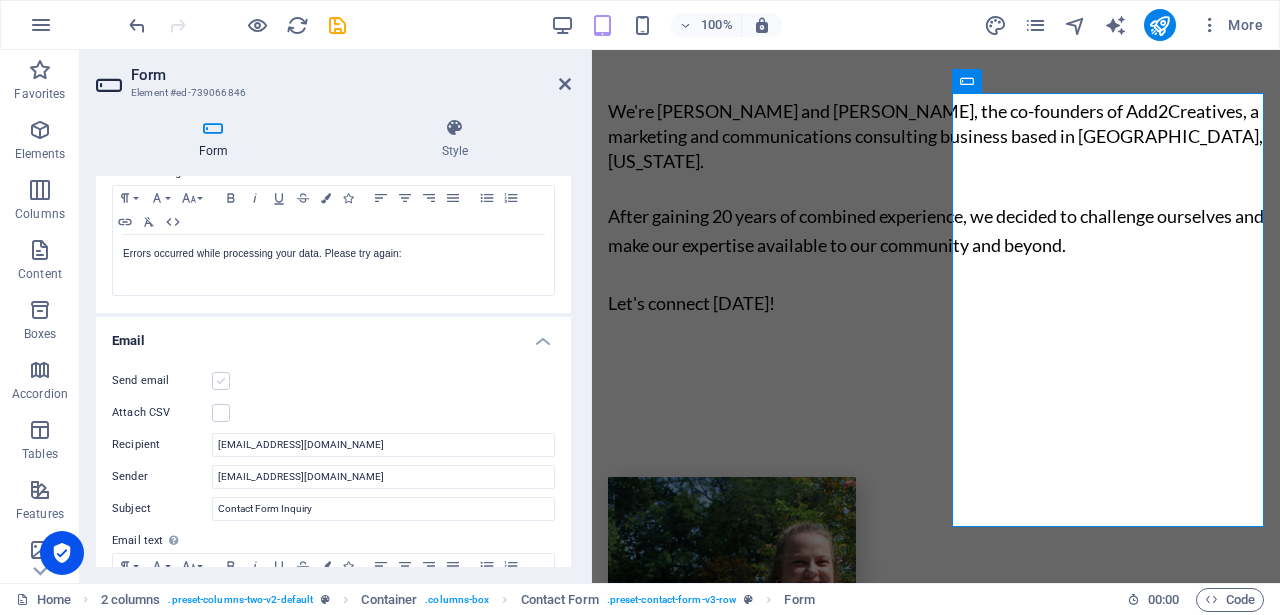 click at bounding box center [221, 381] 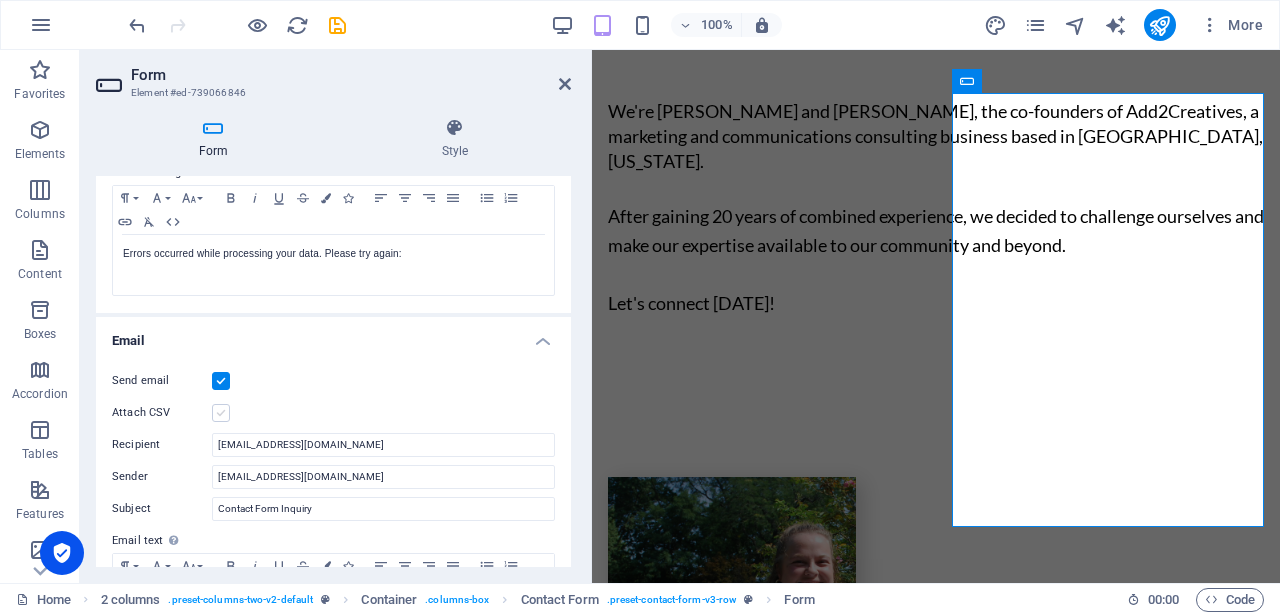 click at bounding box center [221, 413] 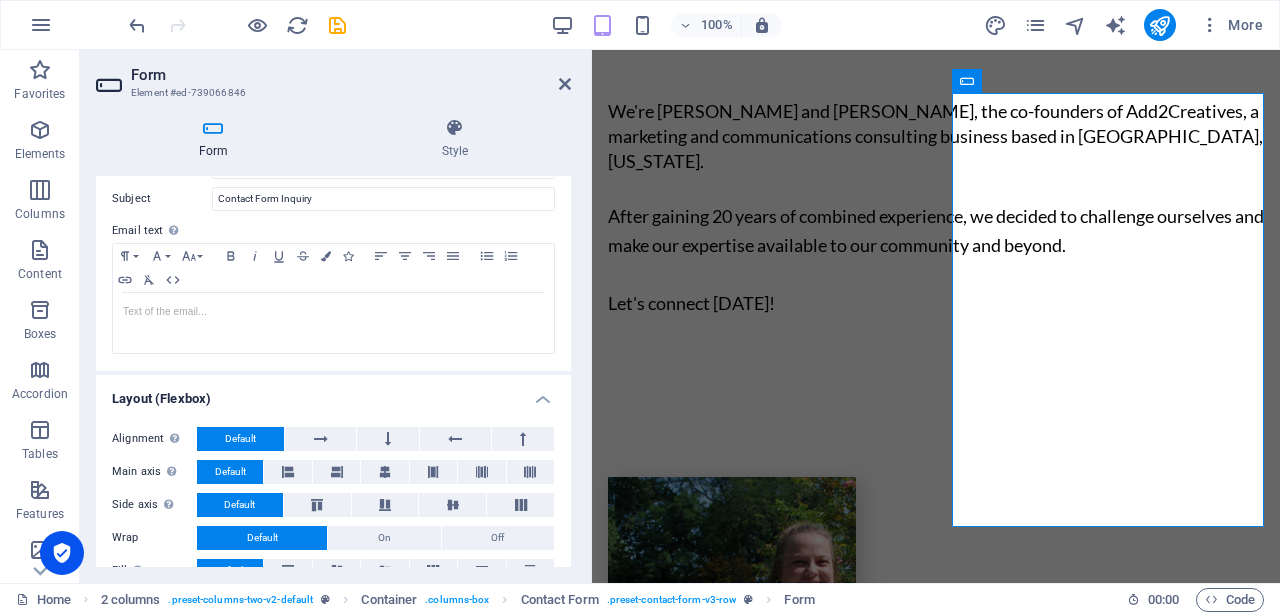 scroll, scrollTop: 713, scrollLeft: 0, axis: vertical 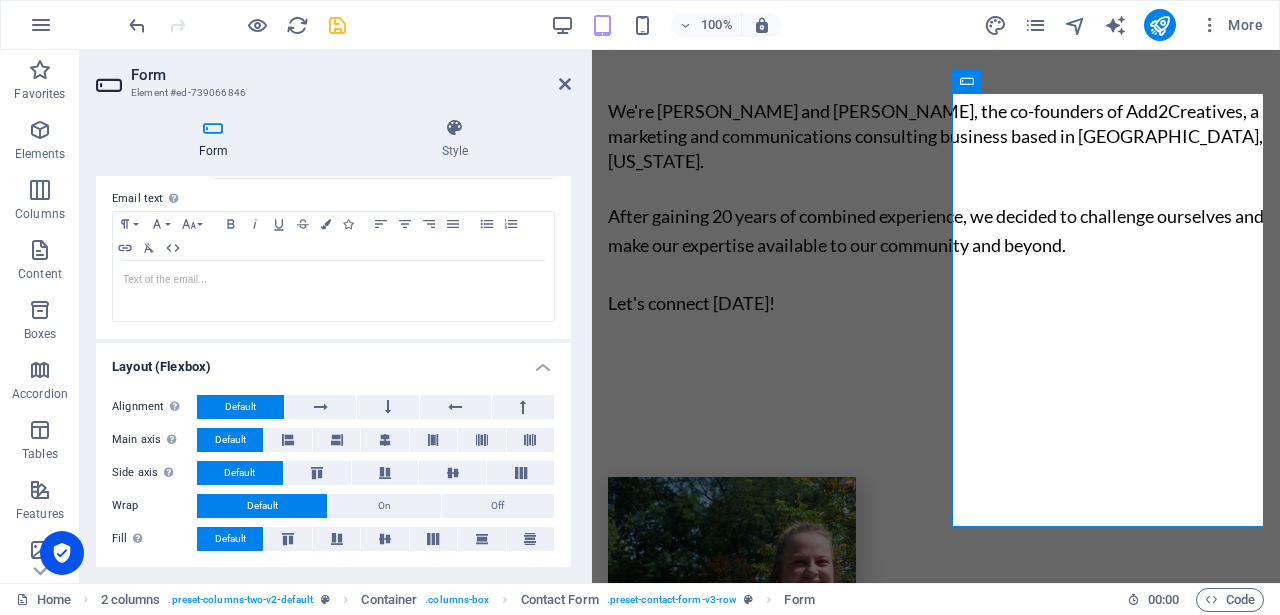 click at bounding box center (337, 25) 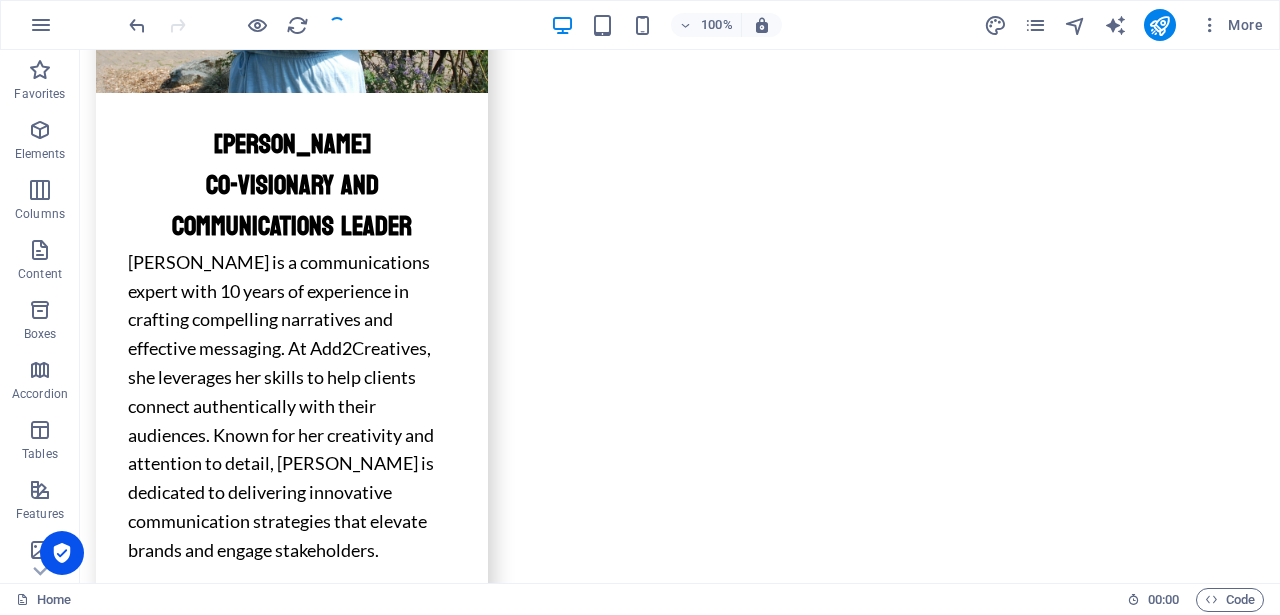 scroll, scrollTop: 5773, scrollLeft: 0, axis: vertical 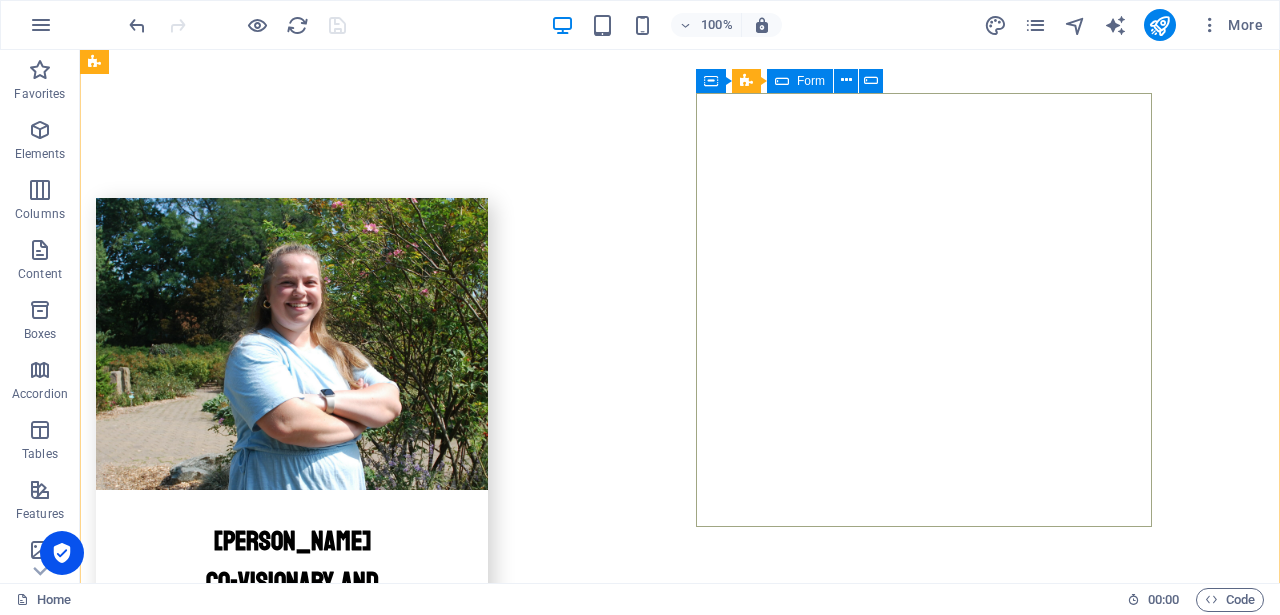 click on "Form" at bounding box center [811, 81] 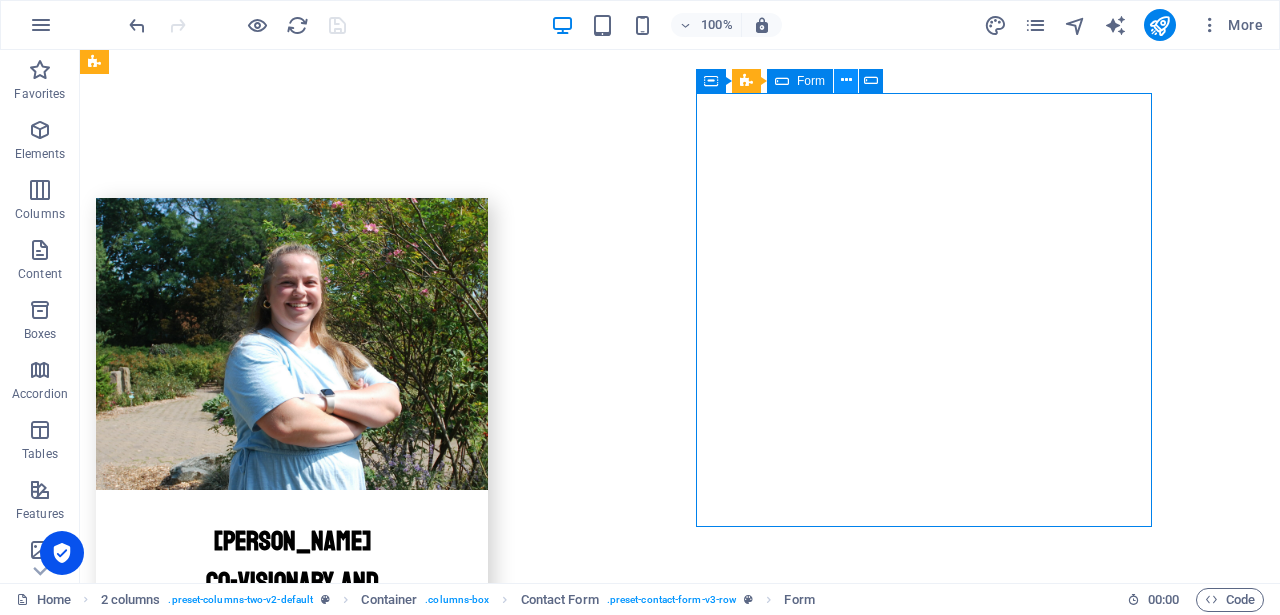 click at bounding box center [846, 80] 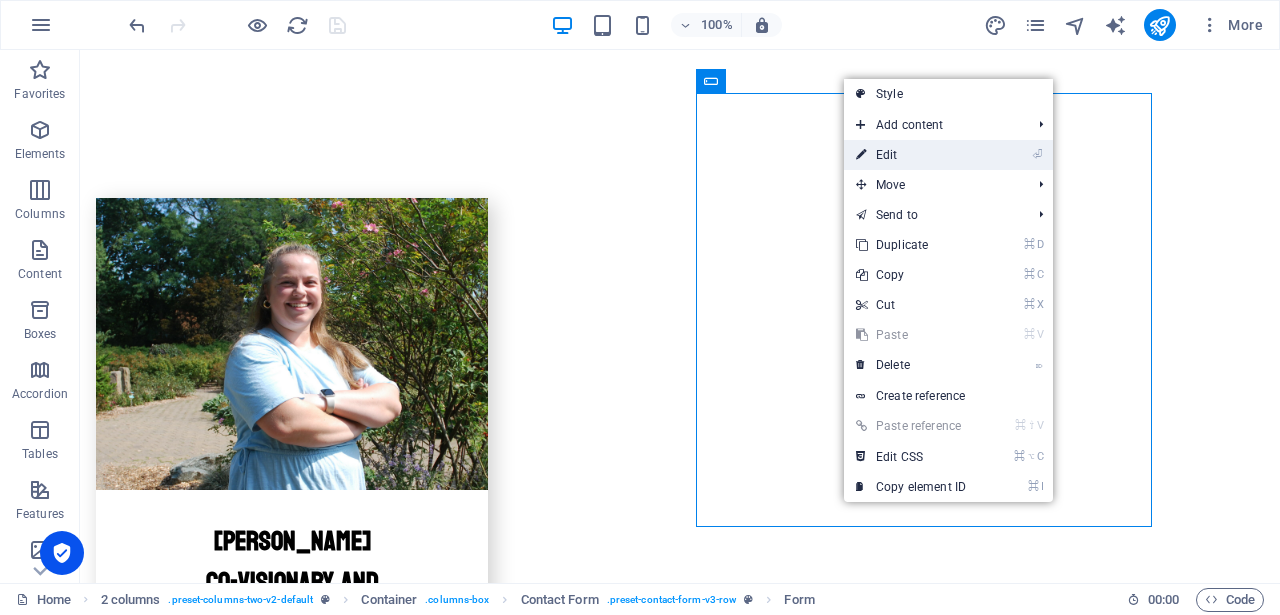 click on "⏎  Edit" at bounding box center [911, 155] 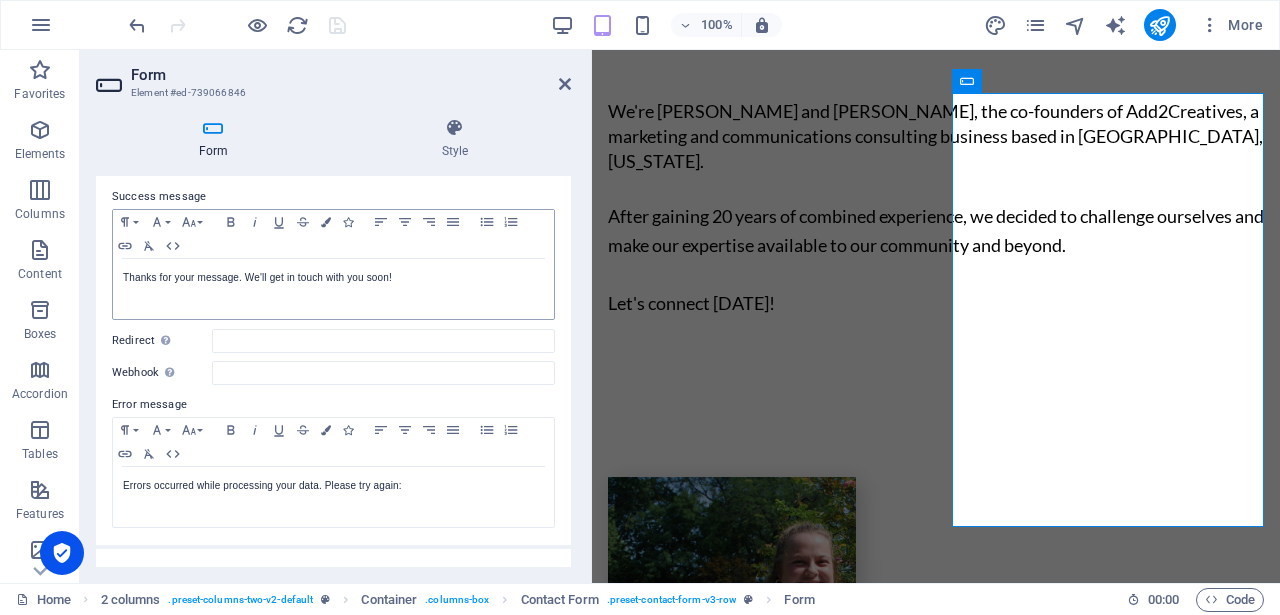 scroll, scrollTop: 151, scrollLeft: 0, axis: vertical 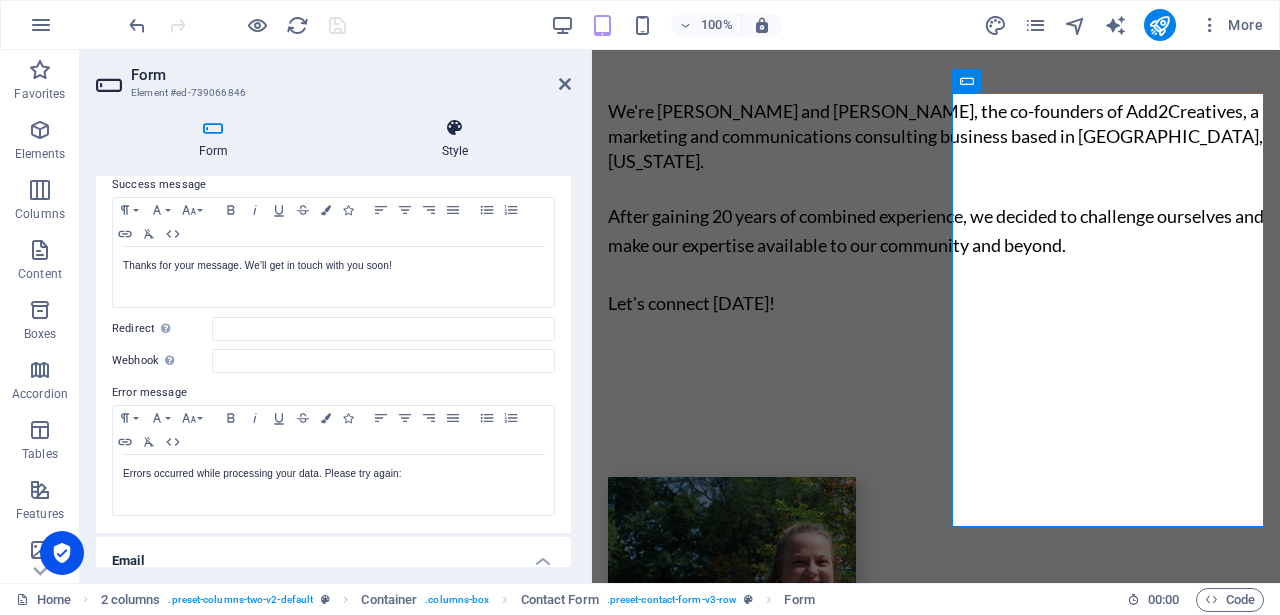 click at bounding box center (455, 128) 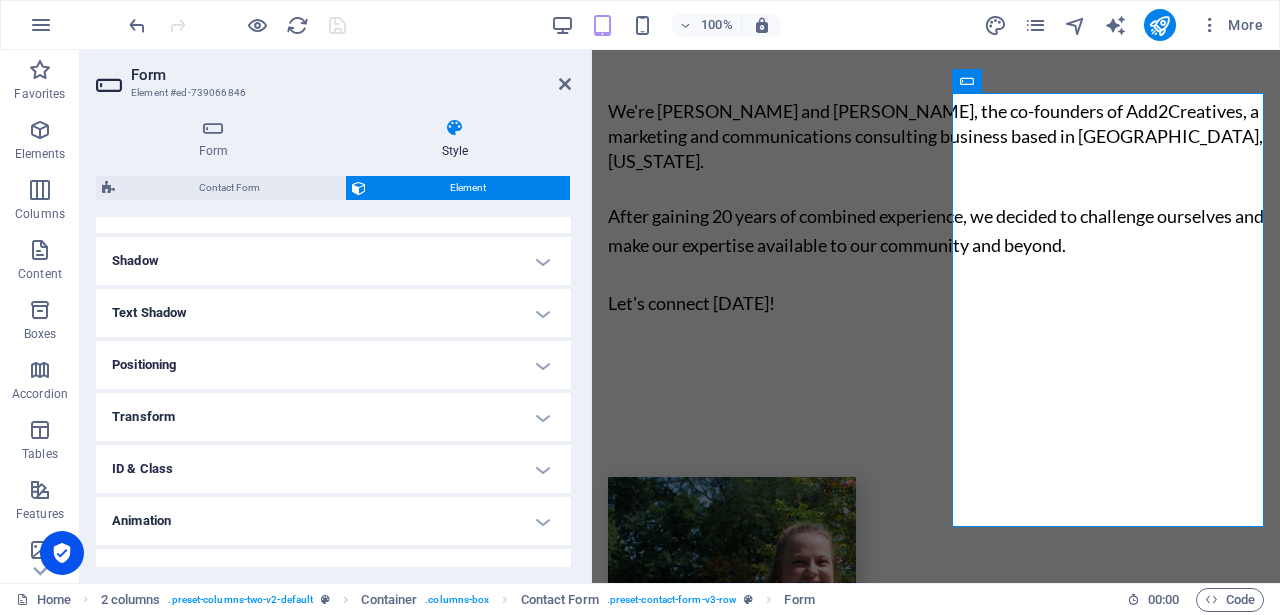 scroll, scrollTop: 495, scrollLeft: 0, axis: vertical 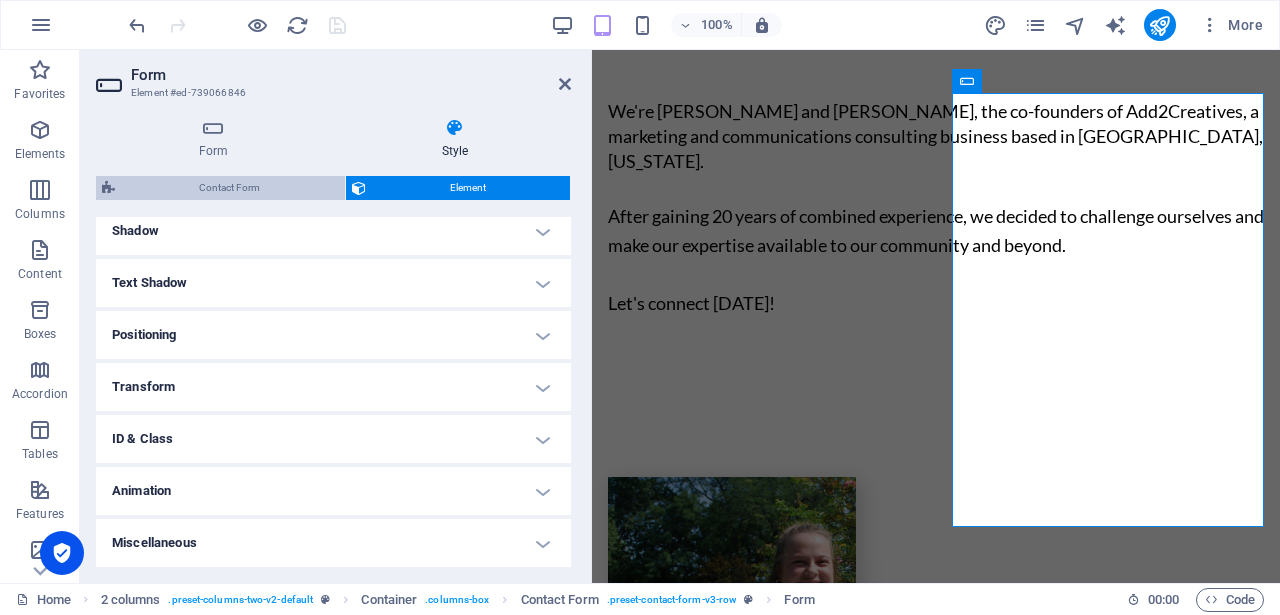 click on "Contact Form" at bounding box center [230, 188] 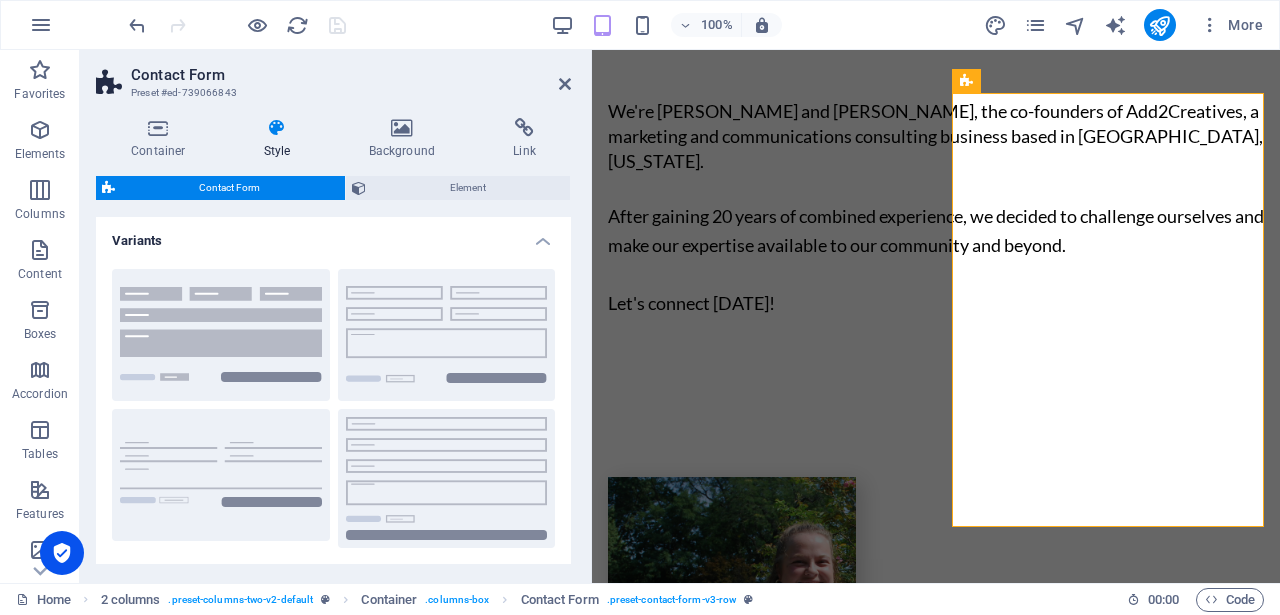 click on "Contact Form" at bounding box center (230, 188) 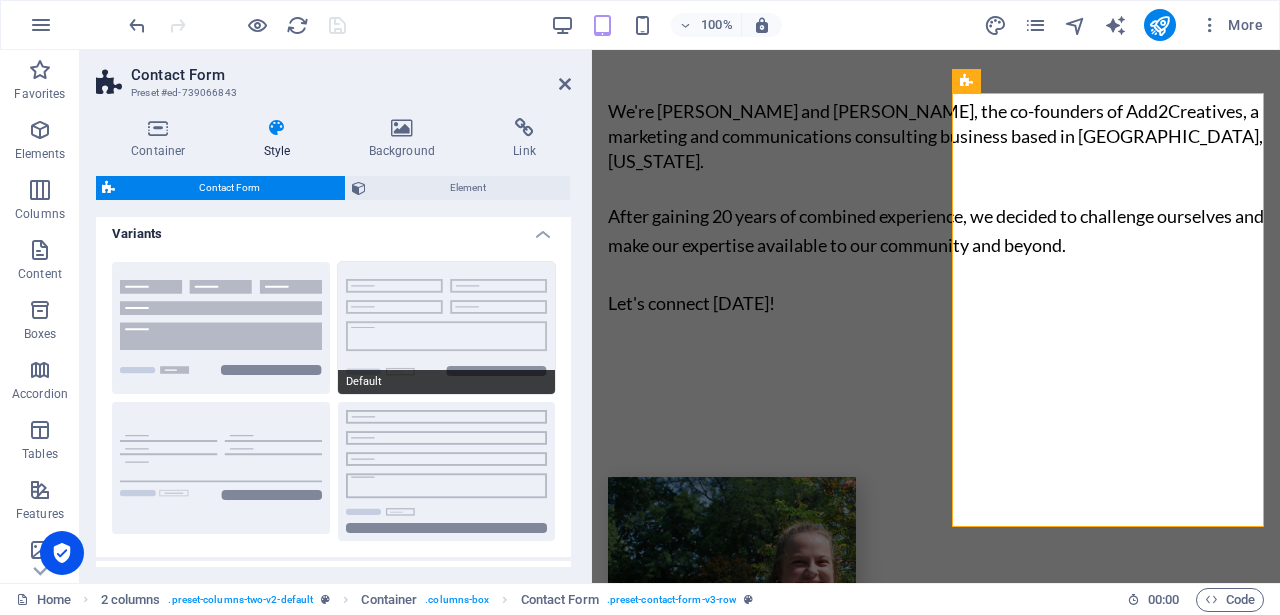 scroll, scrollTop: 0, scrollLeft: 0, axis: both 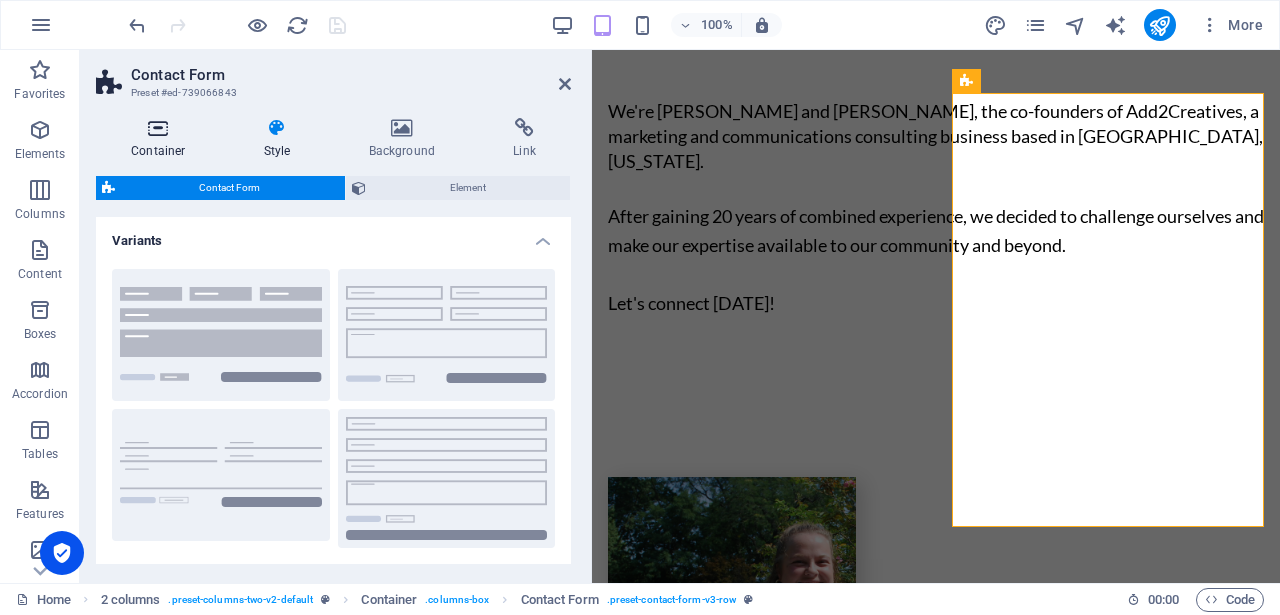 click at bounding box center [158, 128] 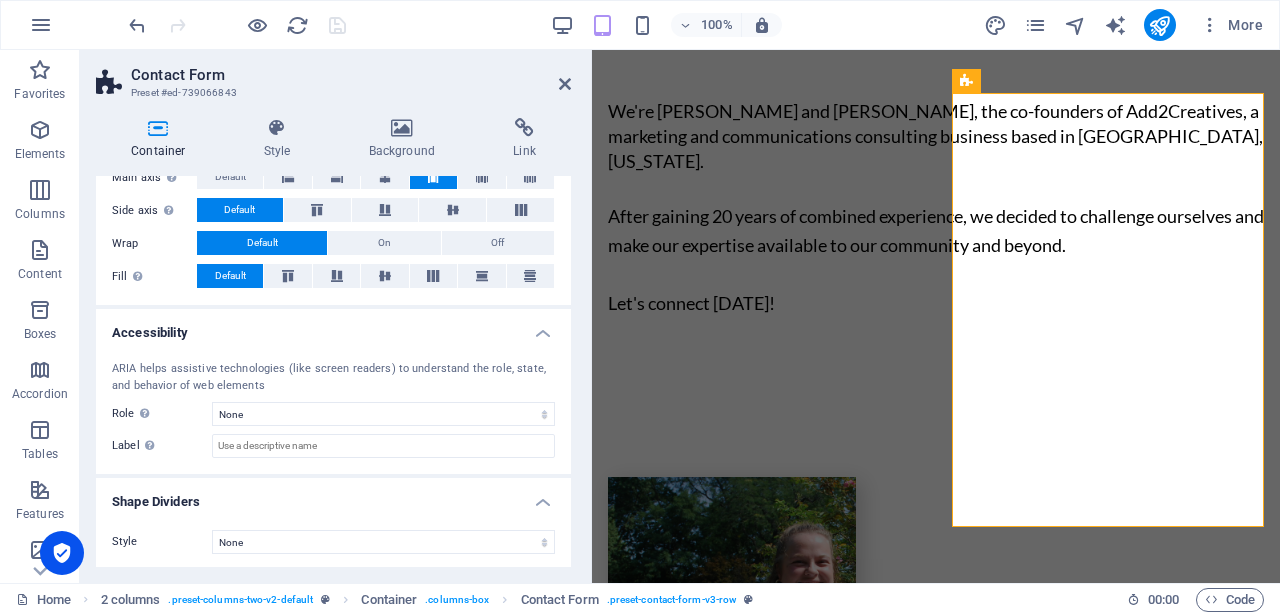 scroll, scrollTop: 385, scrollLeft: 0, axis: vertical 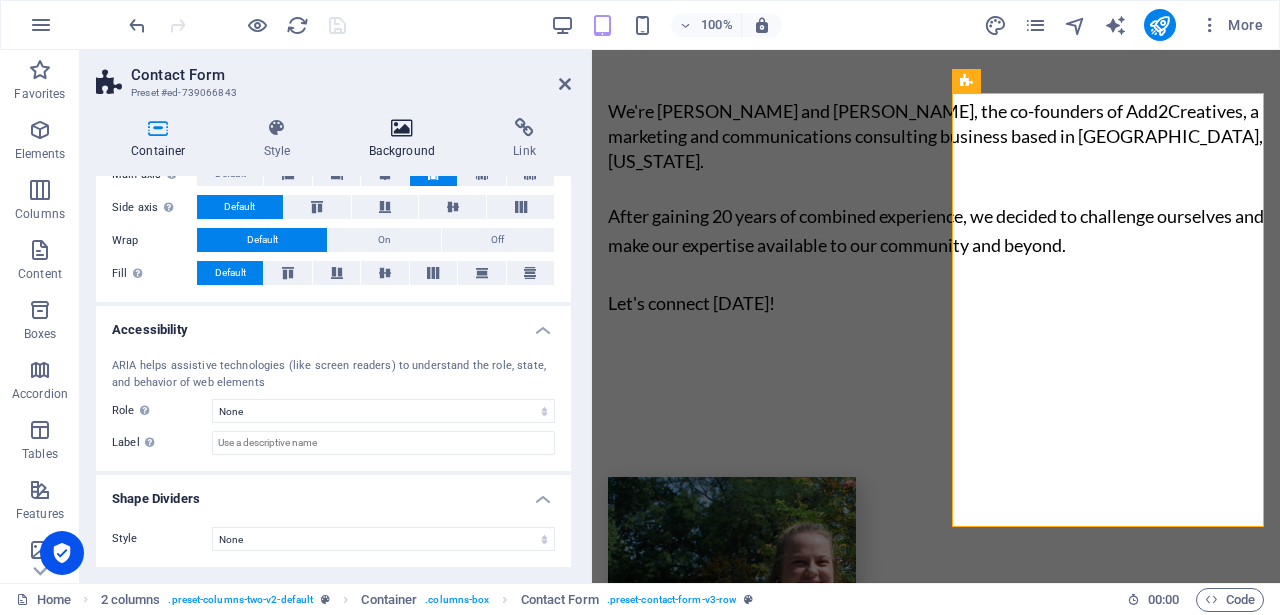 click at bounding box center (402, 128) 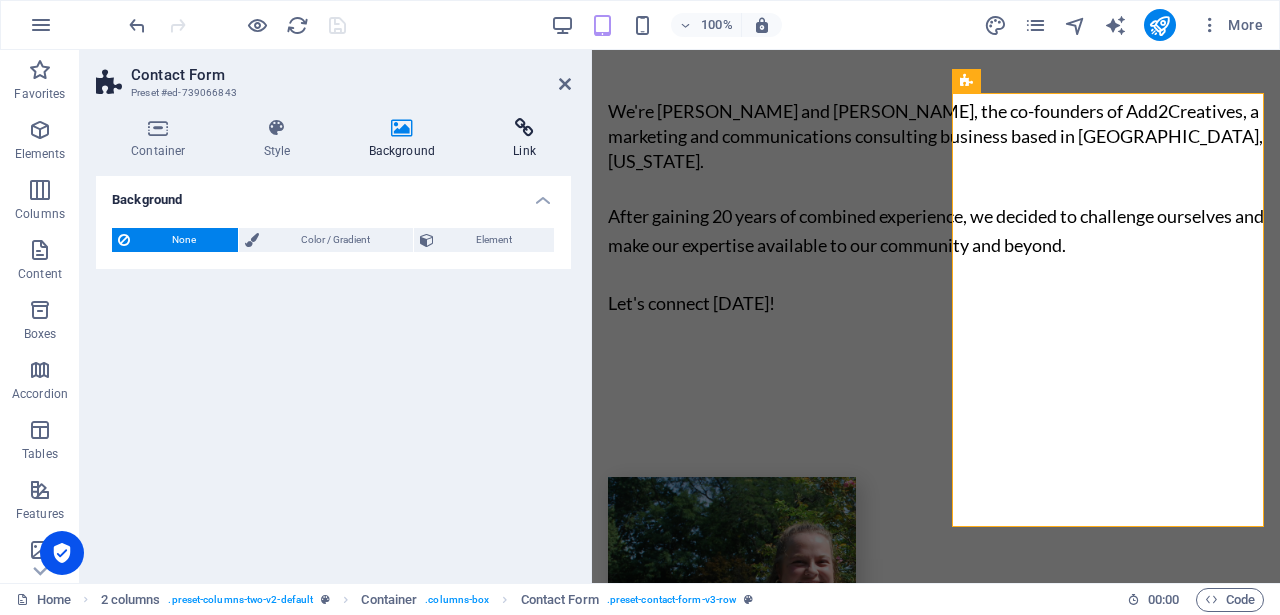 click on "Link" at bounding box center [524, 139] 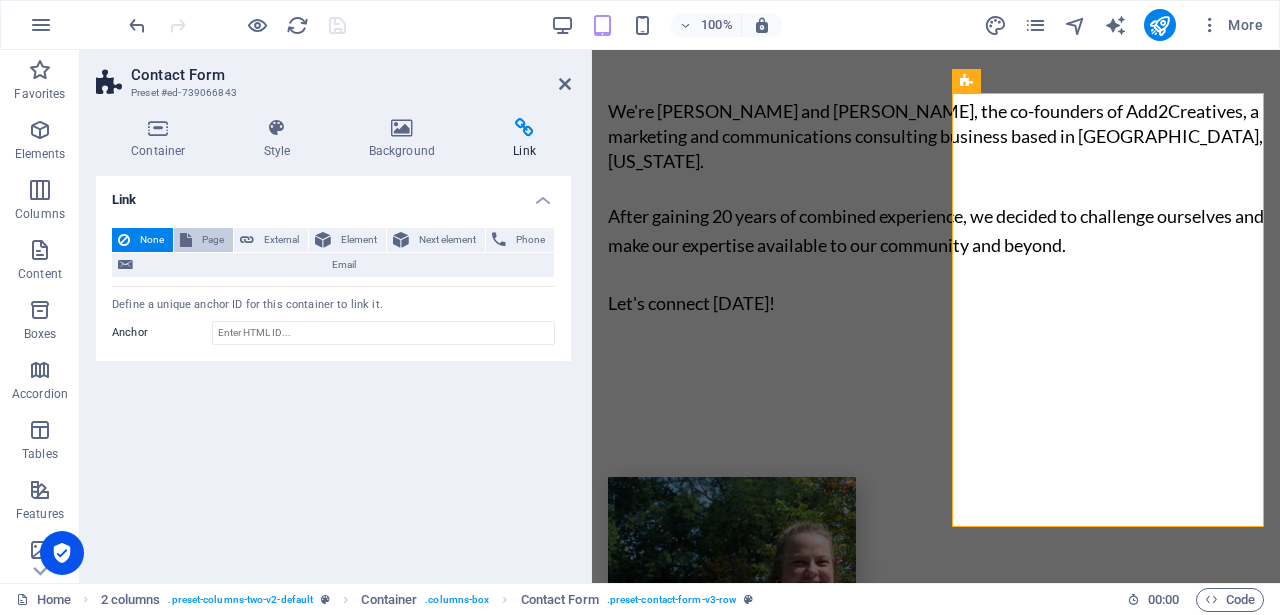 click at bounding box center (186, 240) 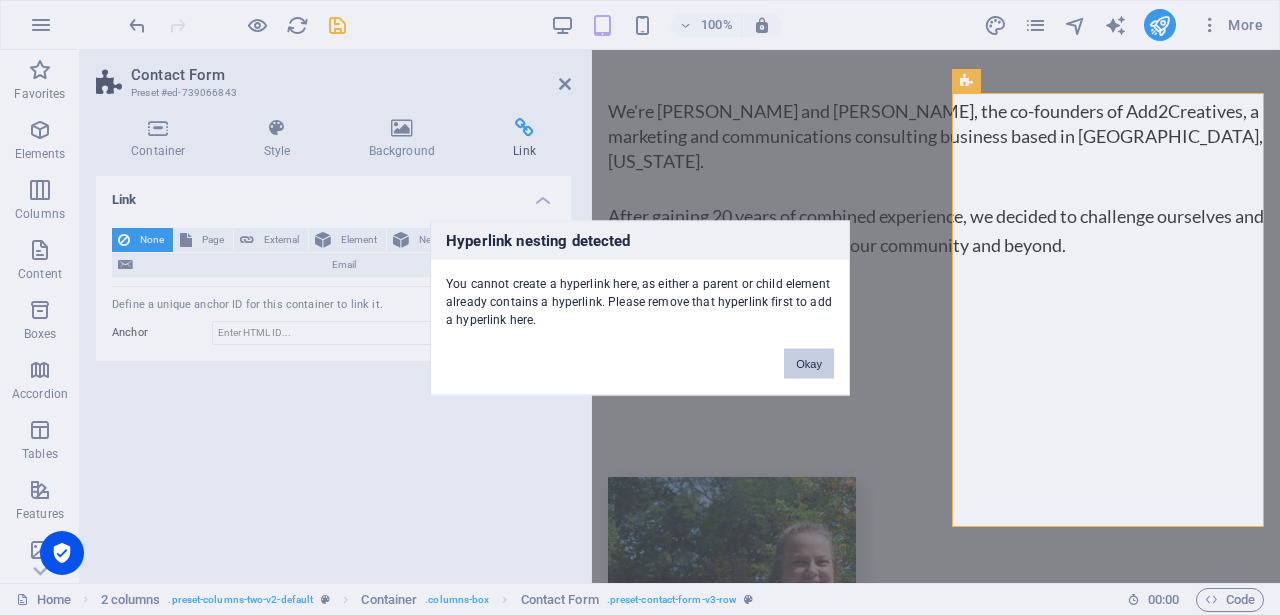click on "Okay" at bounding box center [809, 363] 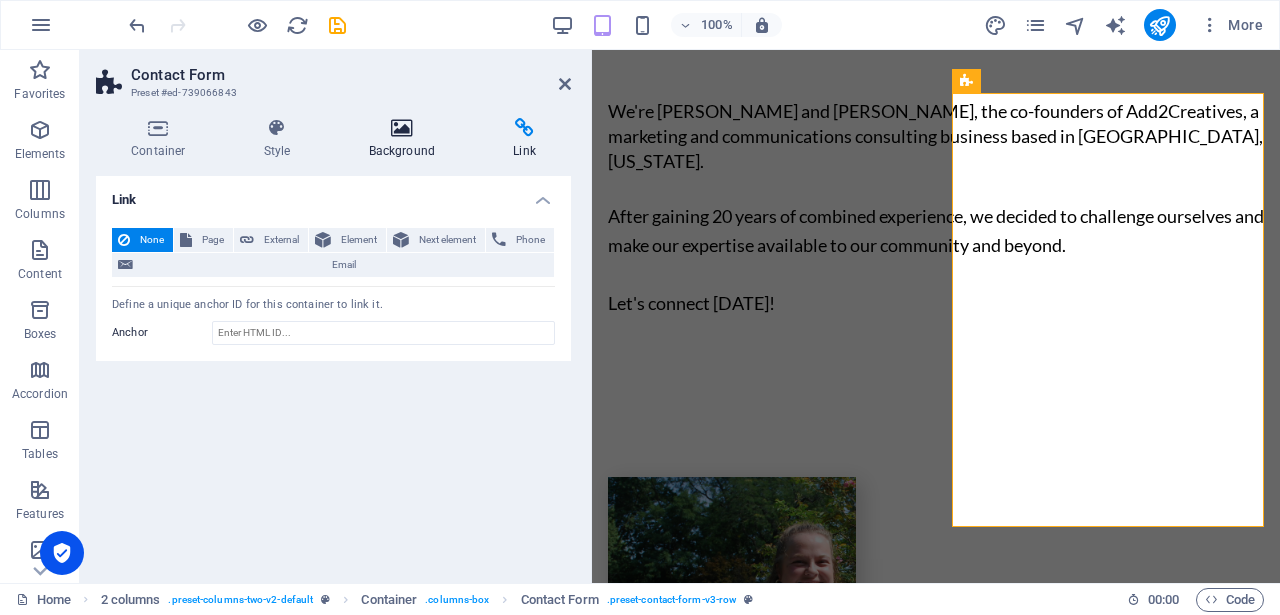 click at bounding box center (402, 128) 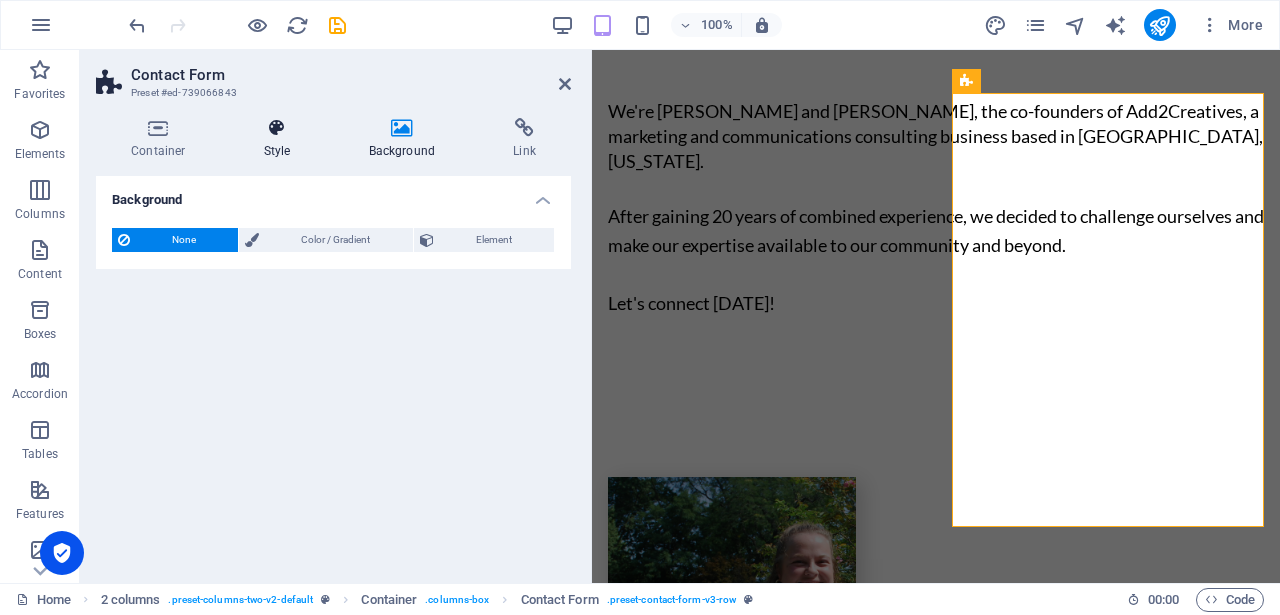 click on "Style" at bounding box center [281, 139] 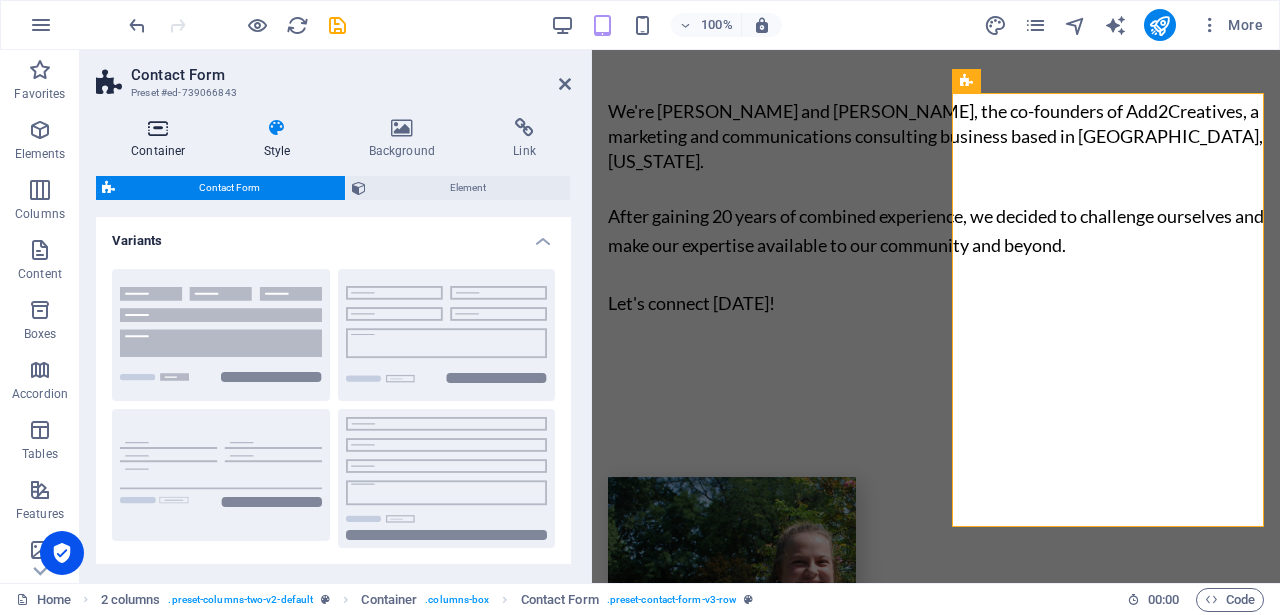 click on "Container" at bounding box center (162, 139) 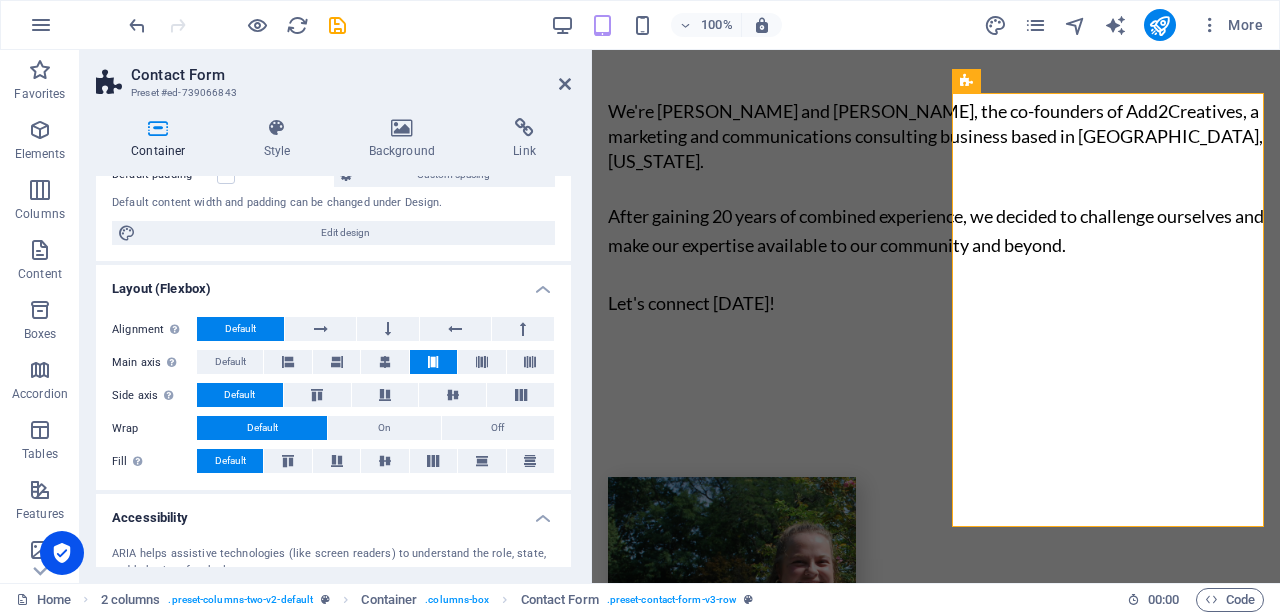 scroll, scrollTop: 0, scrollLeft: 0, axis: both 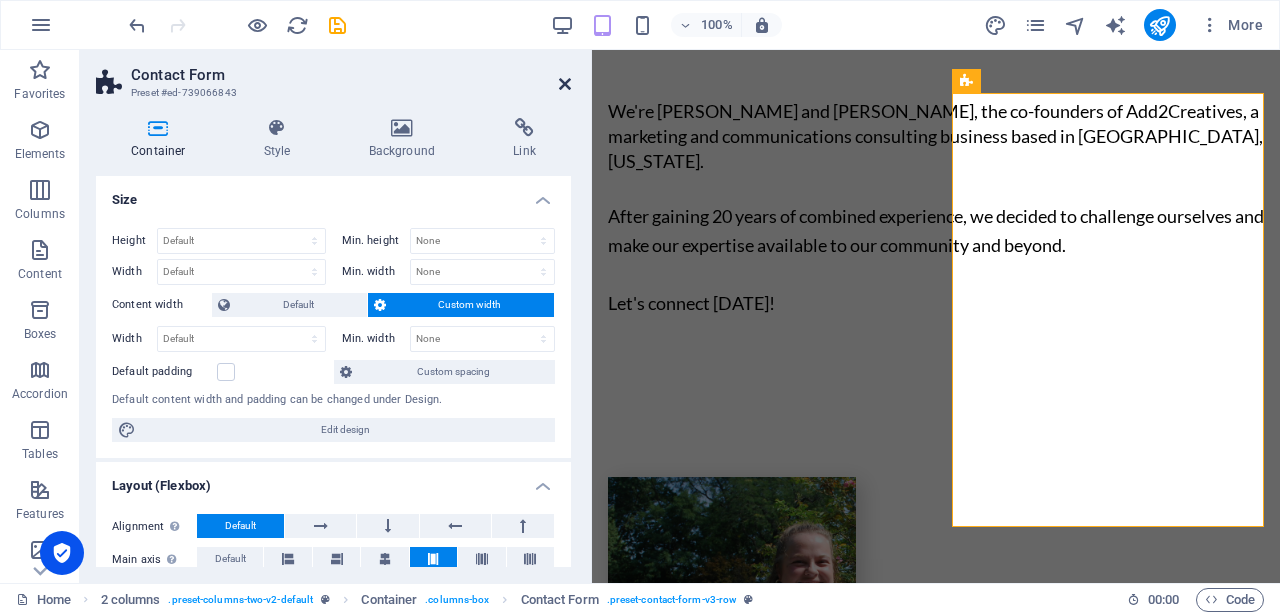 click at bounding box center [565, 84] 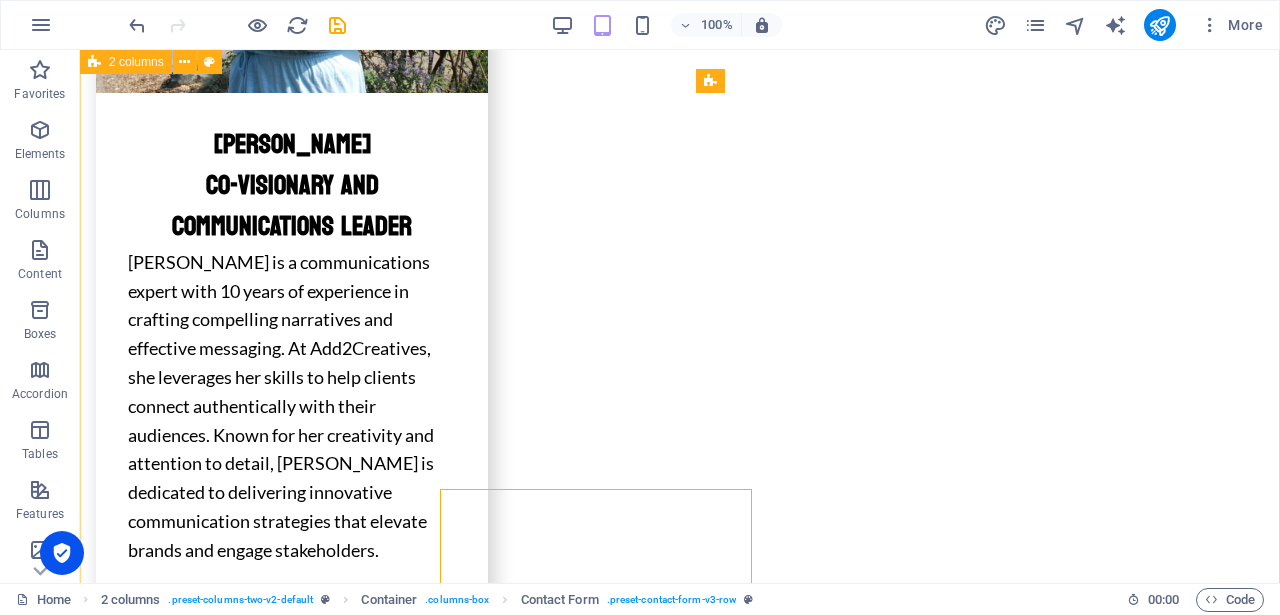 scroll, scrollTop: 5773, scrollLeft: 0, axis: vertical 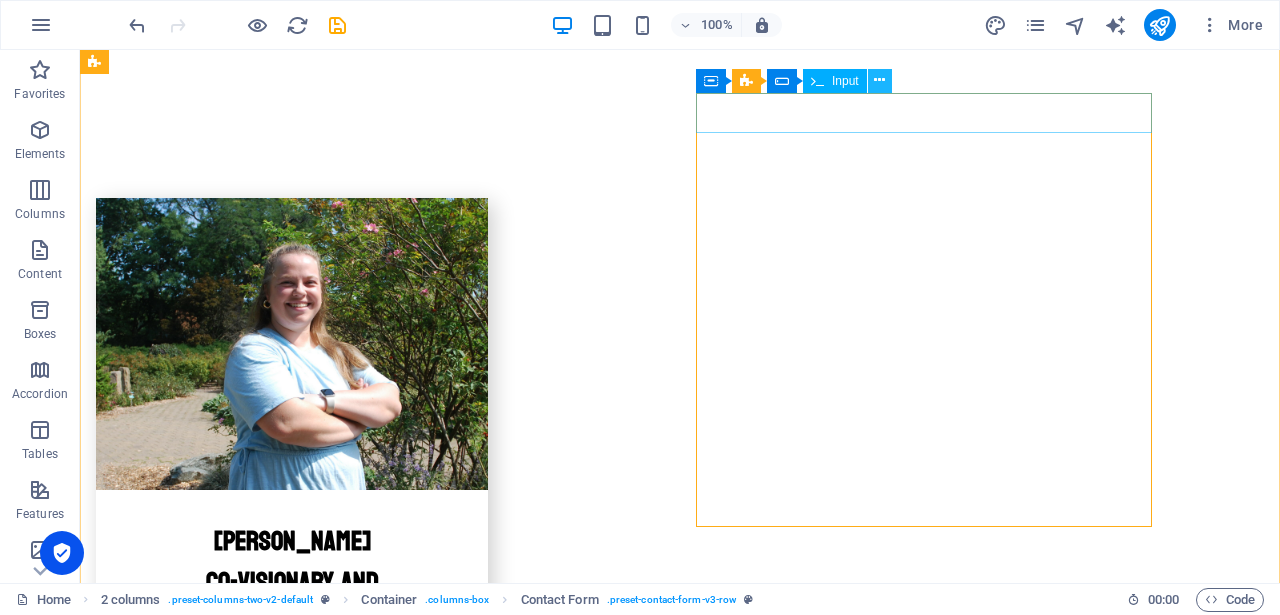 click at bounding box center [880, 81] 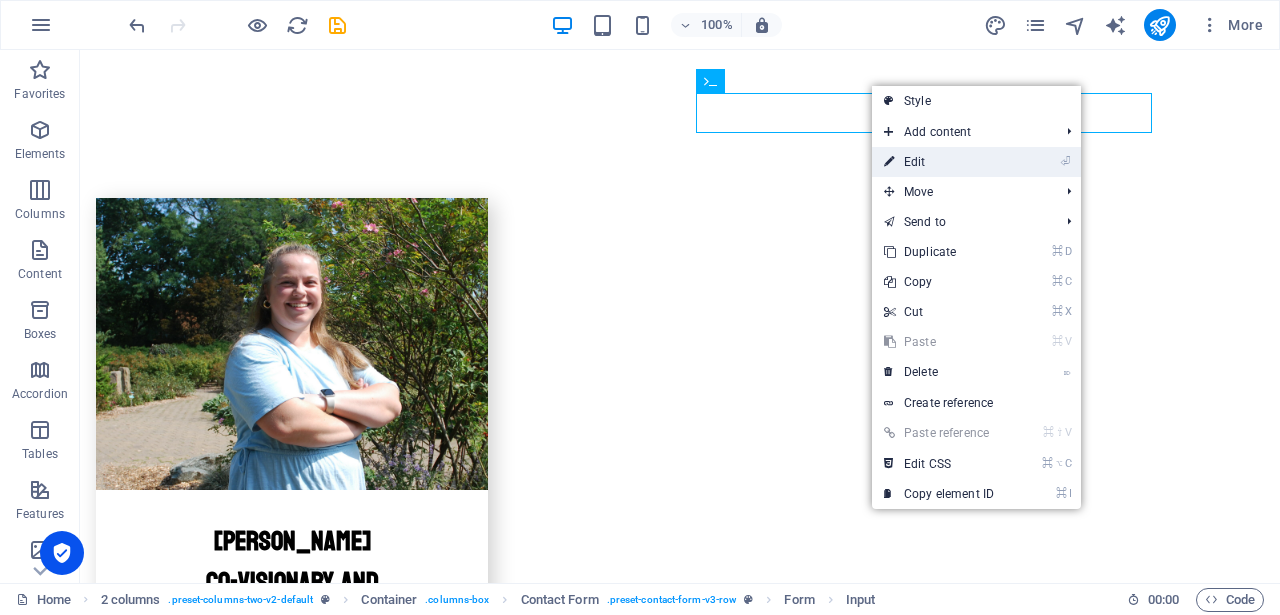 click on "⏎  Edit" at bounding box center [939, 162] 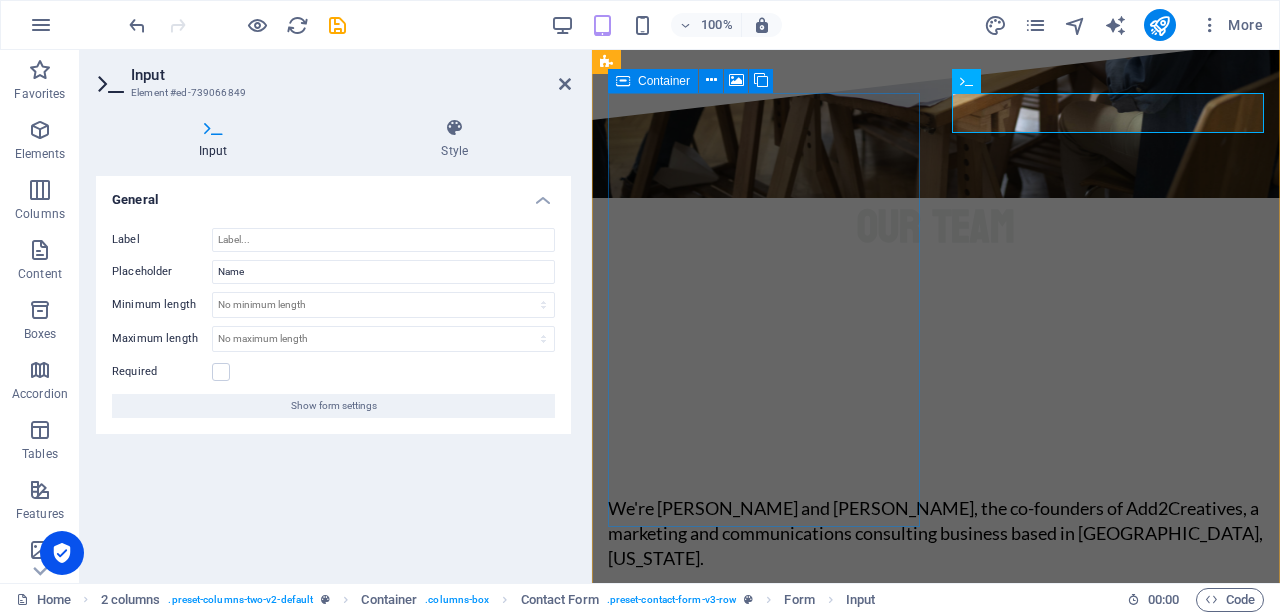 scroll, scrollTop: 6170, scrollLeft: 0, axis: vertical 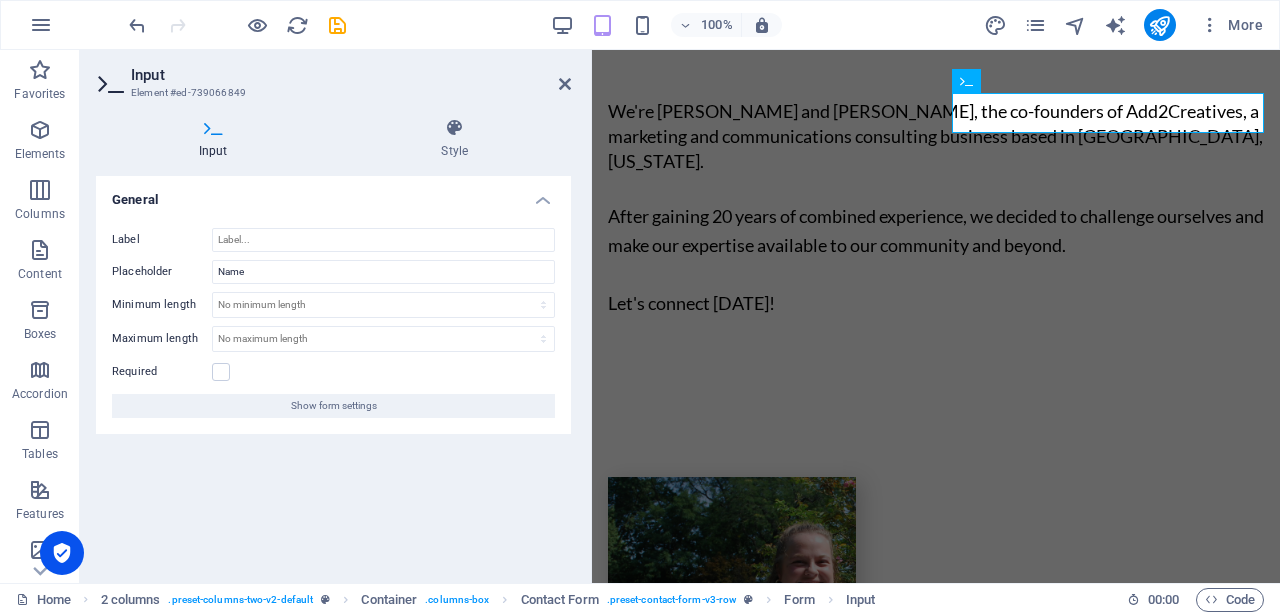 click on "Input" at bounding box center [217, 139] 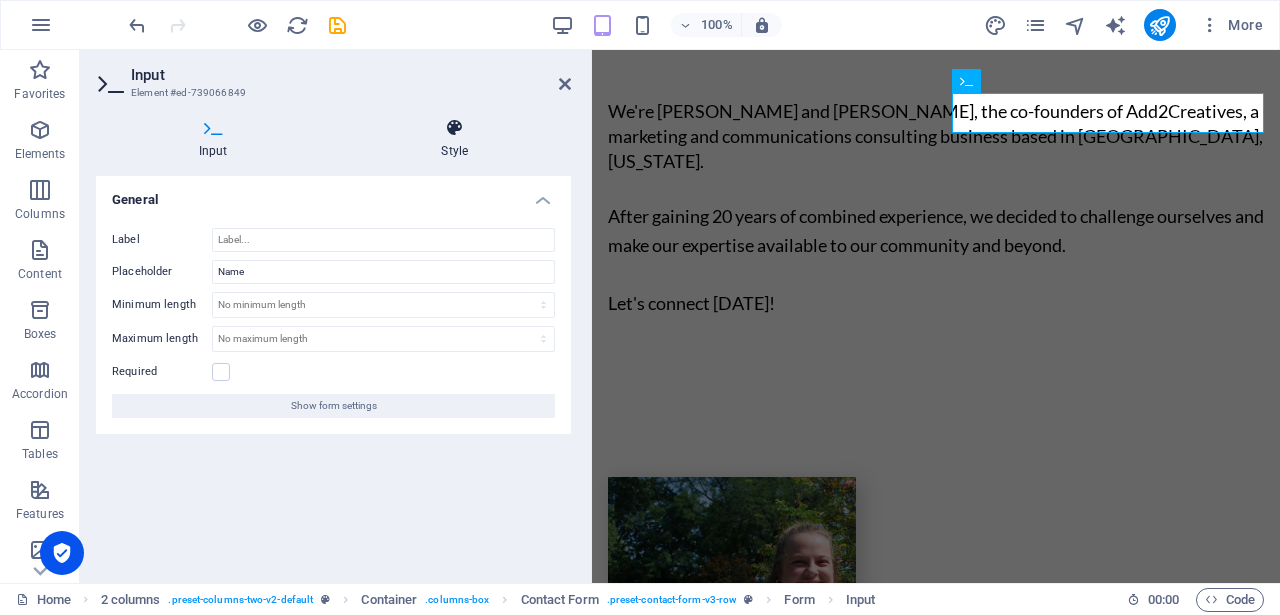 click on "Style" at bounding box center [455, 139] 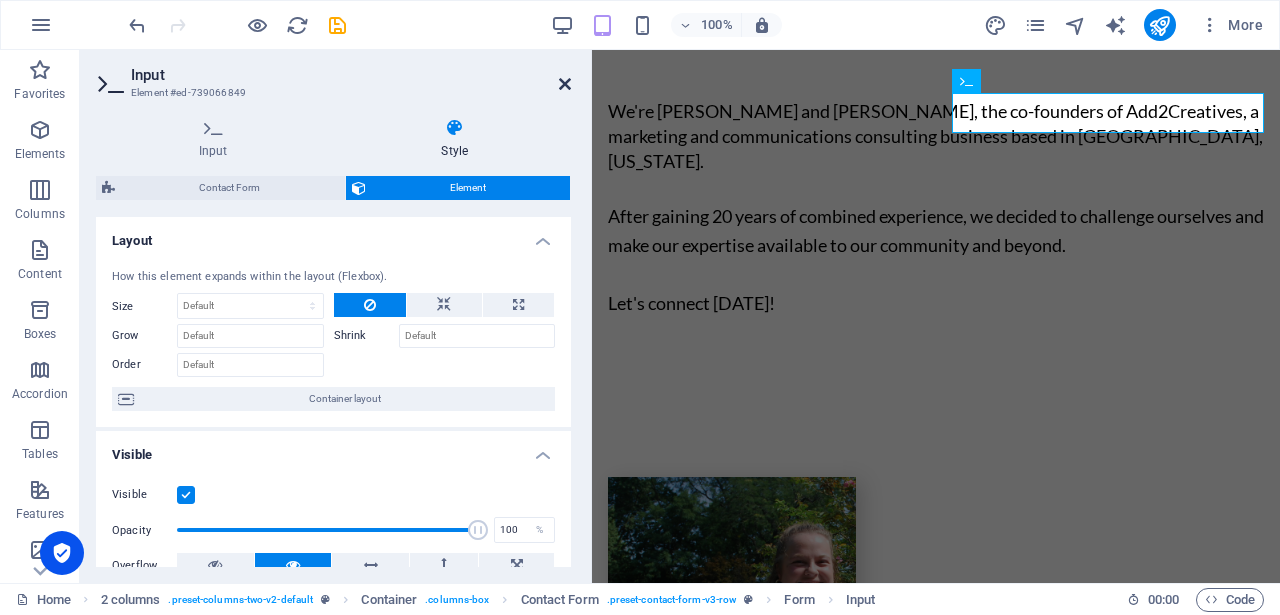 click at bounding box center [565, 84] 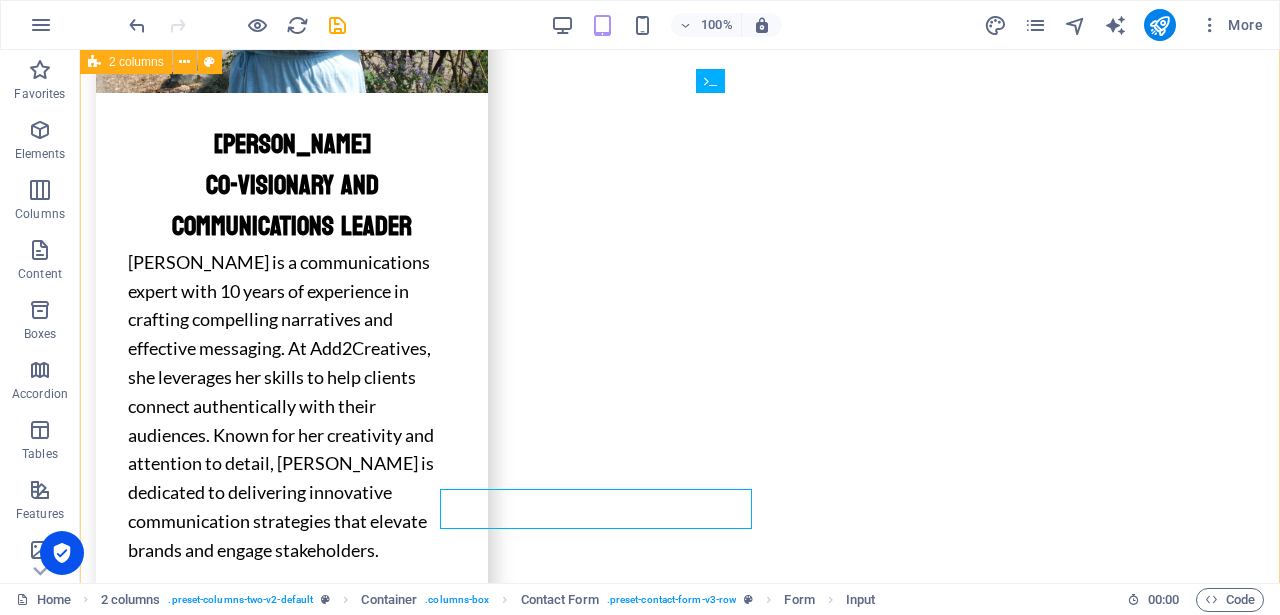 scroll, scrollTop: 5773, scrollLeft: 0, axis: vertical 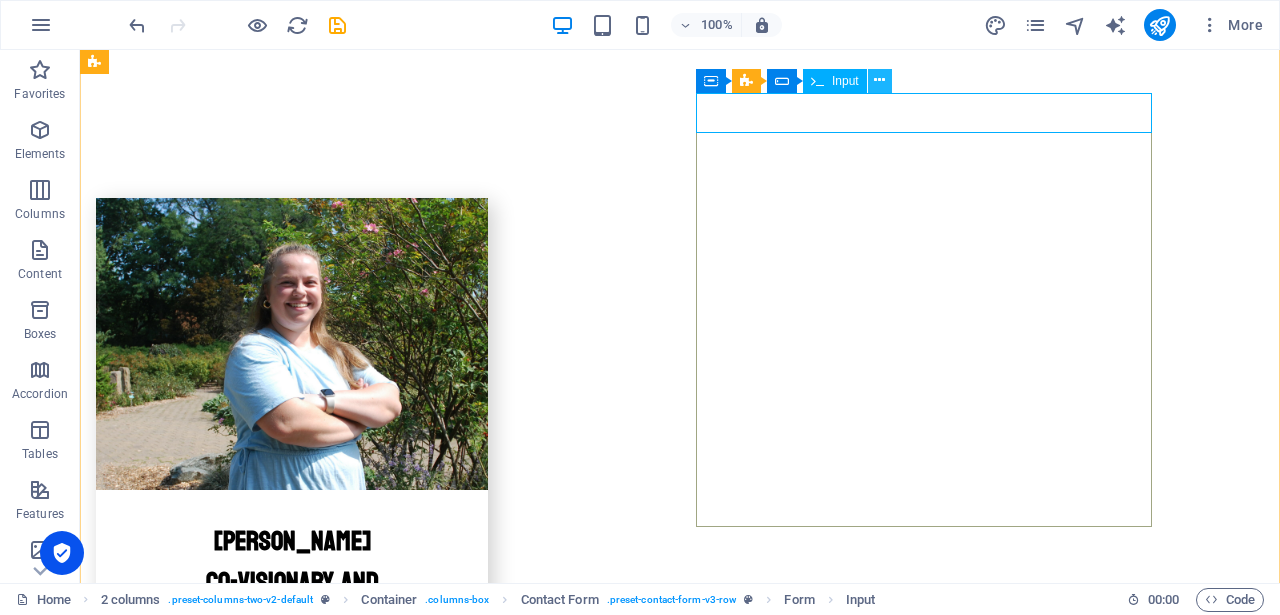 click at bounding box center [879, 80] 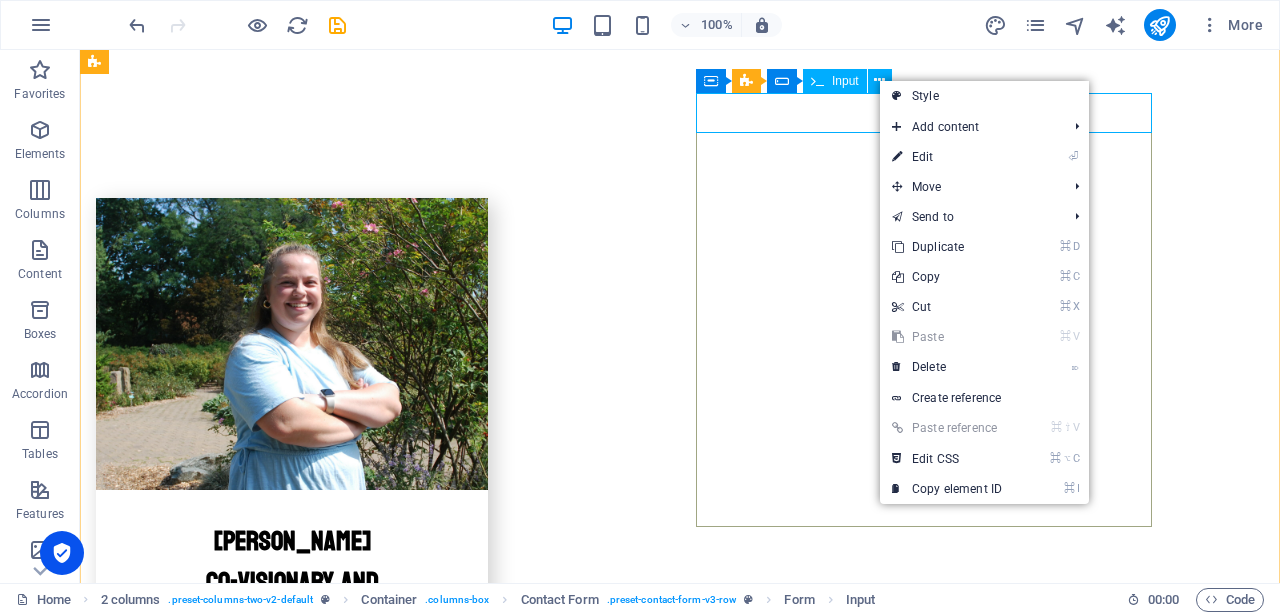 click at bounding box center (324, 3972) 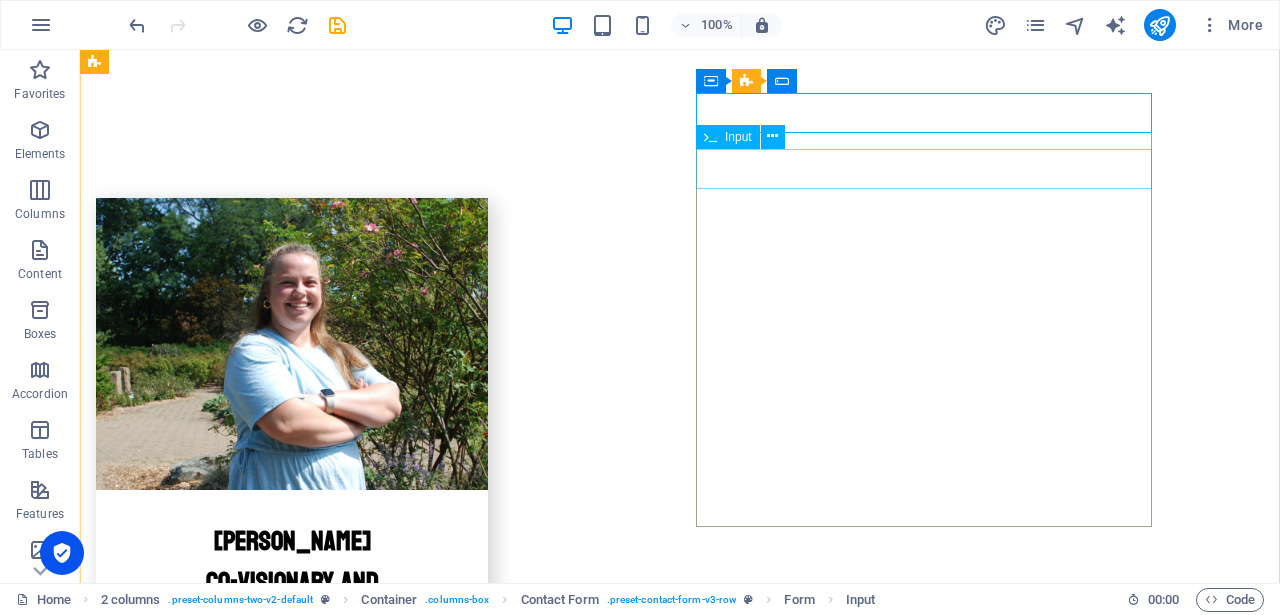 click at bounding box center (324, 4028) 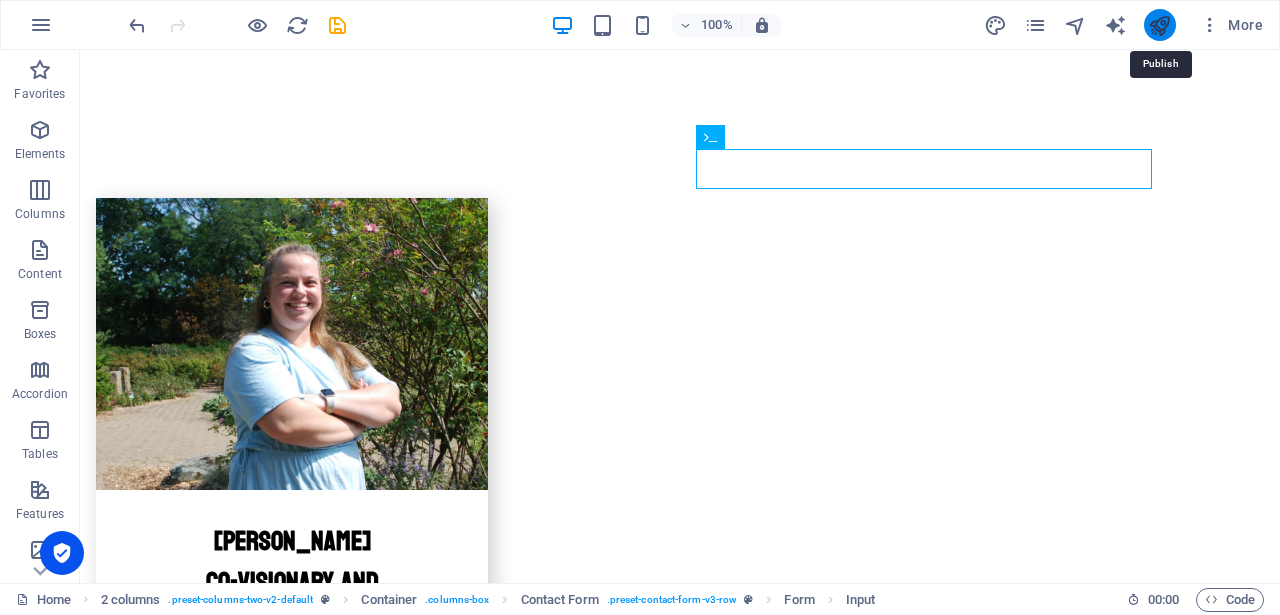click at bounding box center [1159, 25] 